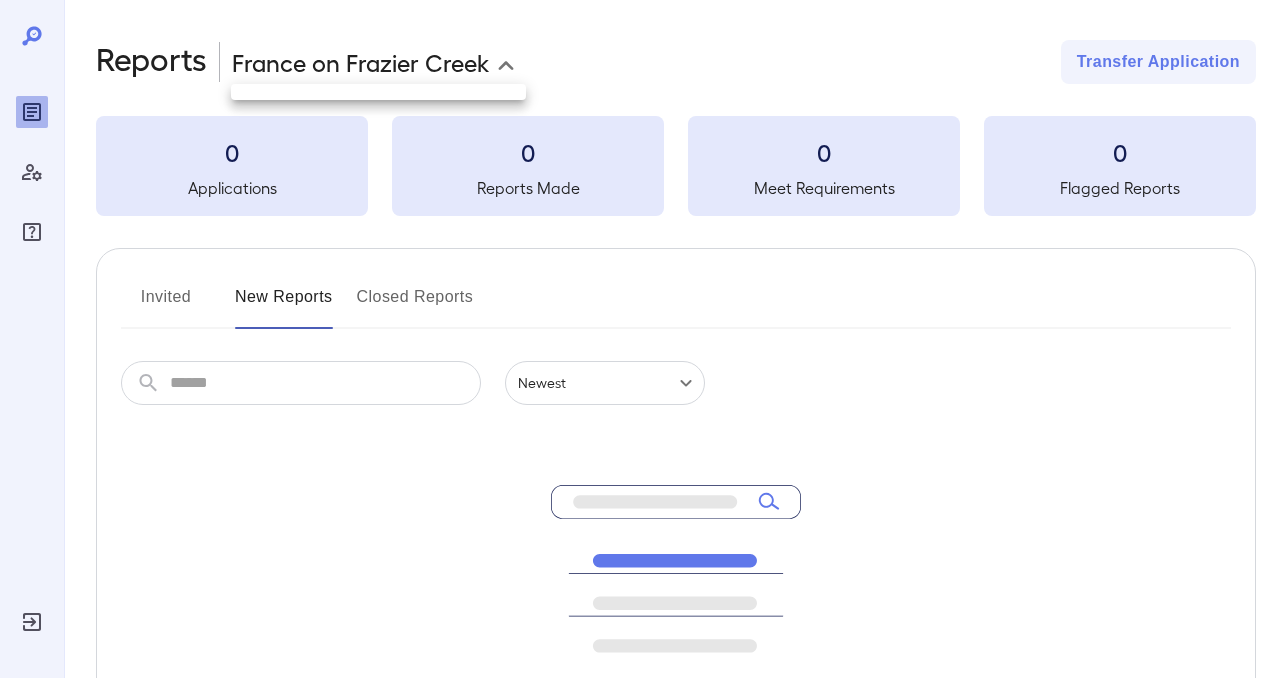 scroll, scrollTop: 0, scrollLeft: 0, axis: both 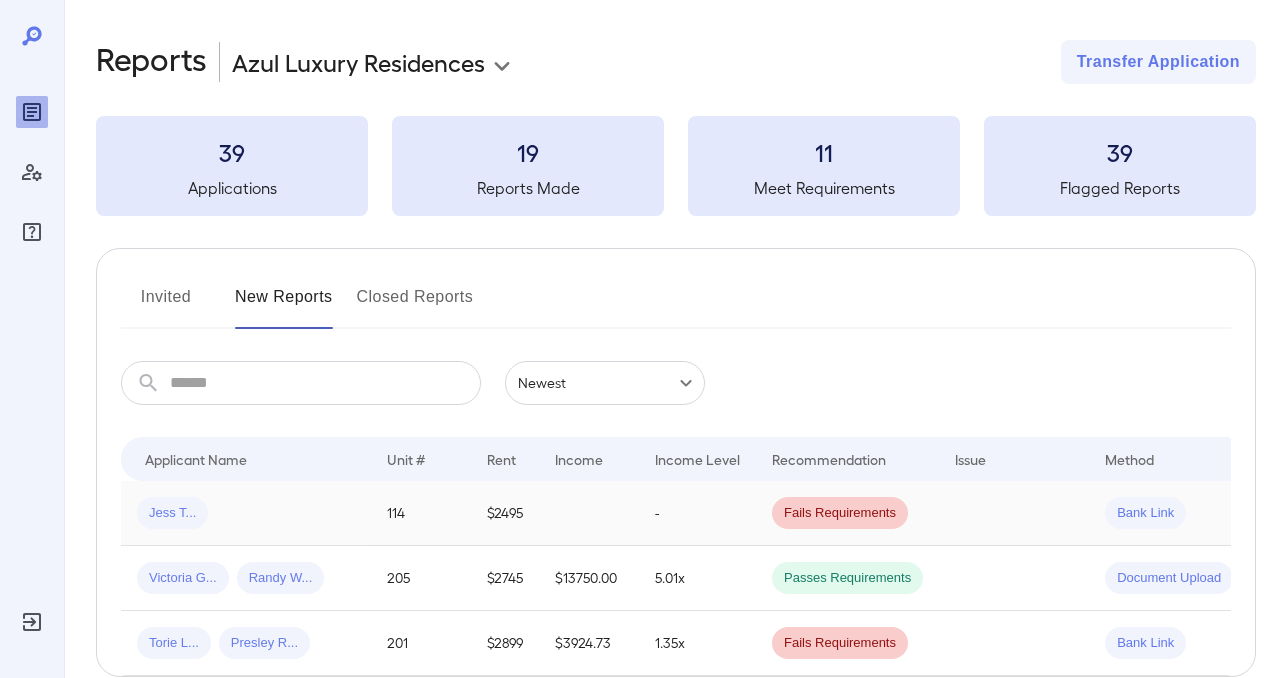 click on "Jess T..." at bounding box center [172, 513] 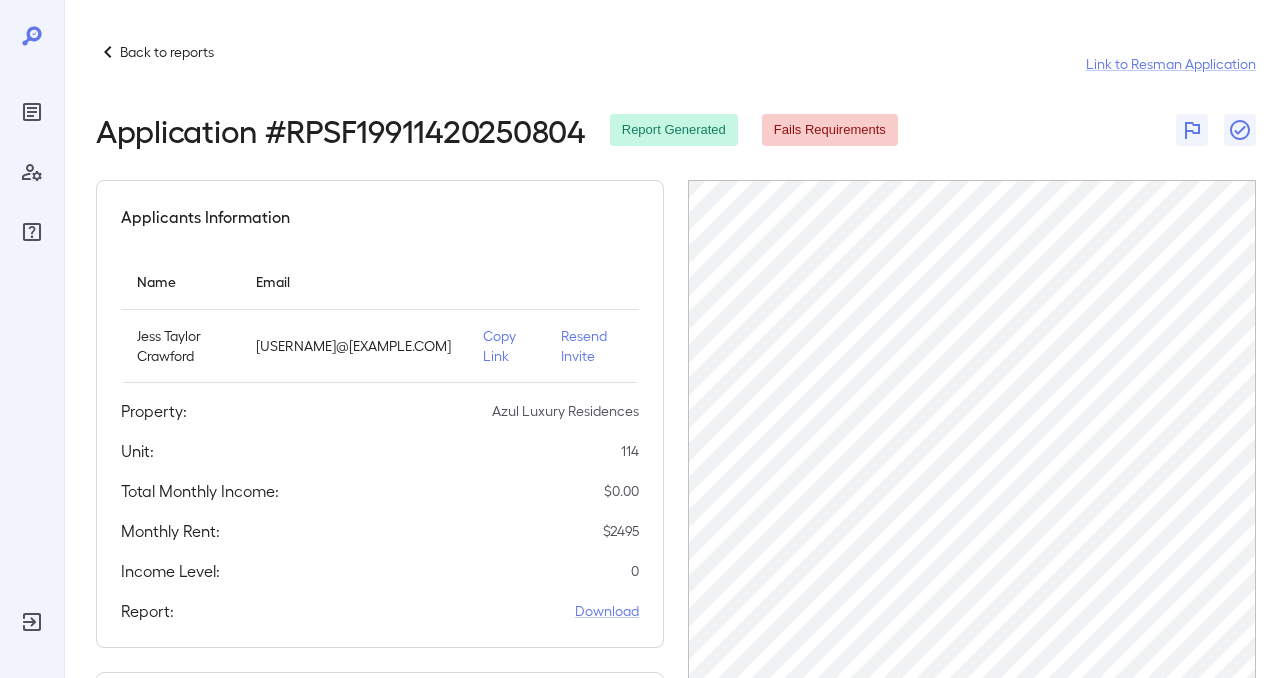 click on "Back to reports Link to Resman Application" at bounding box center [676, 64] 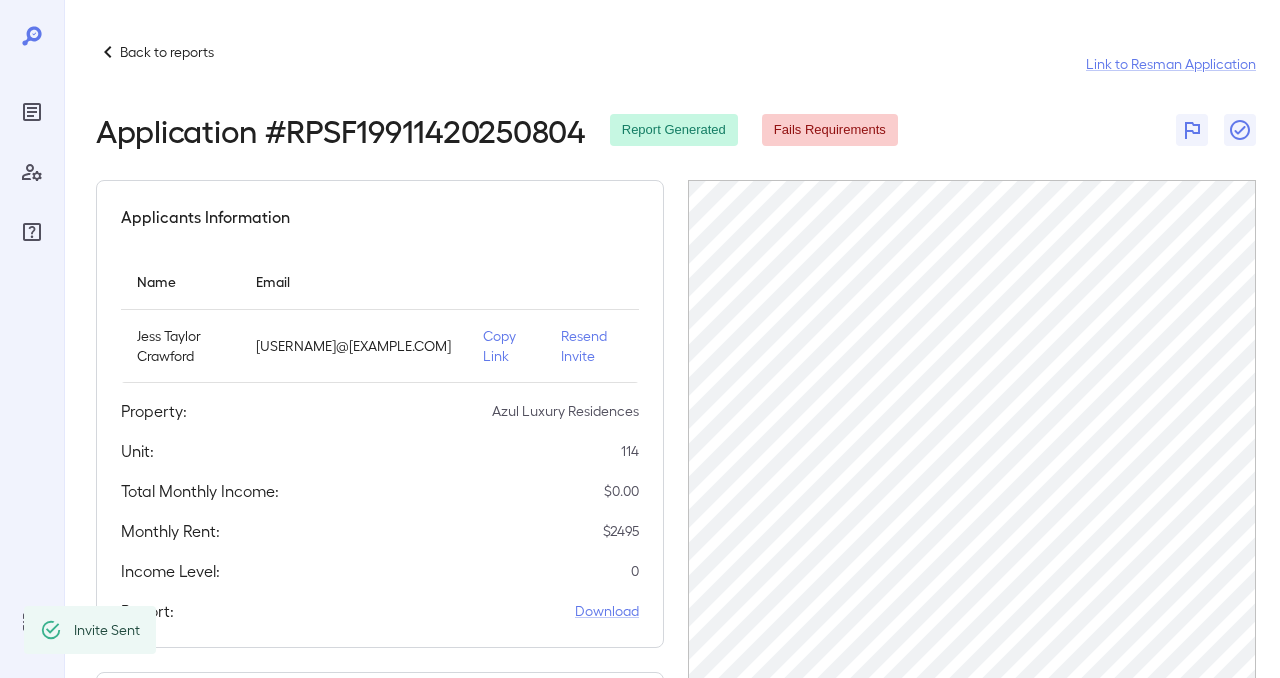 click on "Resend Invite" at bounding box center (592, 346) 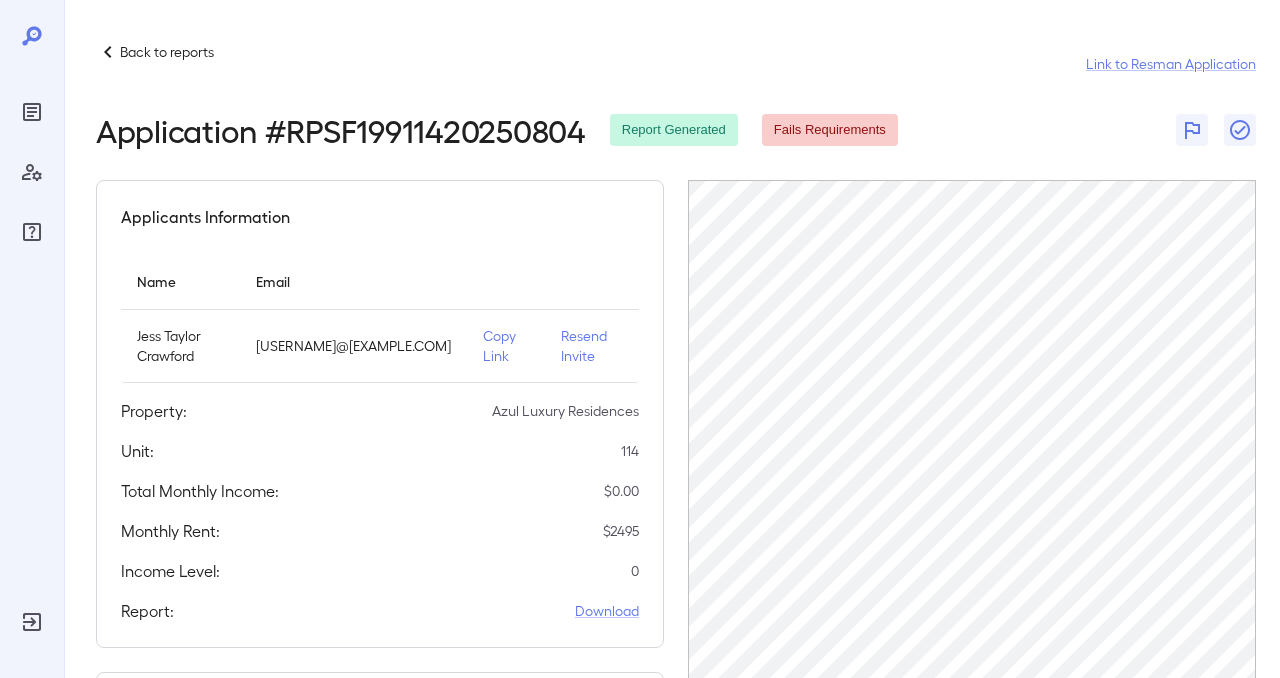 click on "Resend Invite" at bounding box center [592, 346] 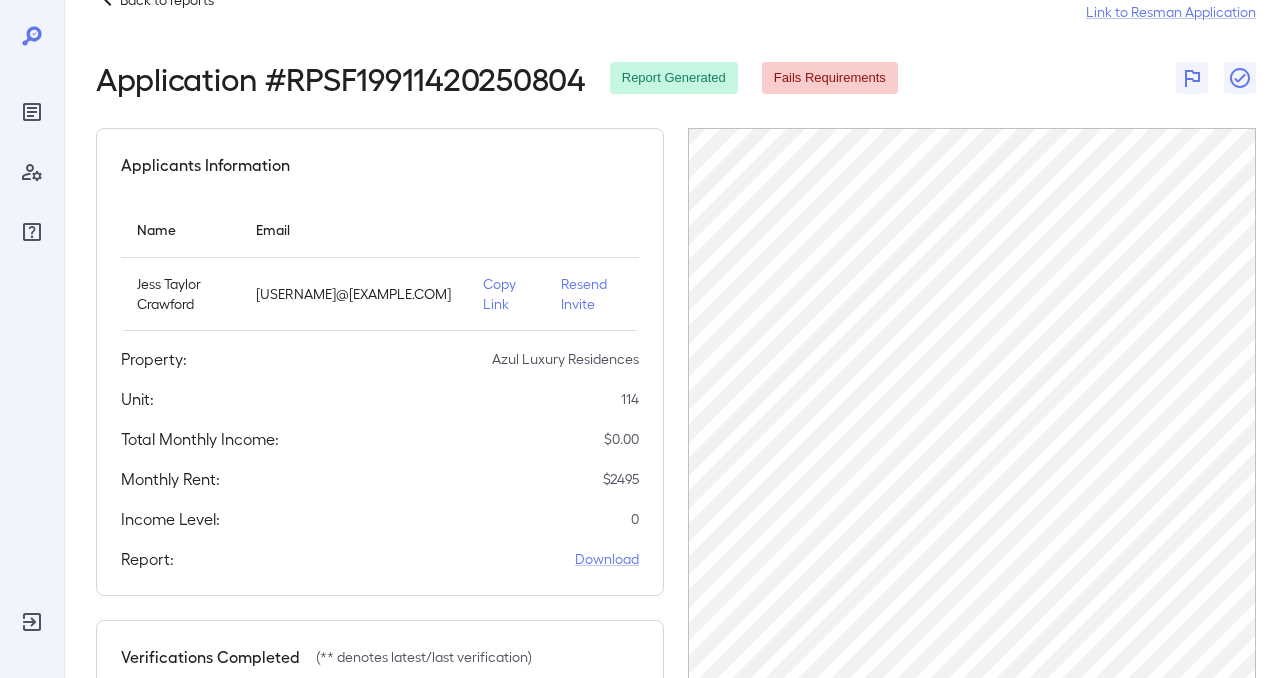 scroll, scrollTop: 346, scrollLeft: 0, axis: vertical 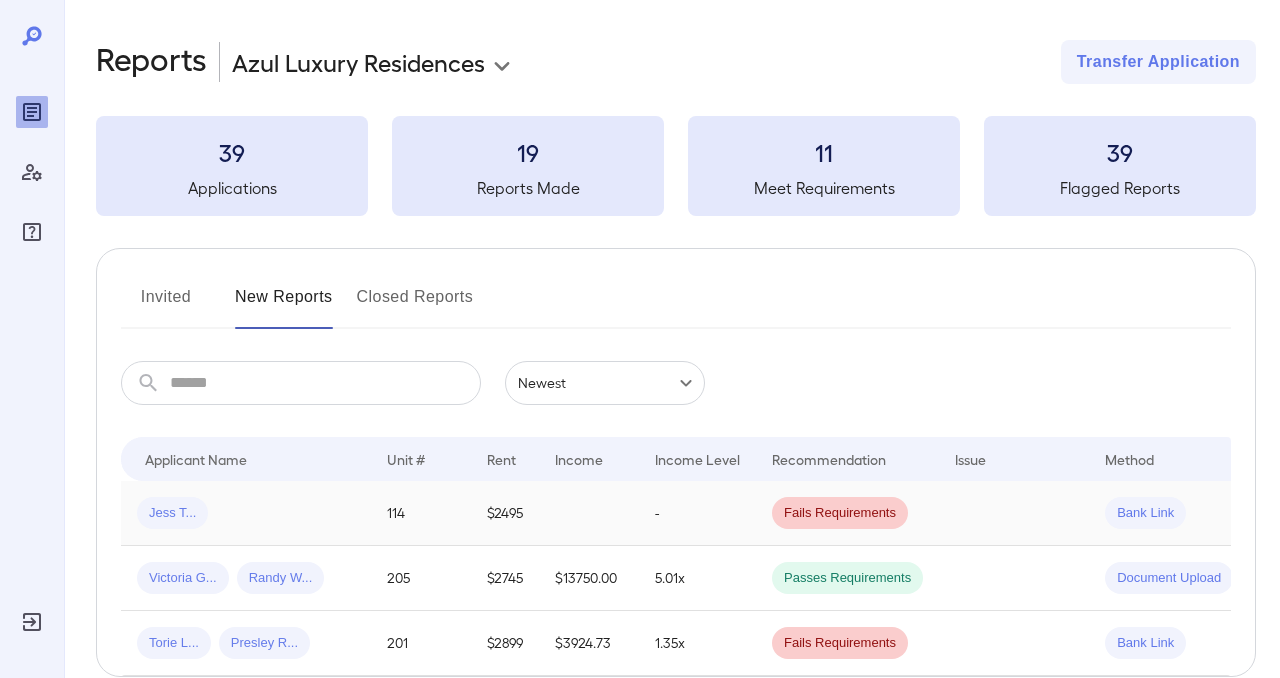 click on "Jess T..." at bounding box center (172, 513) 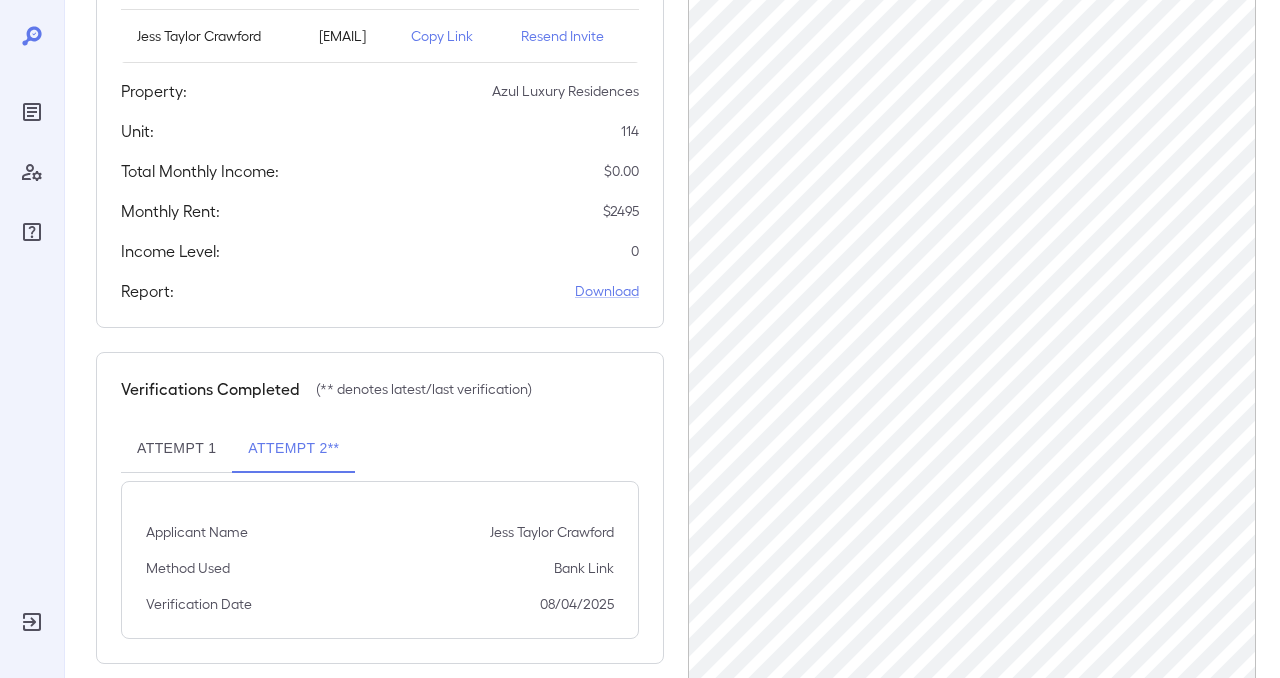 scroll, scrollTop: 346, scrollLeft: 0, axis: vertical 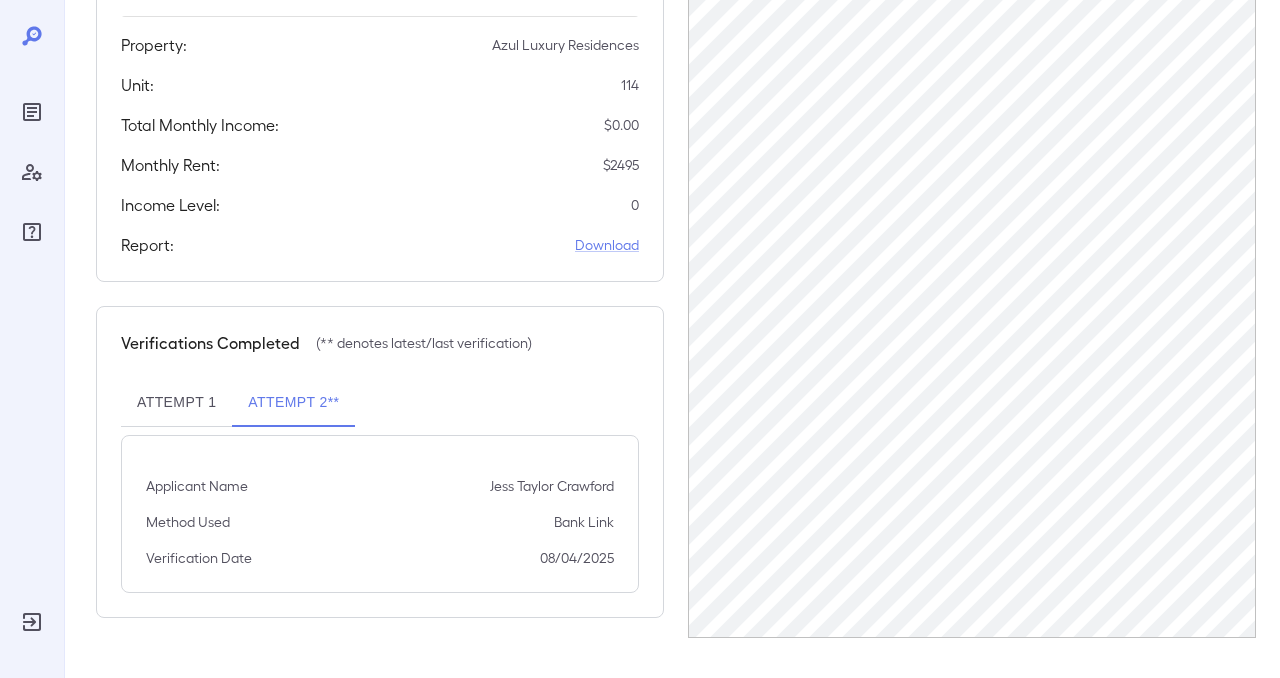 click on "Attempt 1" at bounding box center (176, 403) 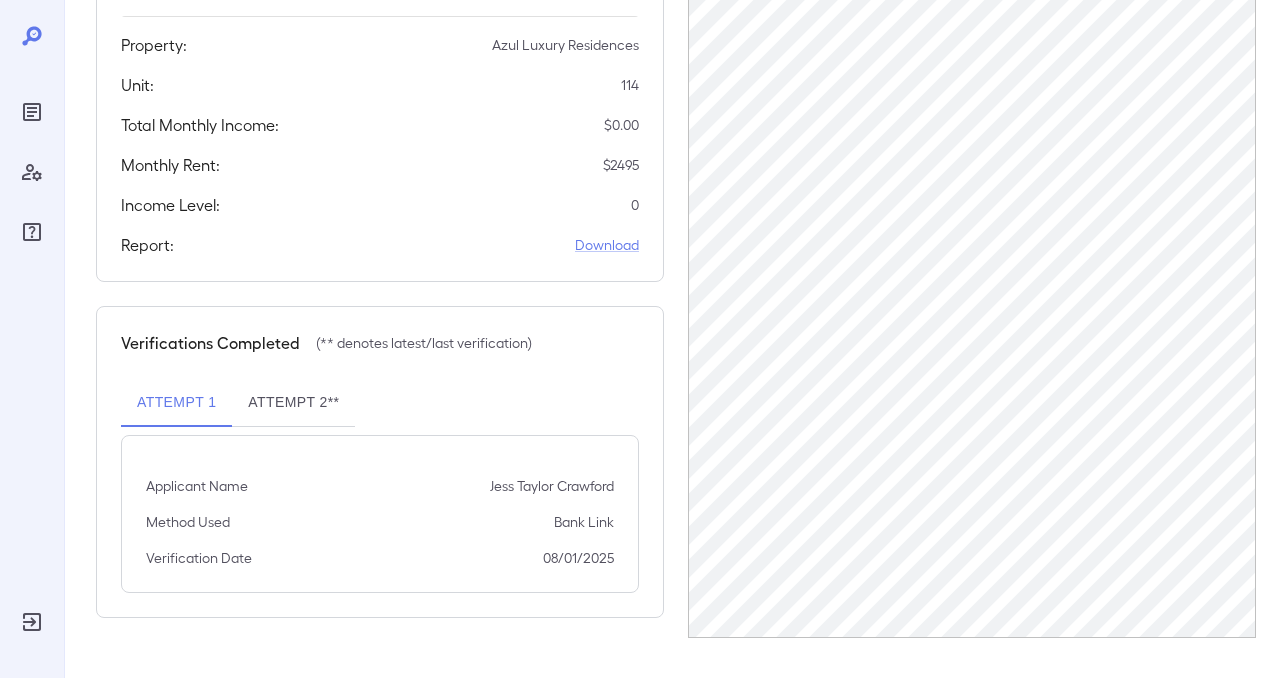 click on "Attempt 2**" at bounding box center (293, 403) 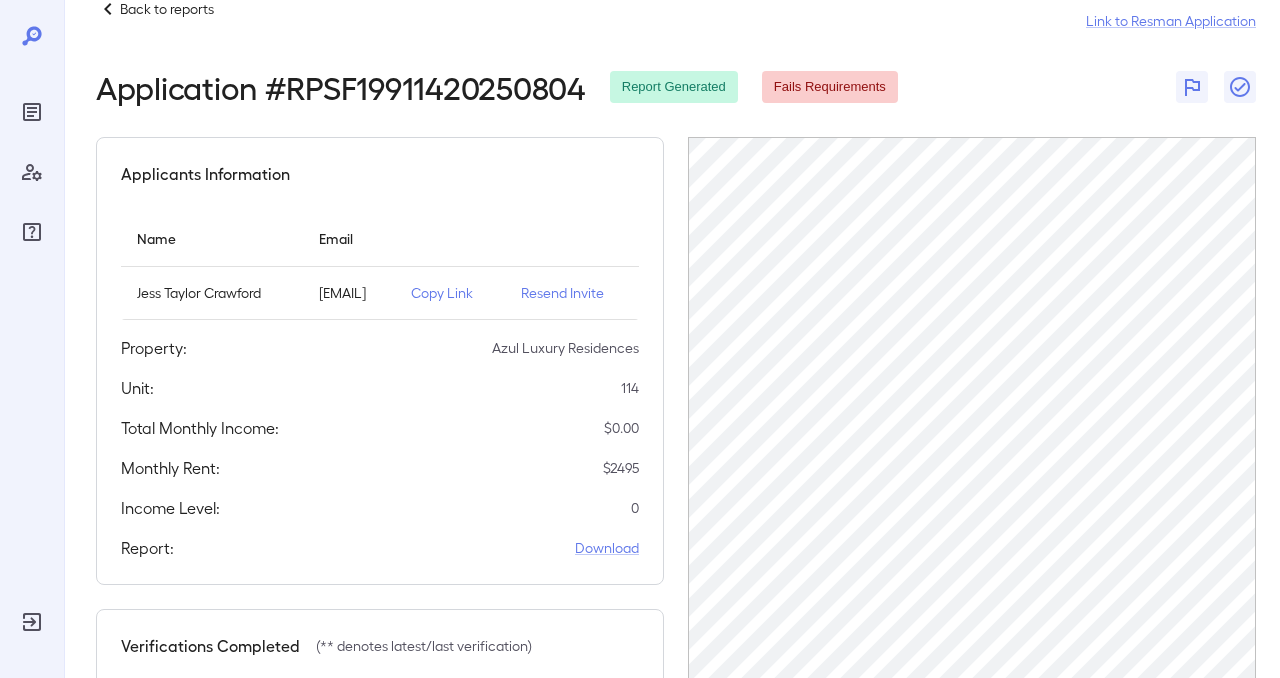 scroll, scrollTop: 0, scrollLeft: 0, axis: both 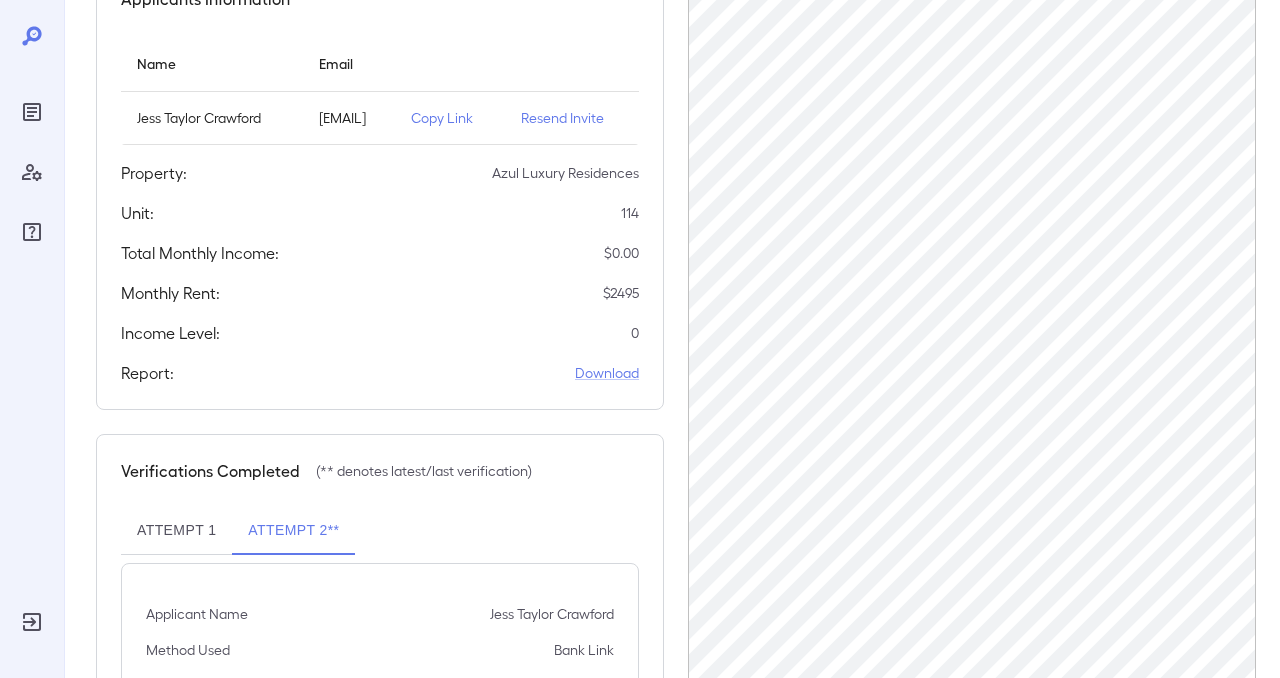 click on "Resend Invite" at bounding box center [572, 118] 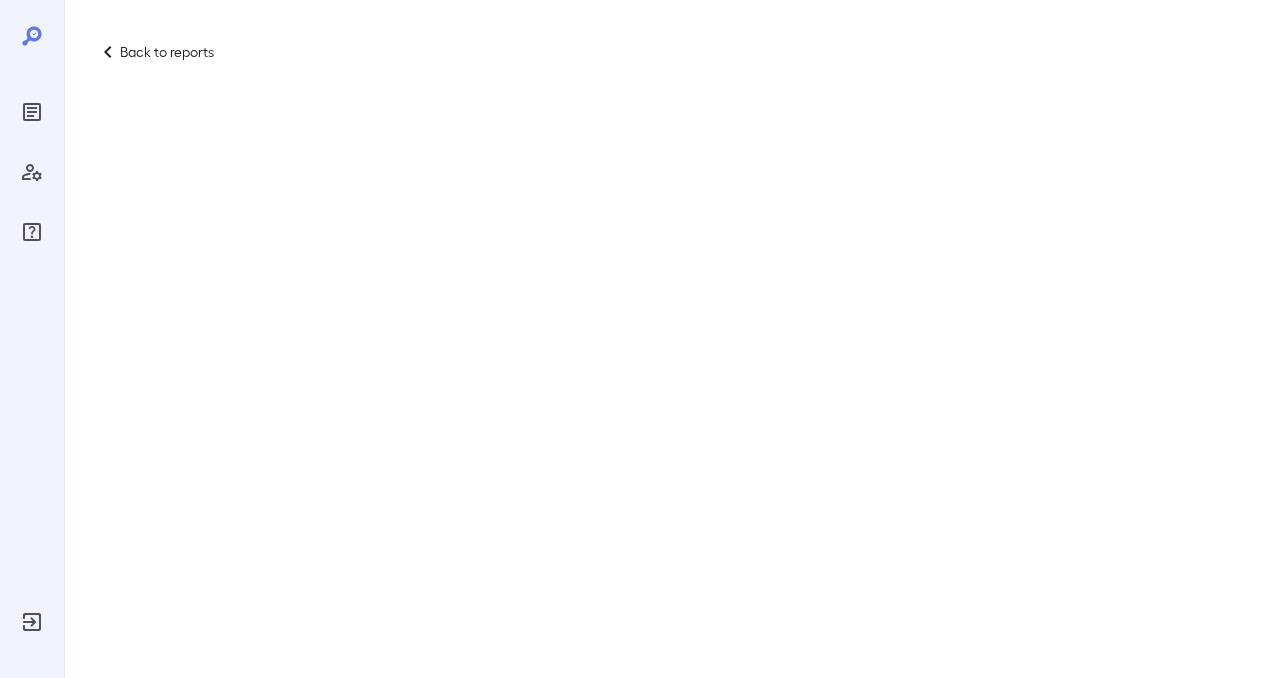 scroll, scrollTop: 0, scrollLeft: 0, axis: both 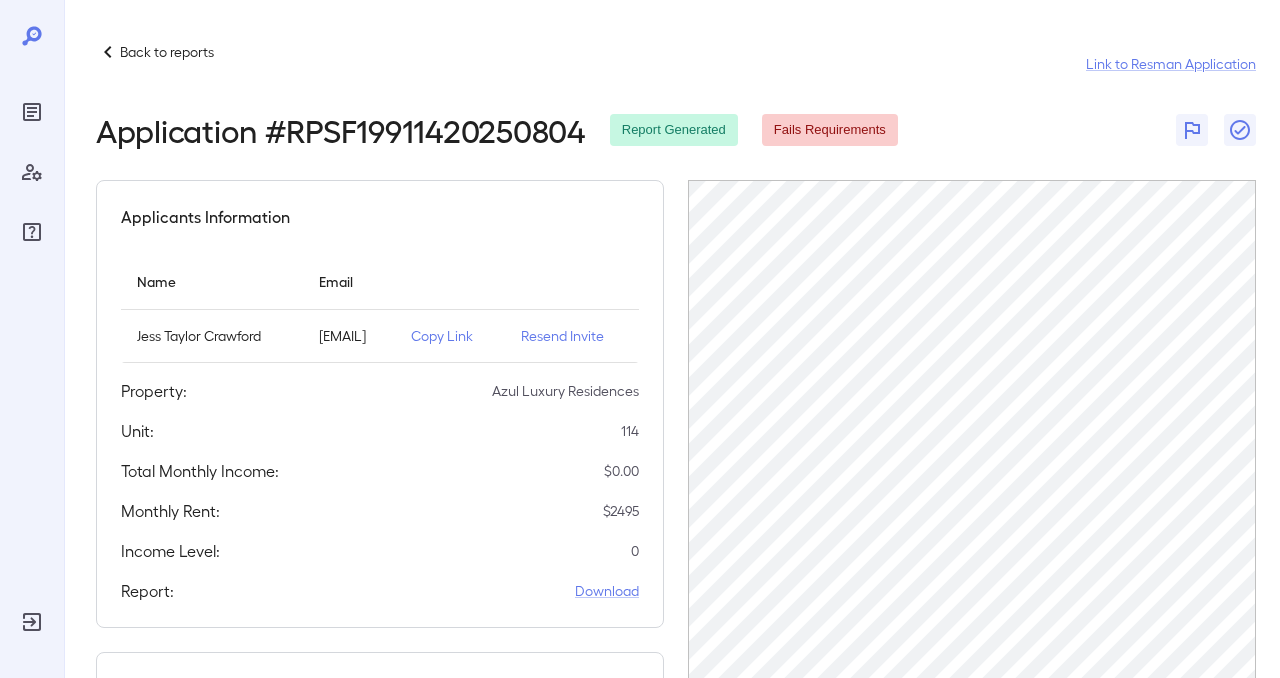 click on "Back to reports" at bounding box center (167, 52) 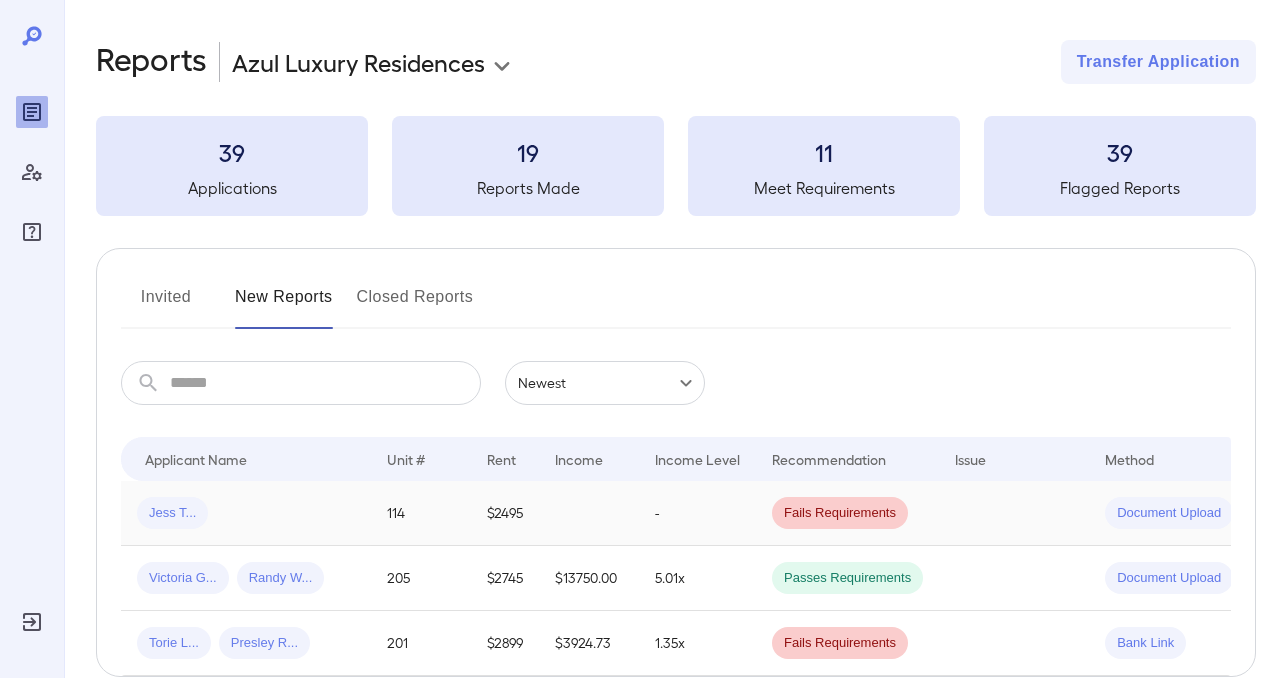 click on "Jess T..." at bounding box center [172, 513] 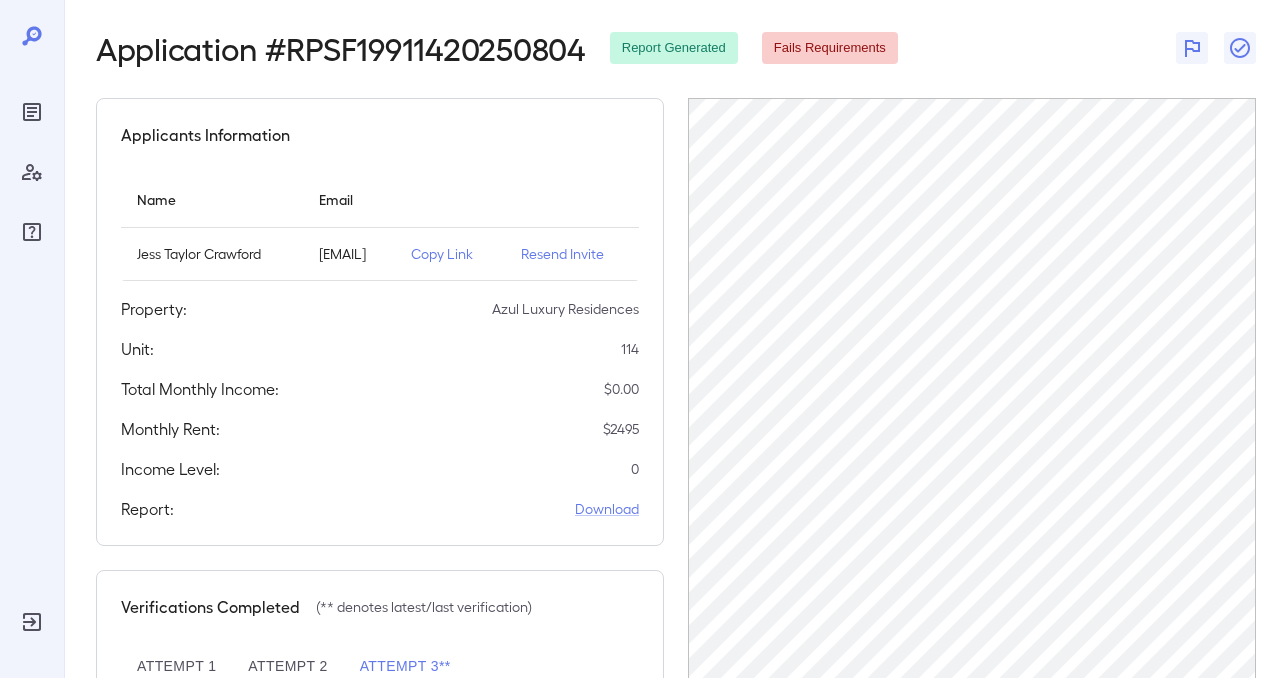 scroll, scrollTop: 0, scrollLeft: 0, axis: both 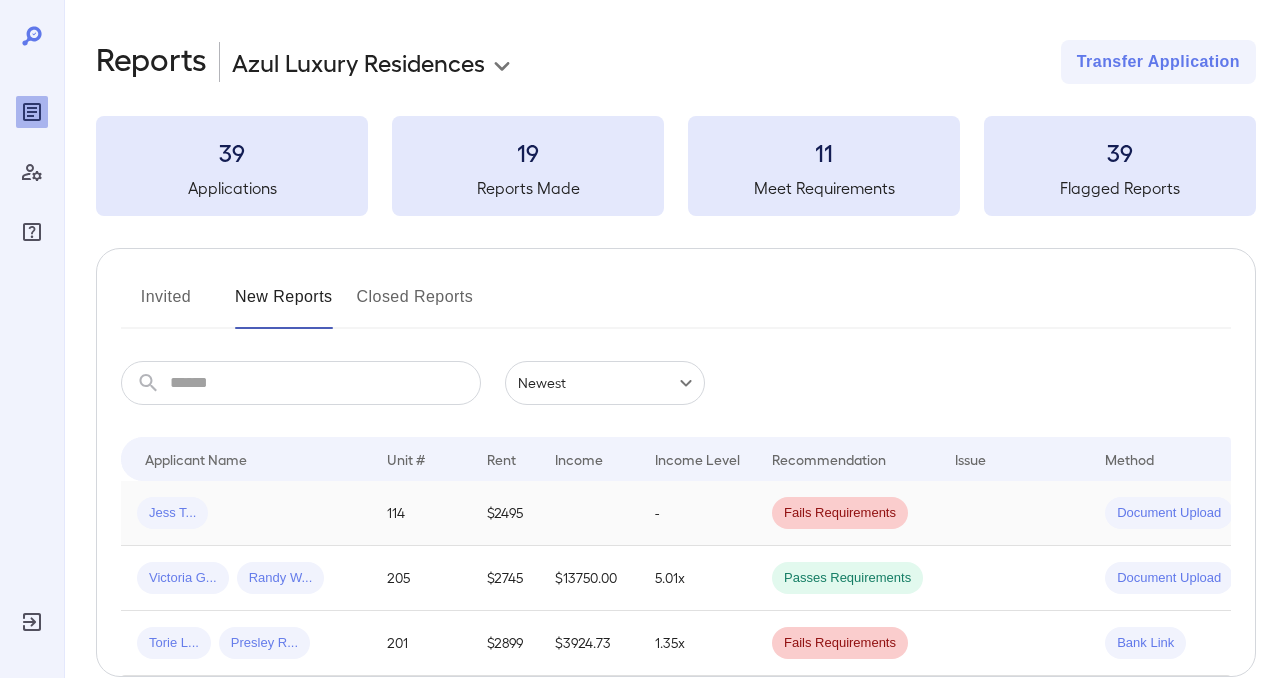 click on "Document Upload" at bounding box center [1169, 513] 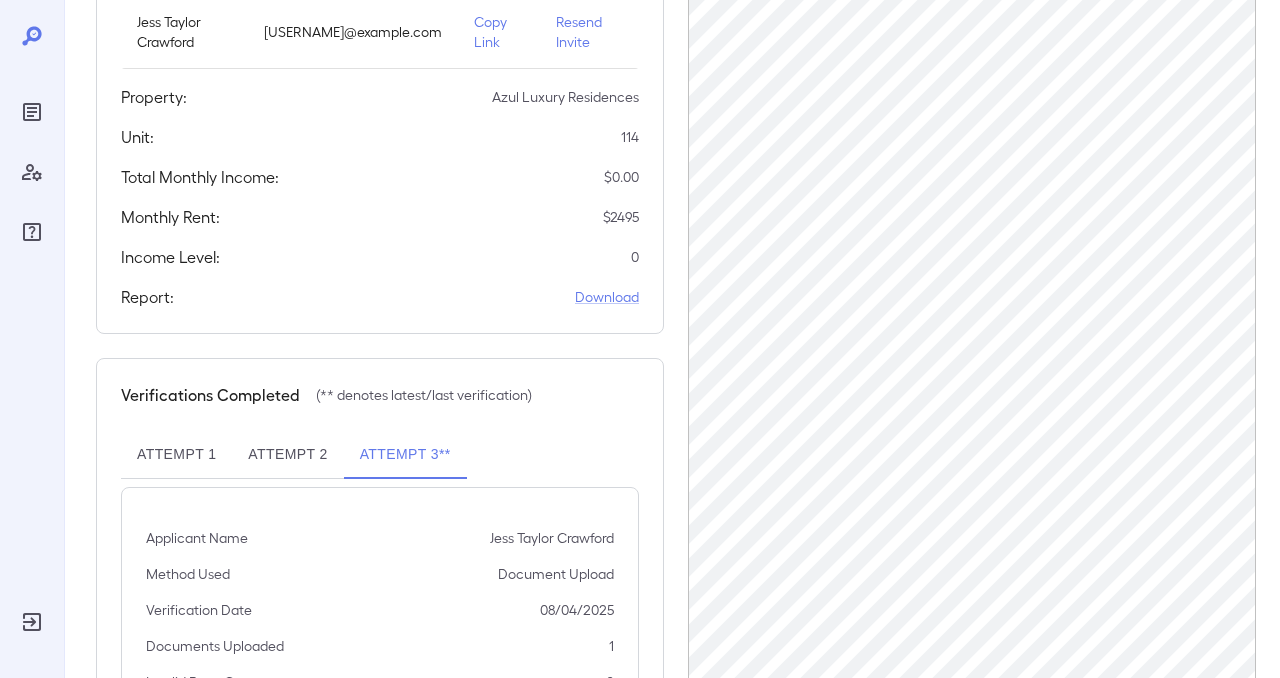scroll, scrollTop: 454, scrollLeft: 0, axis: vertical 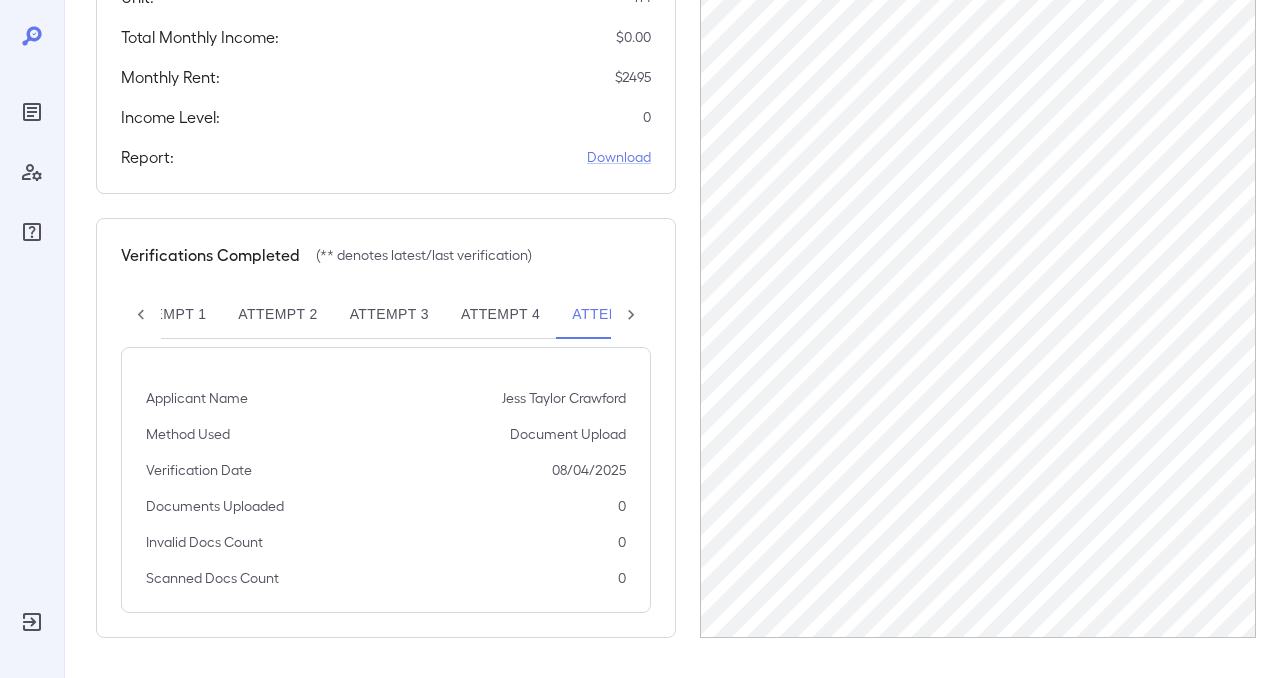 click 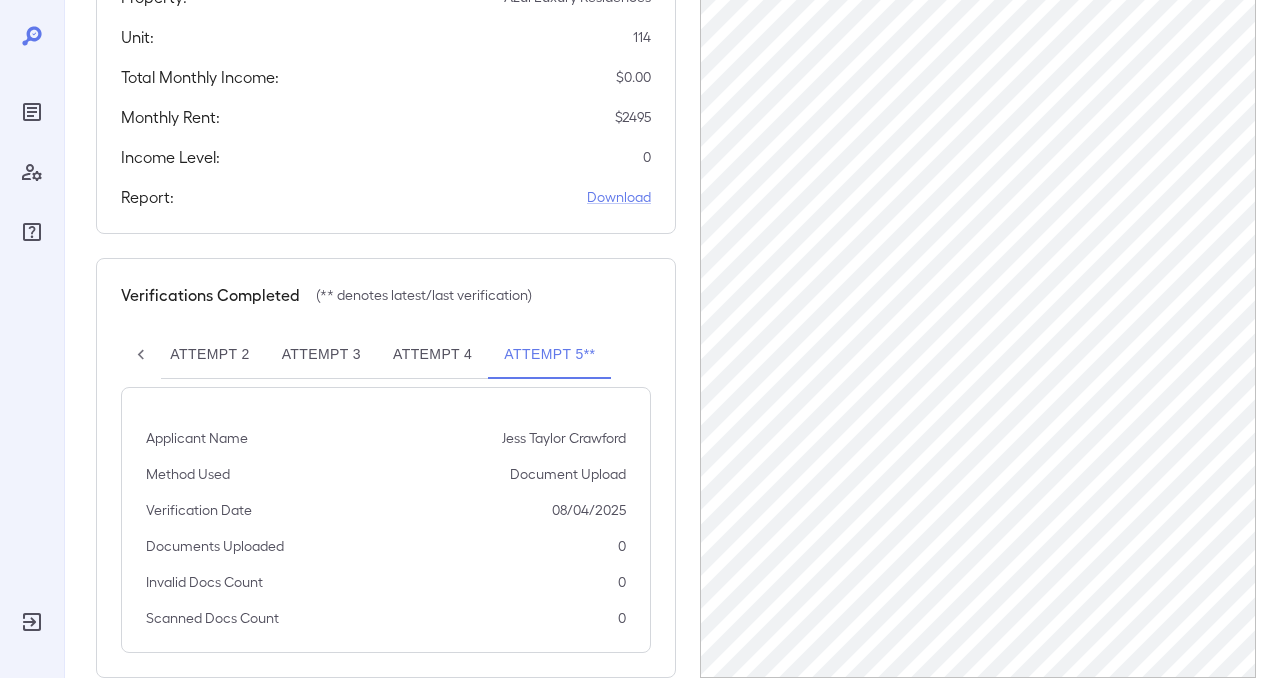 scroll, scrollTop: 454, scrollLeft: 0, axis: vertical 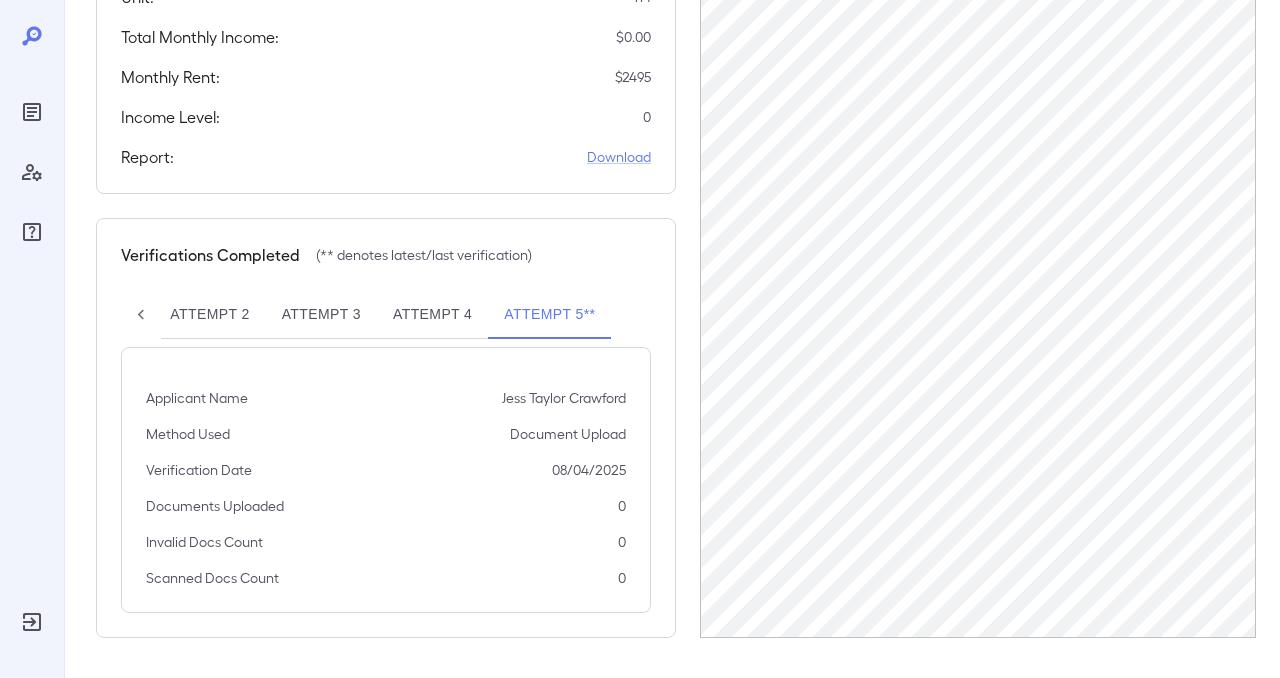 click on "Attempt 4" at bounding box center [432, 315] 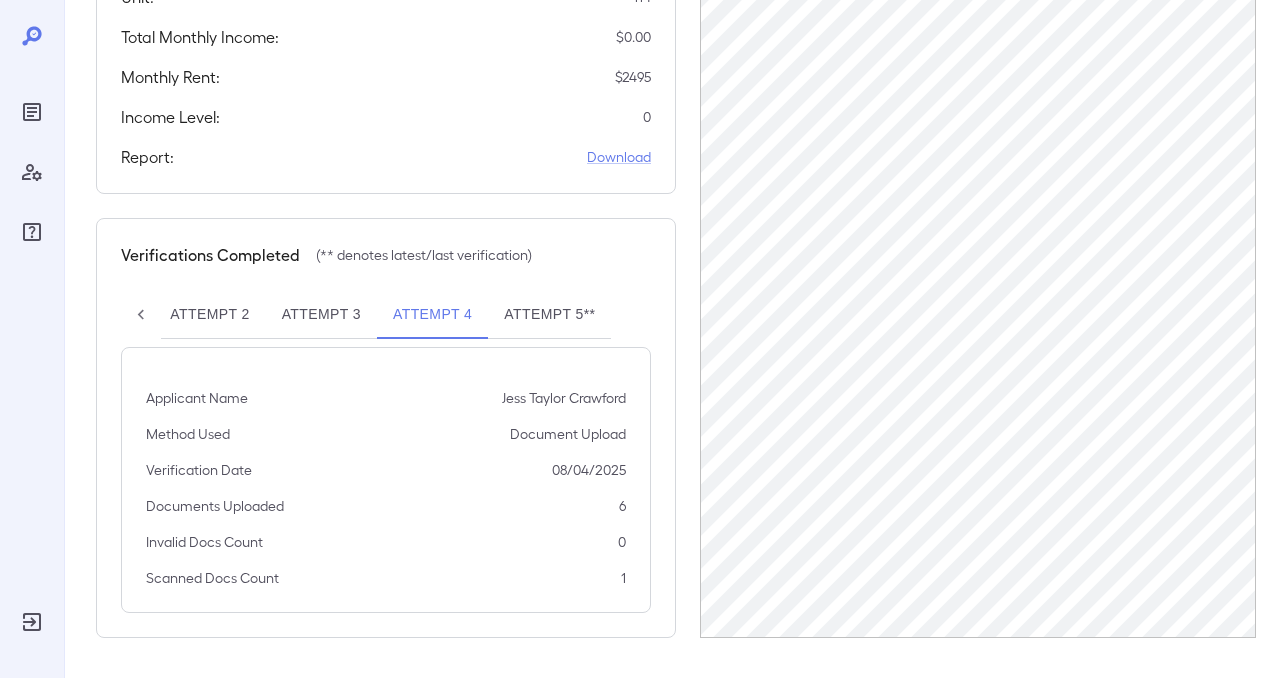 click on "Attempt 5**" at bounding box center (549, 315) 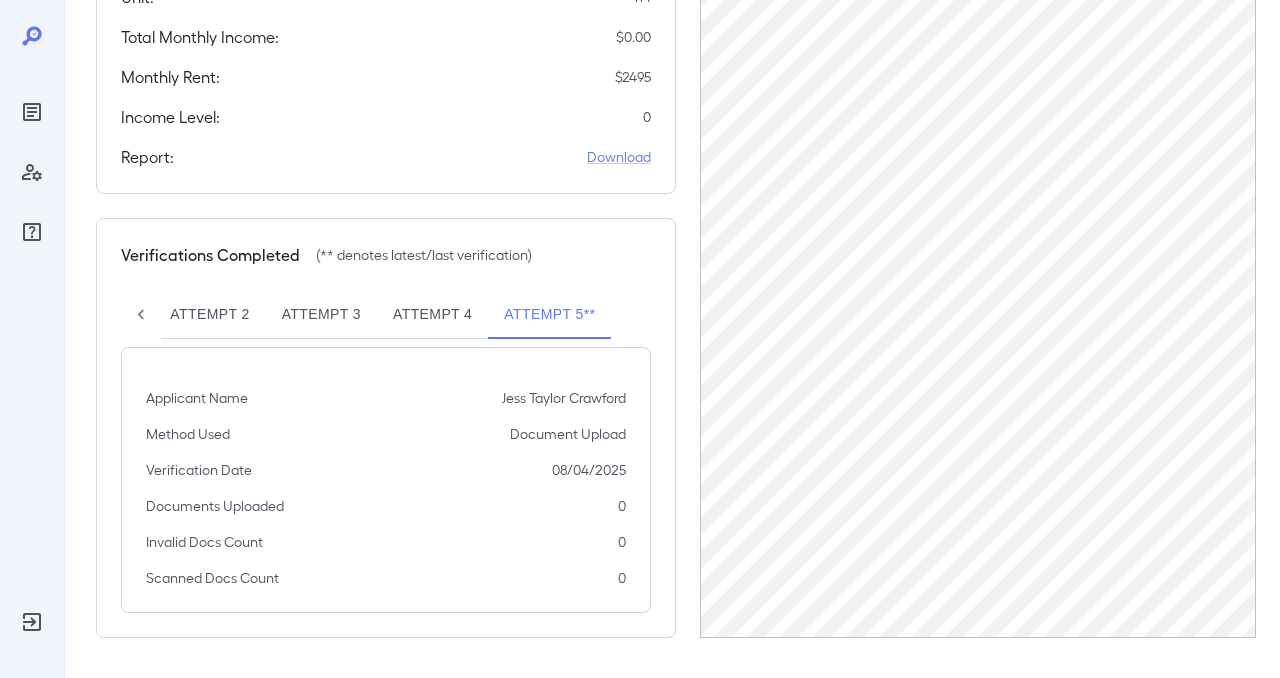 scroll, scrollTop: 292, scrollLeft: 0, axis: vertical 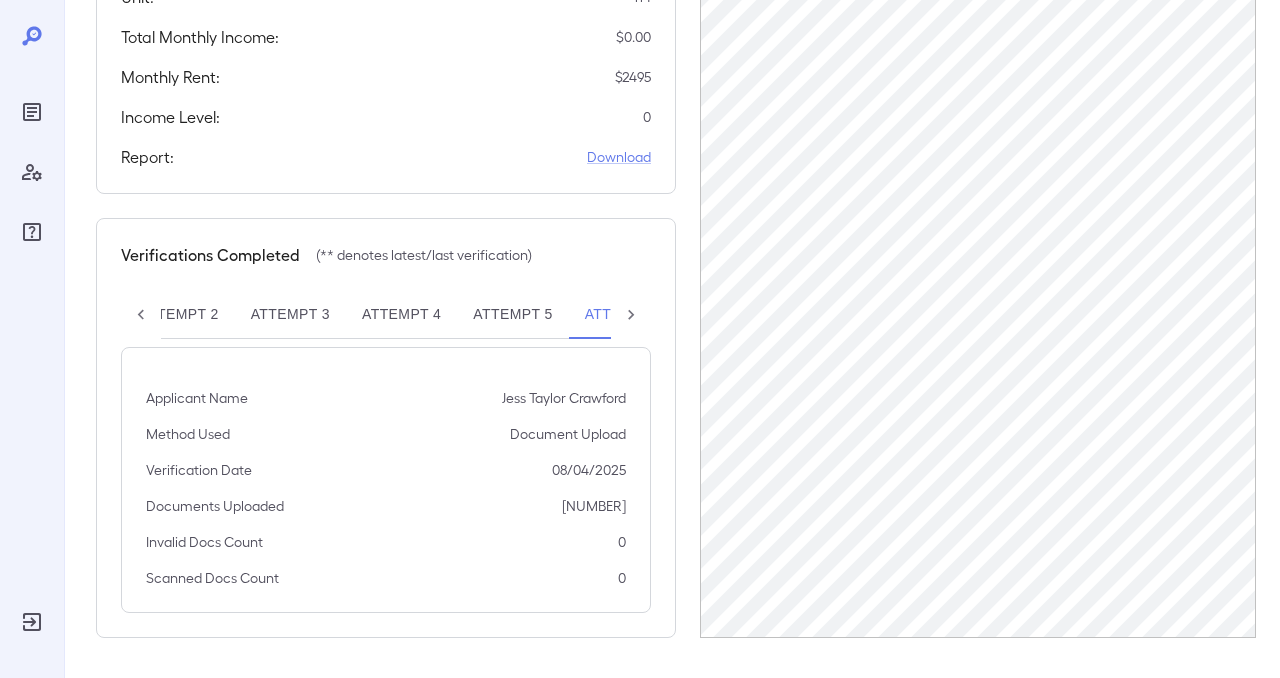 click on "Attempt 5" at bounding box center [512, 315] 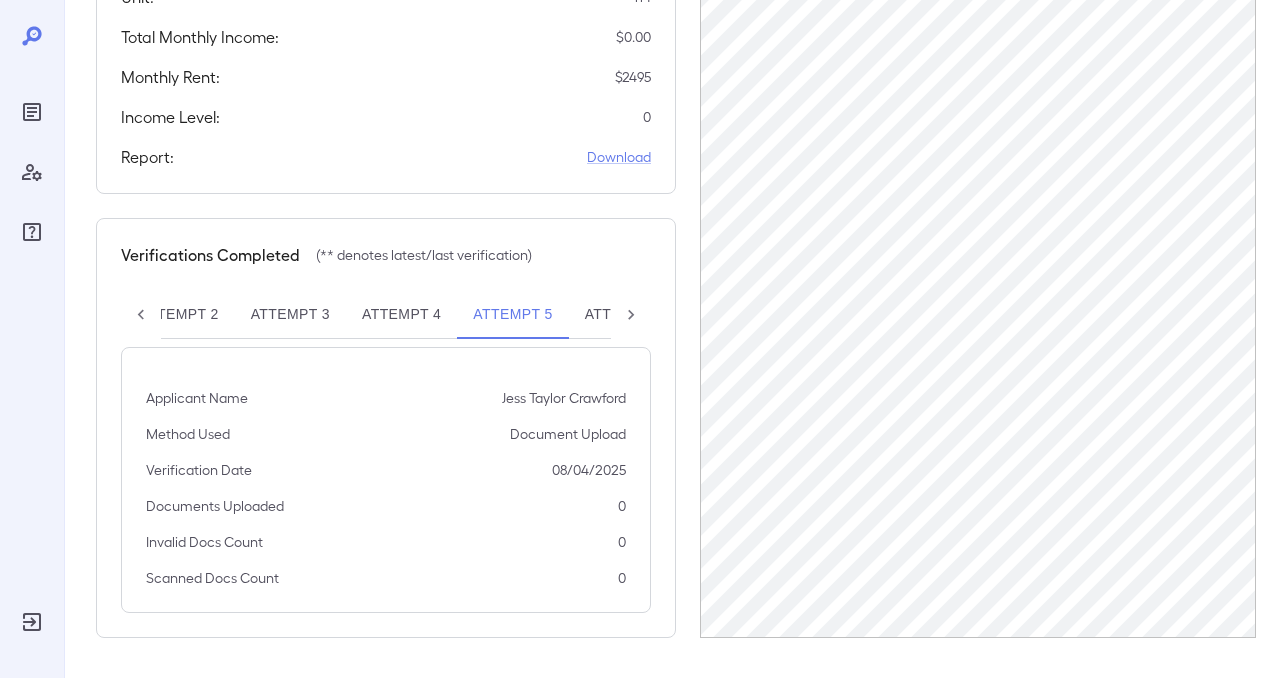 click on "Attempt 4" at bounding box center (401, 315) 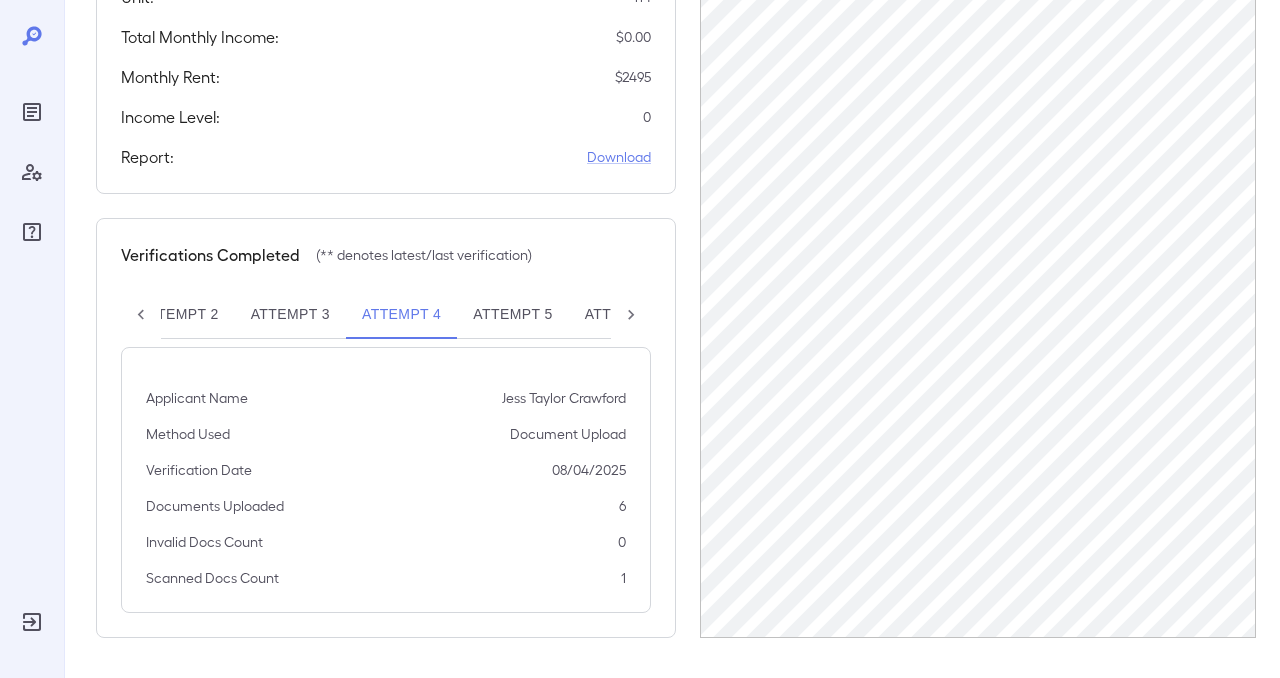 click on "Attempt 6**" at bounding box center (630, 315) 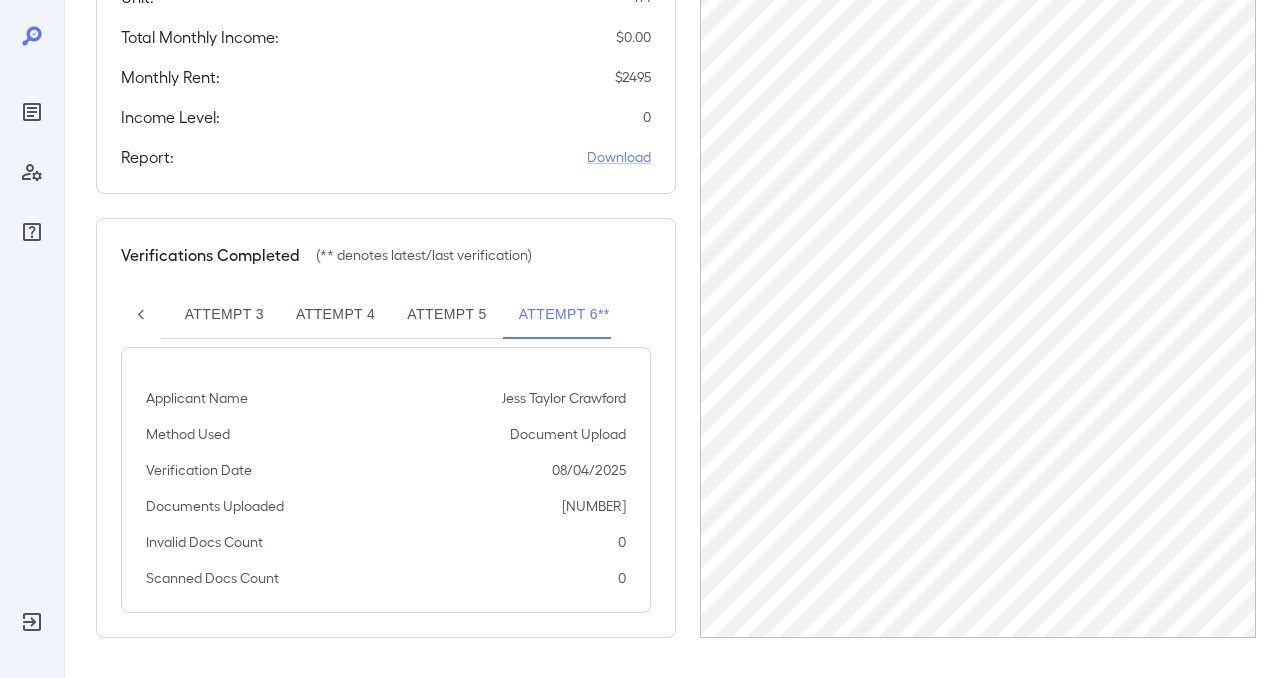 scroll, scrollTop: 0, scrollLeft: 229, axis: horizontal 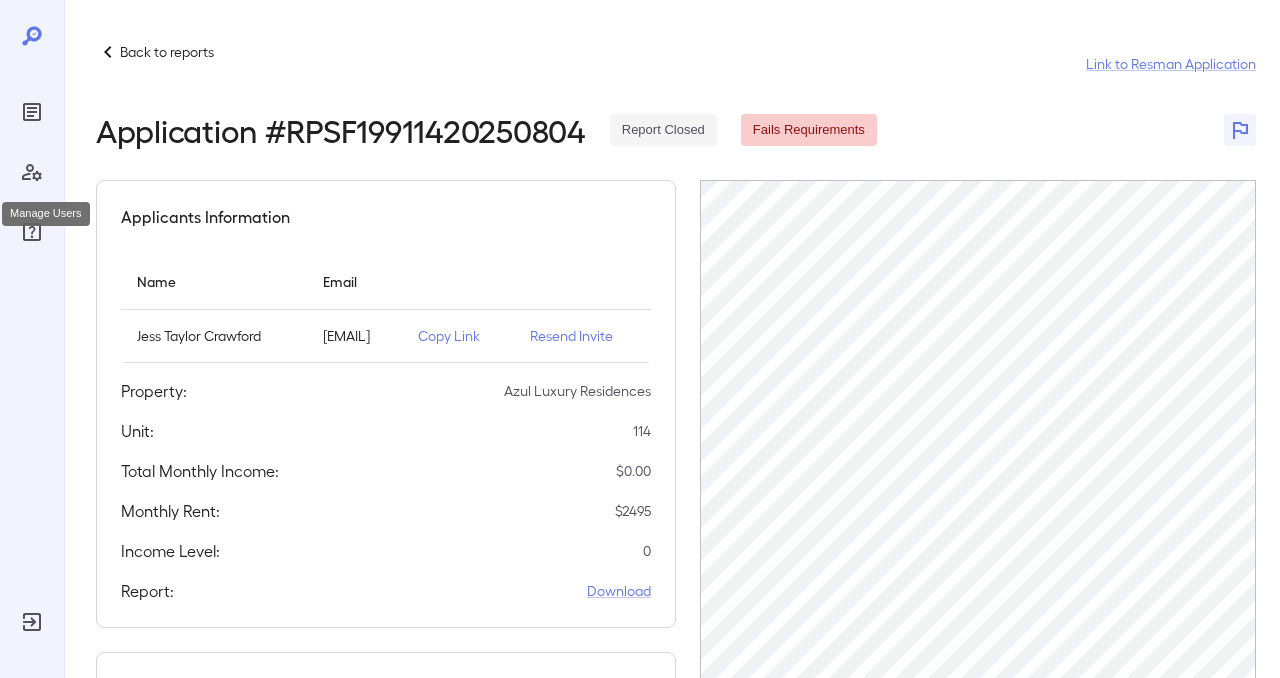 click 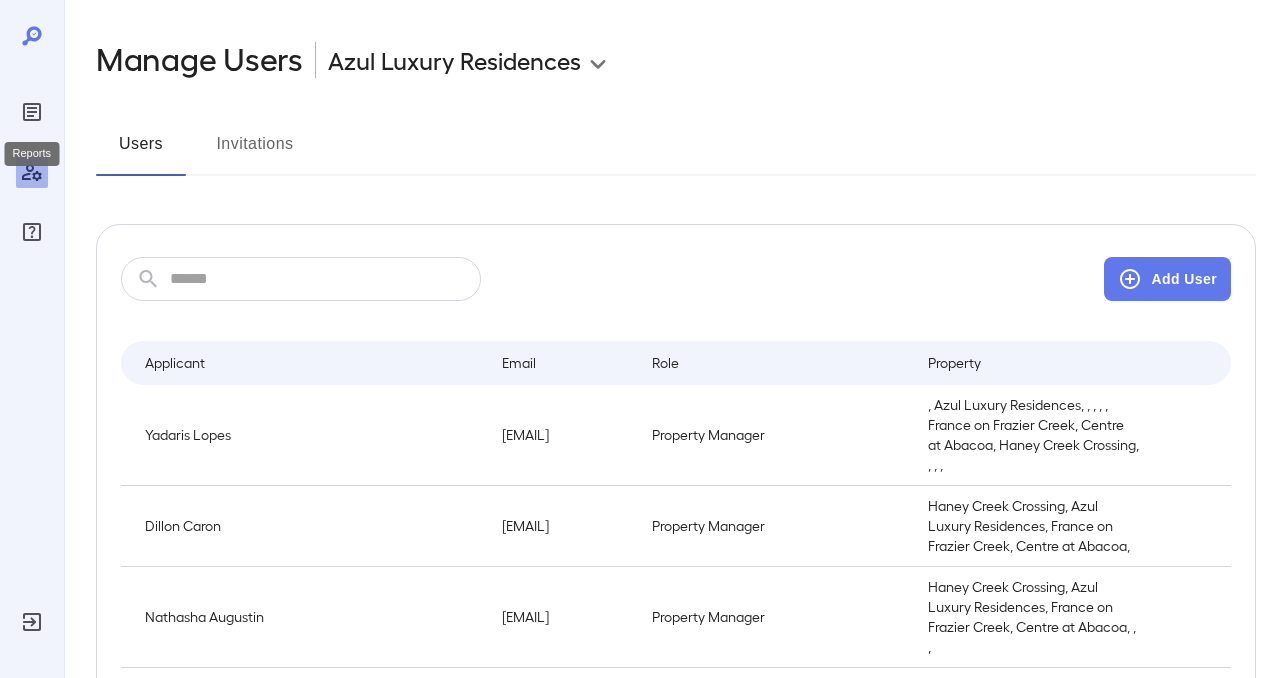 click 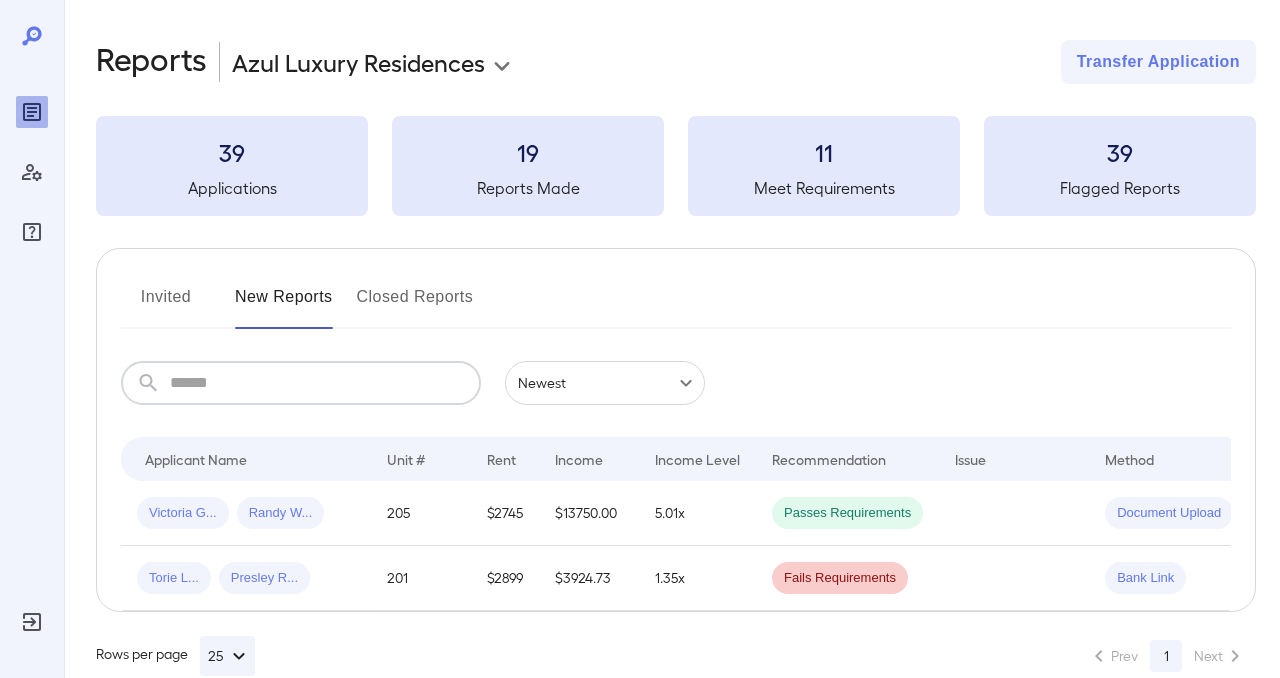click at bounding box center [325, 383] 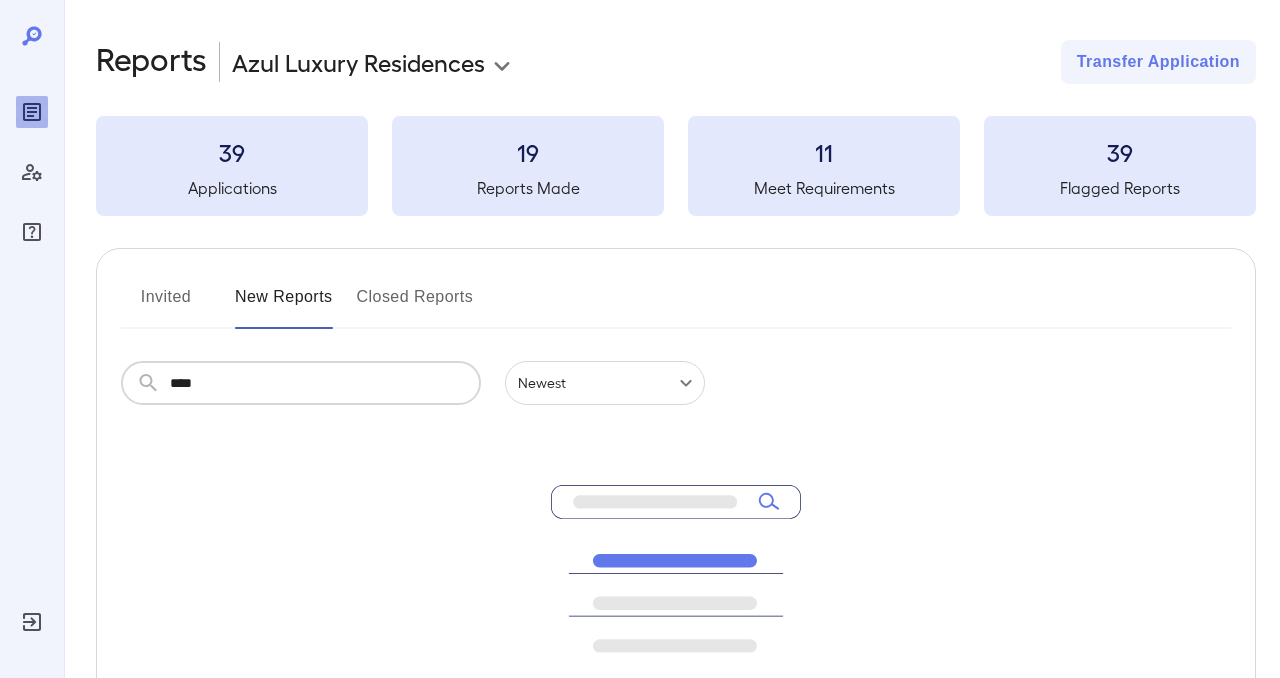type on "****" 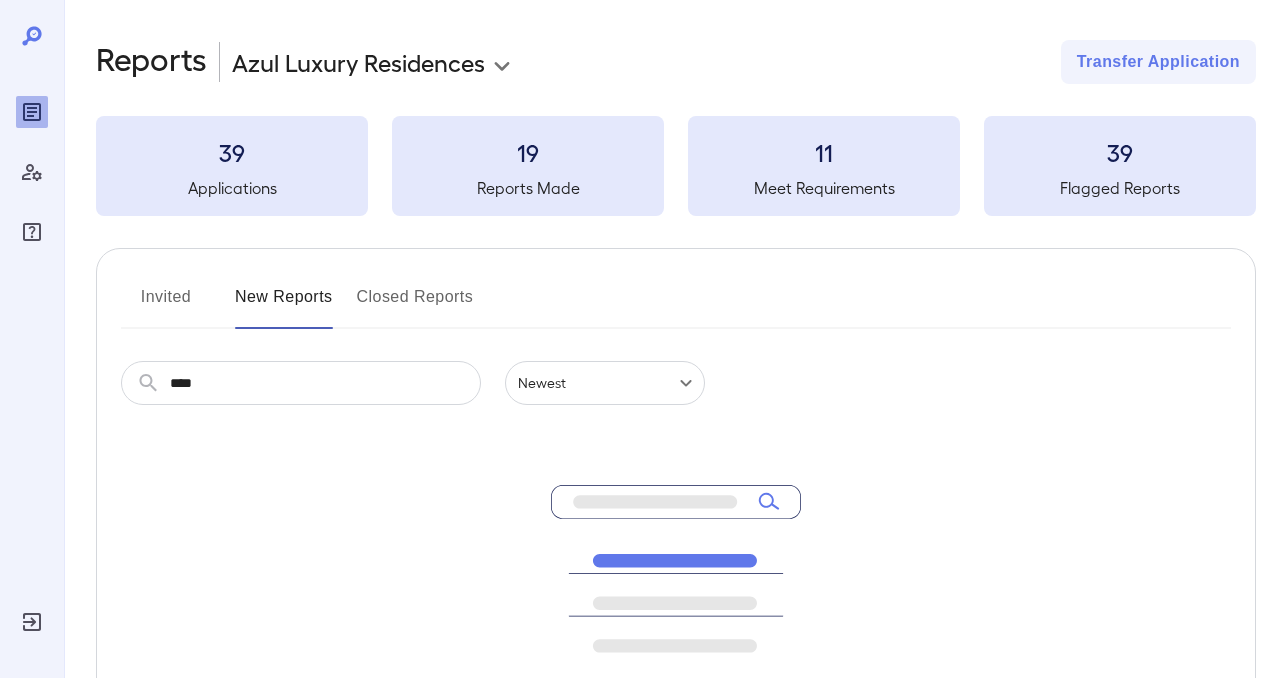 click on "**********" at bounding box center (672, 477) 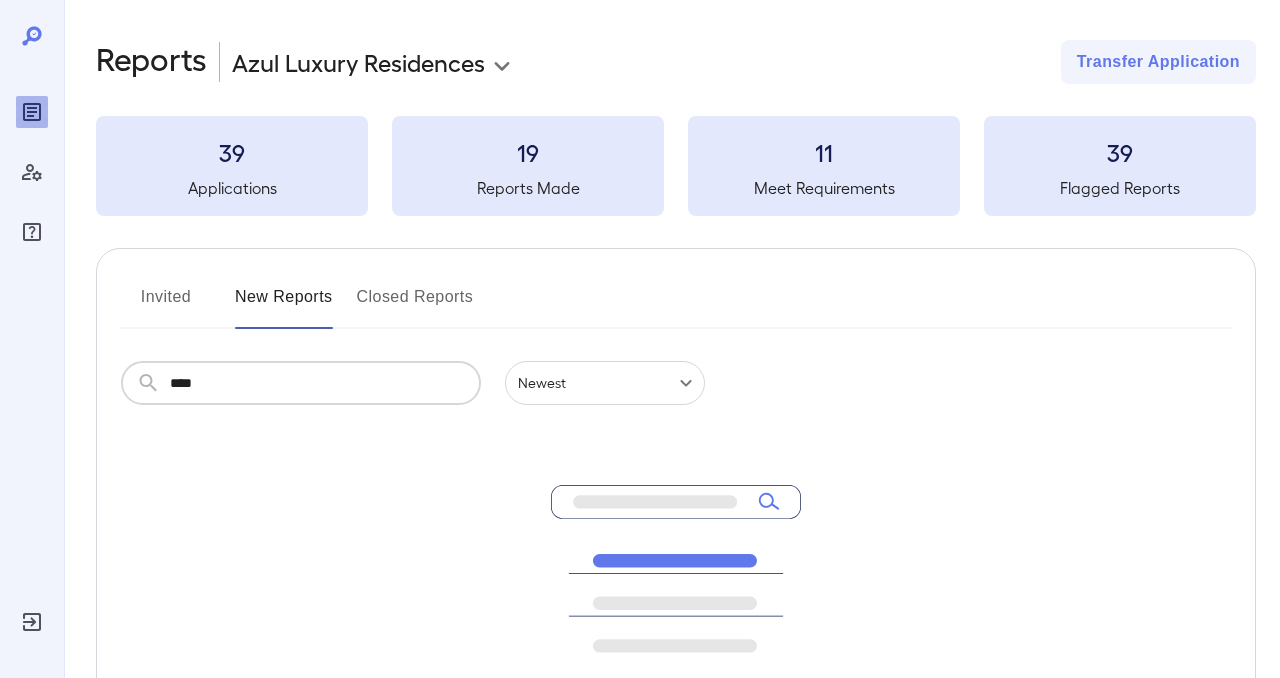 click on "****" at bounding box center (325, 383) 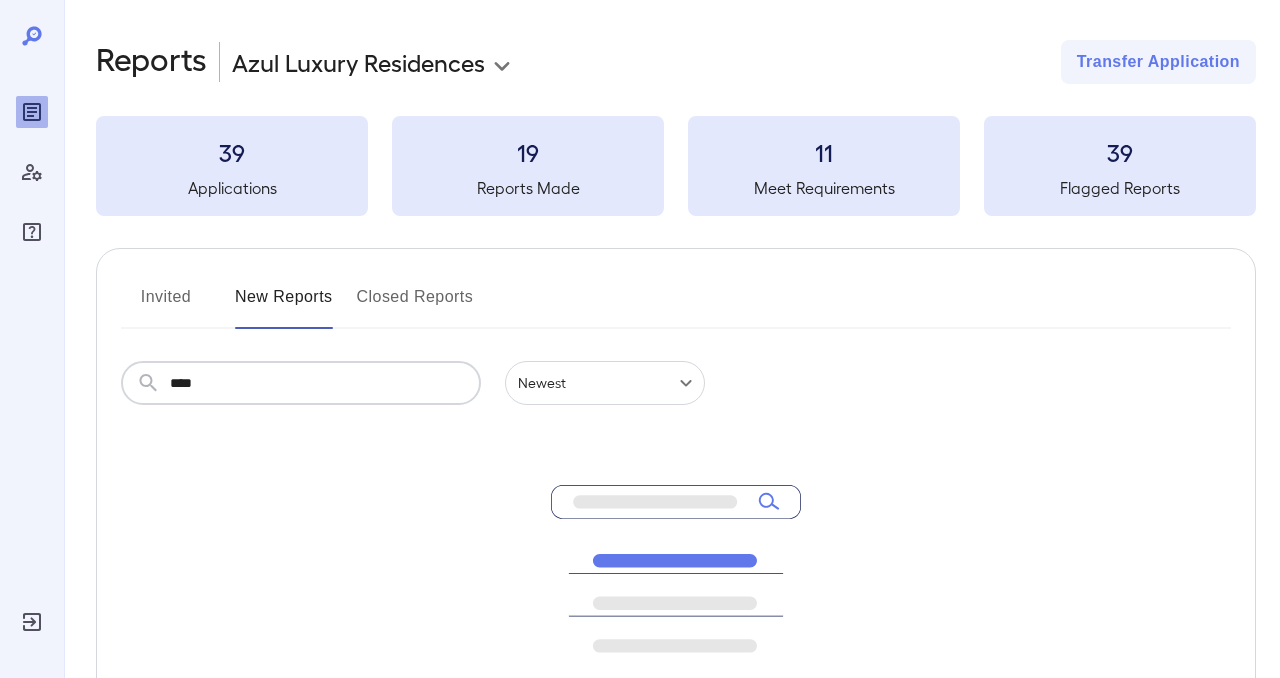 click on "Closed Reports" at bounding box center (415, 305) 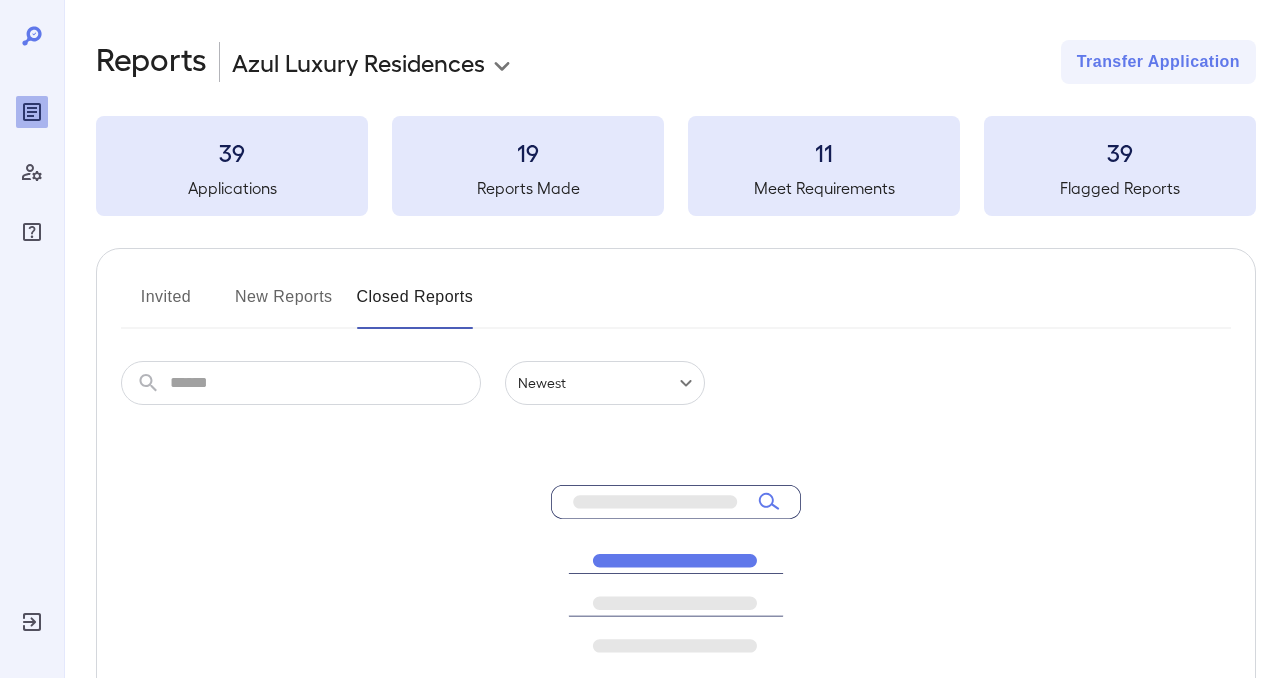 click on "Invited" at bounding box center [166, 305] 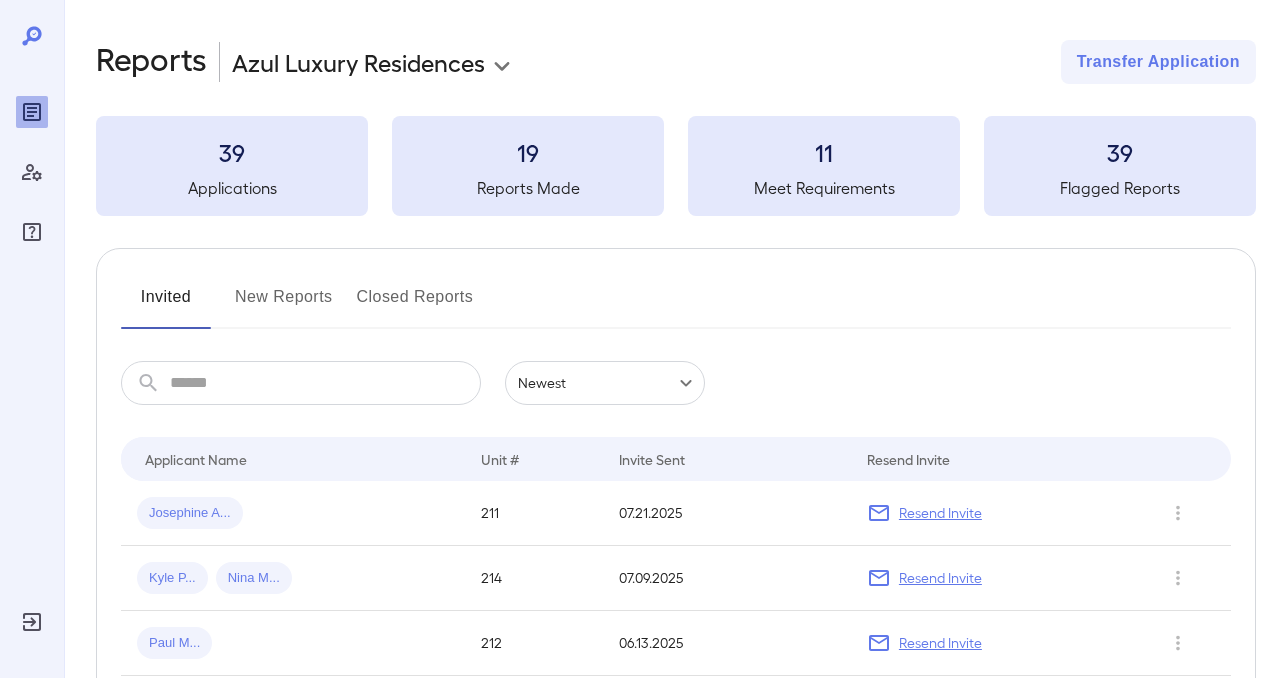 click on "New Reports" at bounding box center [284, 305] 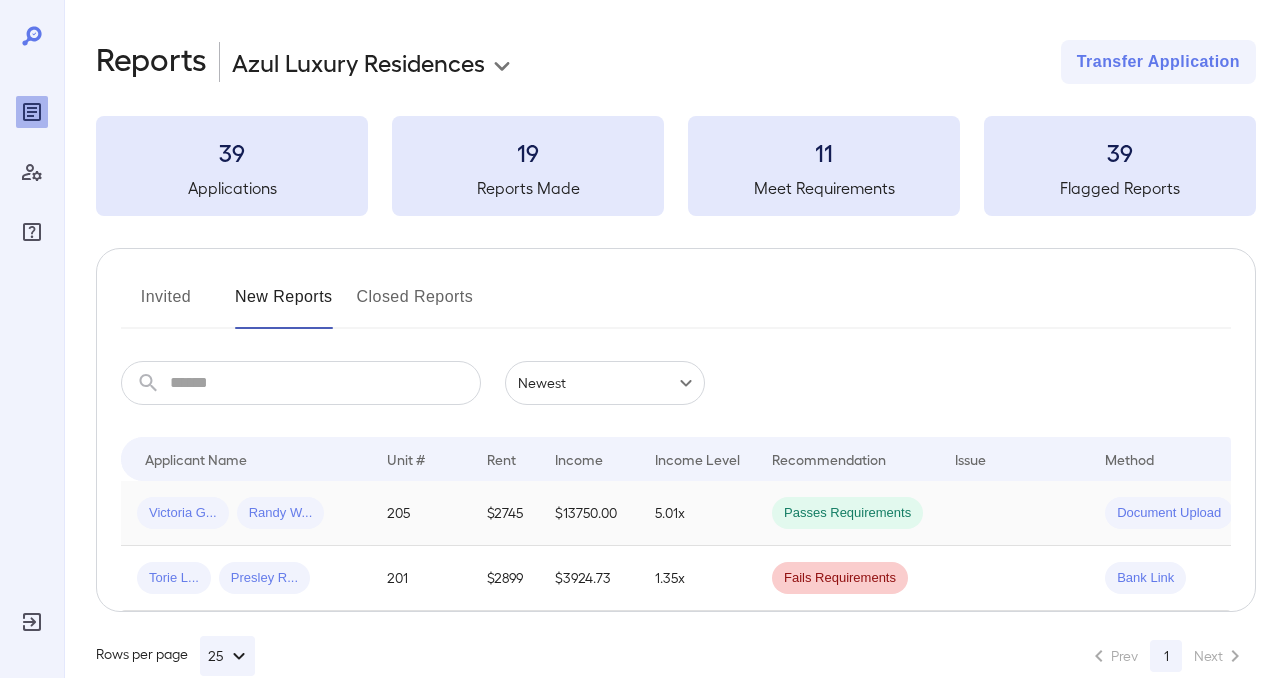 scroll, scrollTop: 38, scrollLeft: 0, axis: vertical 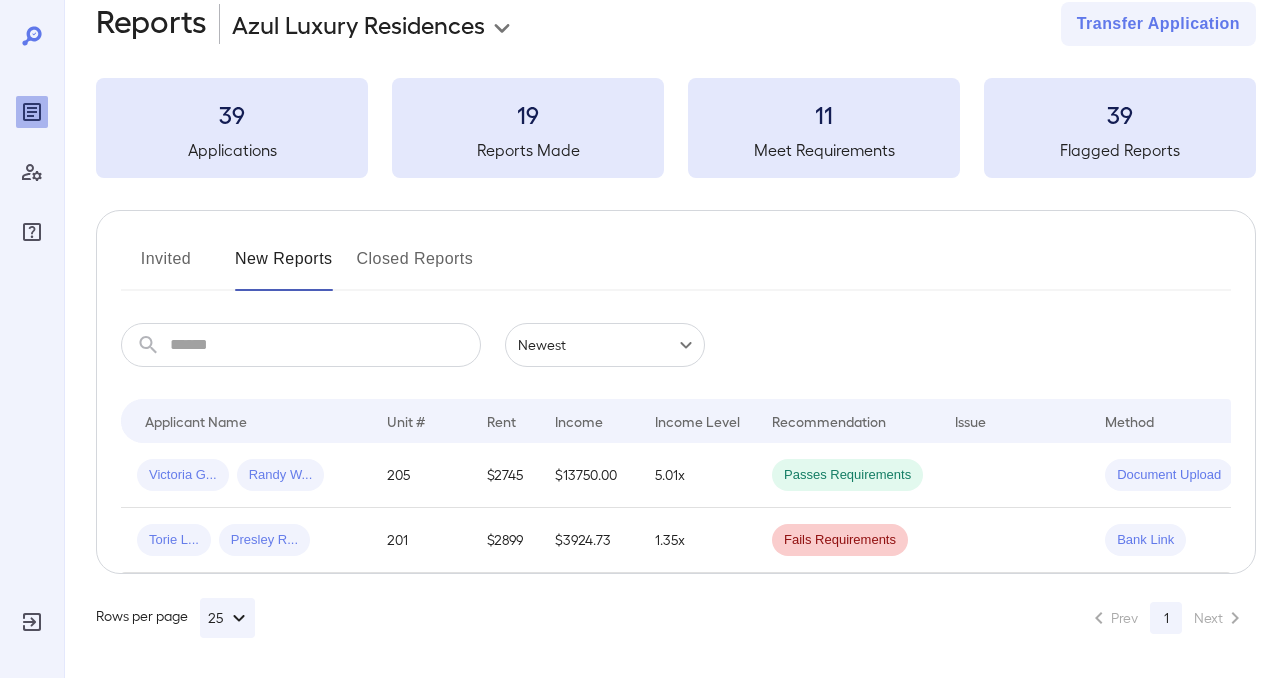 click at bounding box center [325, 345] 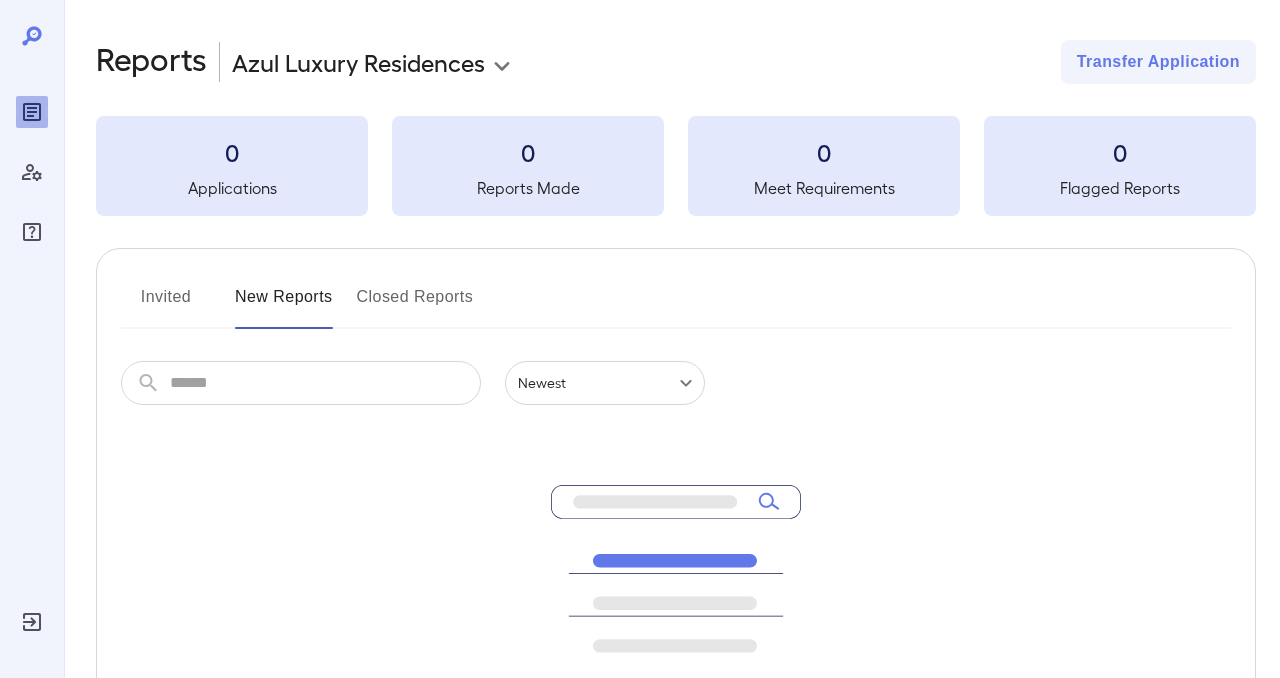 scroll, scrollTop: 38, scrollLeft: 0, axis: vertical 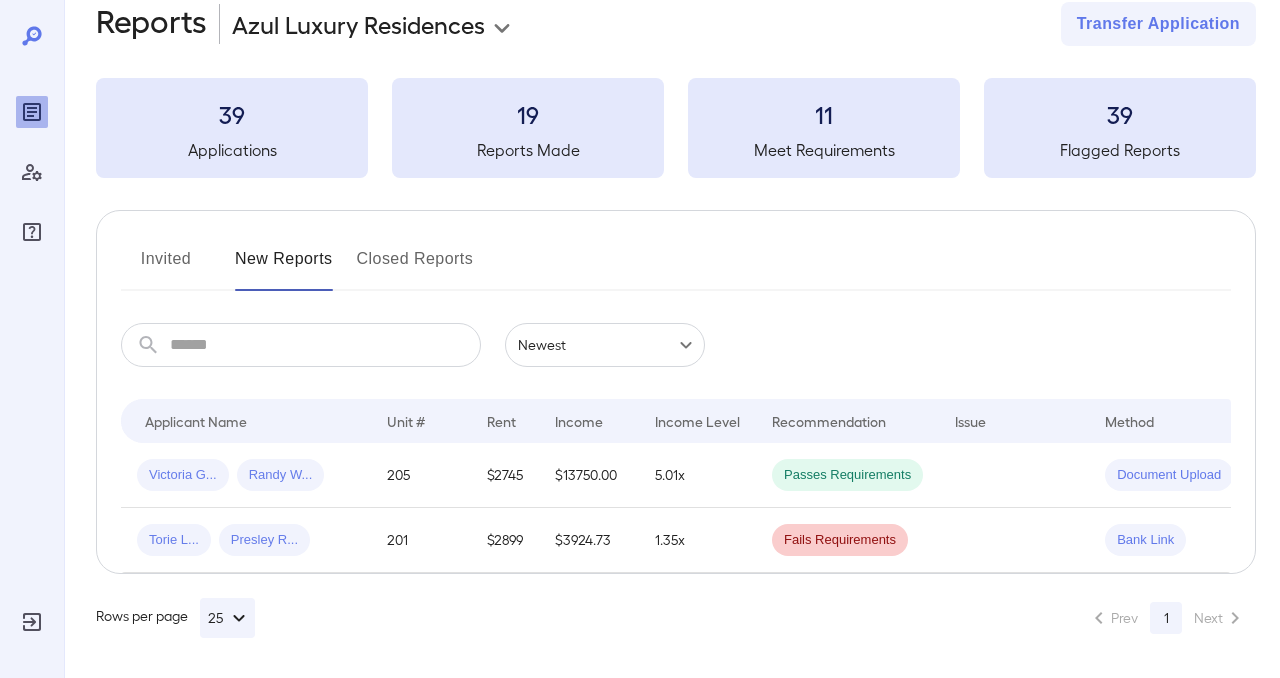 click on "Next" at bounding box center (1220, 618) 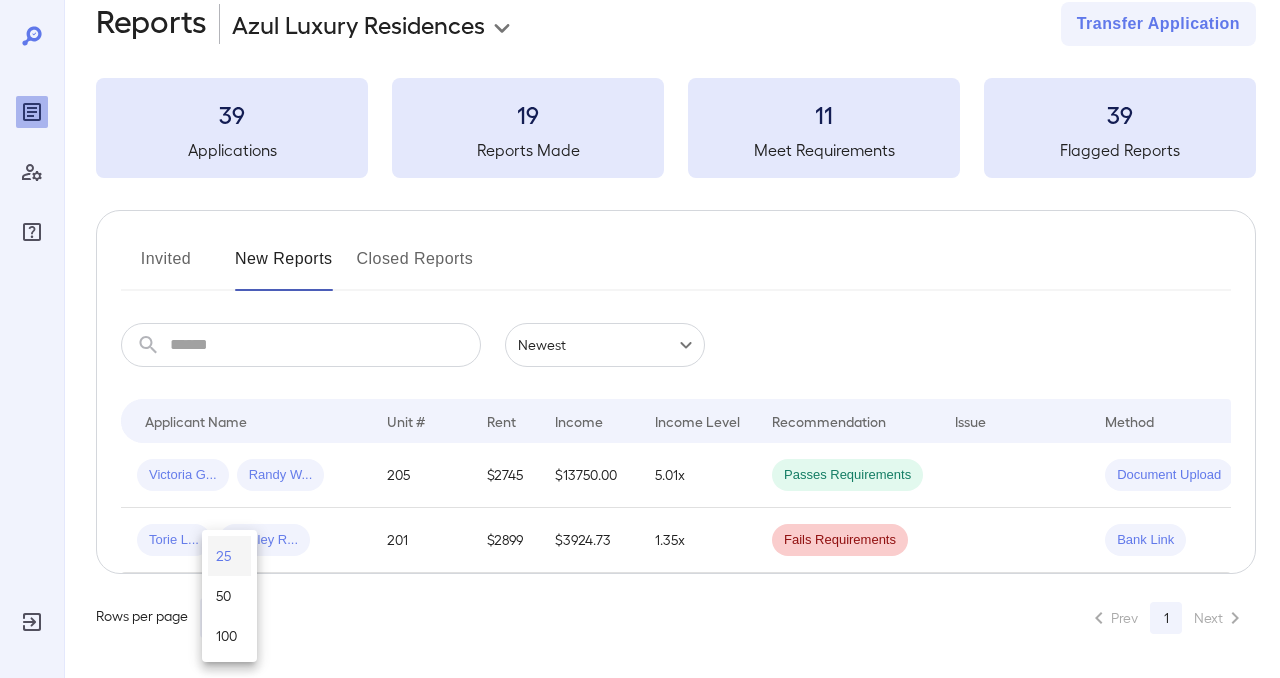 click on "25" at bounding box center (223, 556) 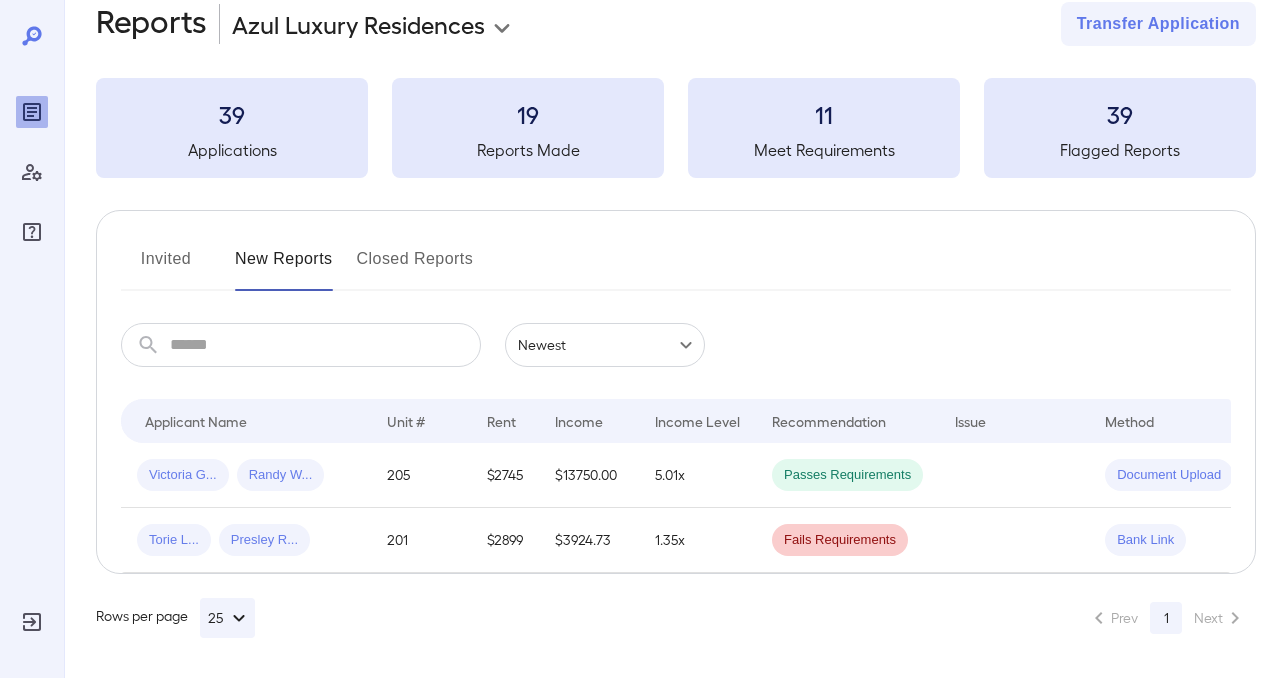 click on "Rows per page 25 Prev 1 Next" at bounding box center (676, 618) 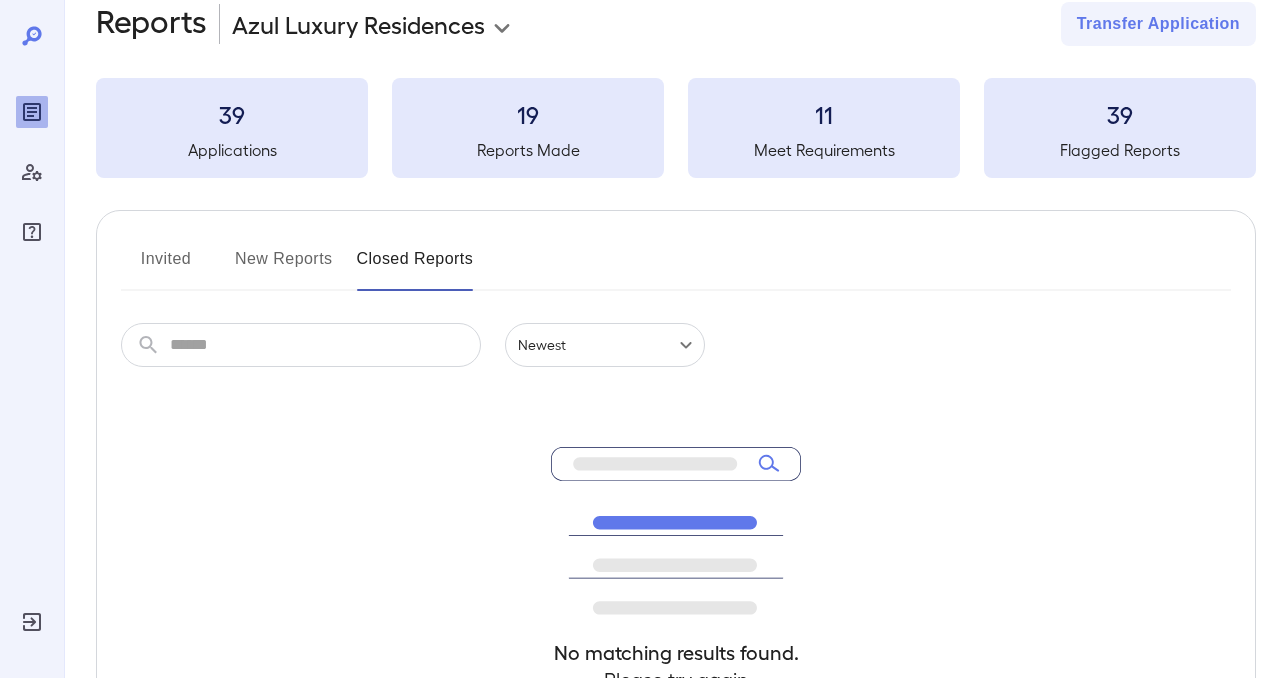 scroll, scrollTop: 0, scrollLeft: 0, axis: both 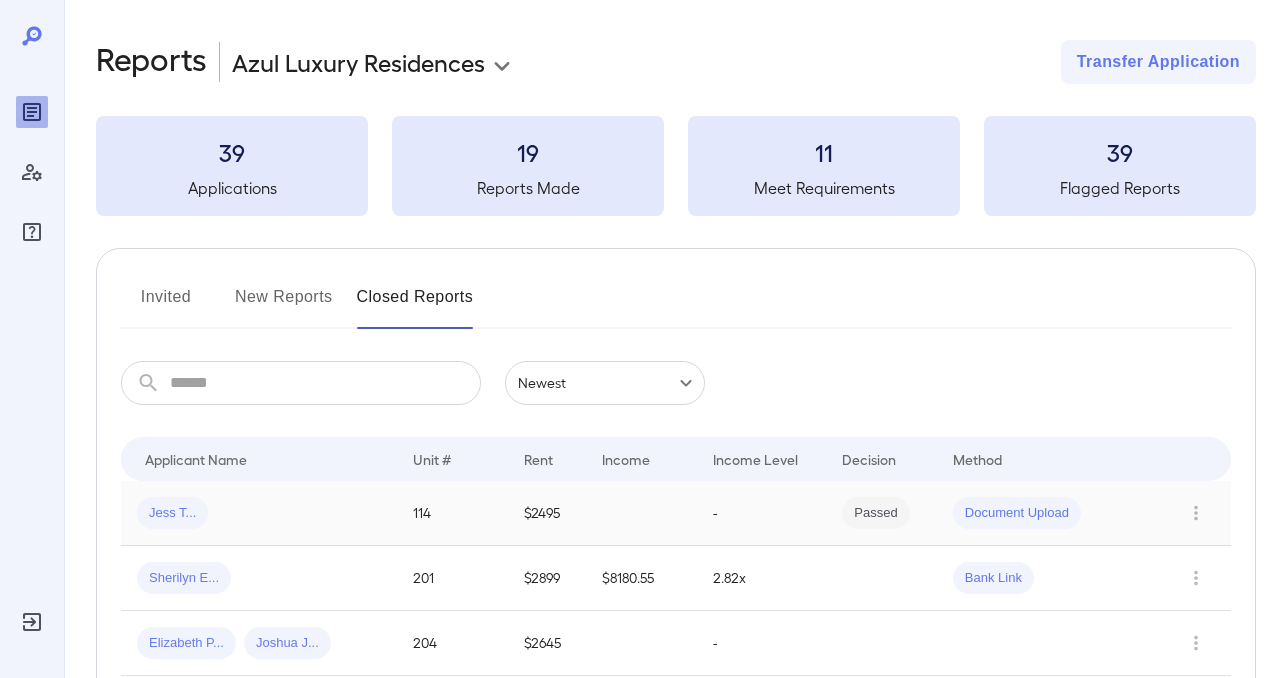 click on "Jess T..." at bounding box center [172, 513] 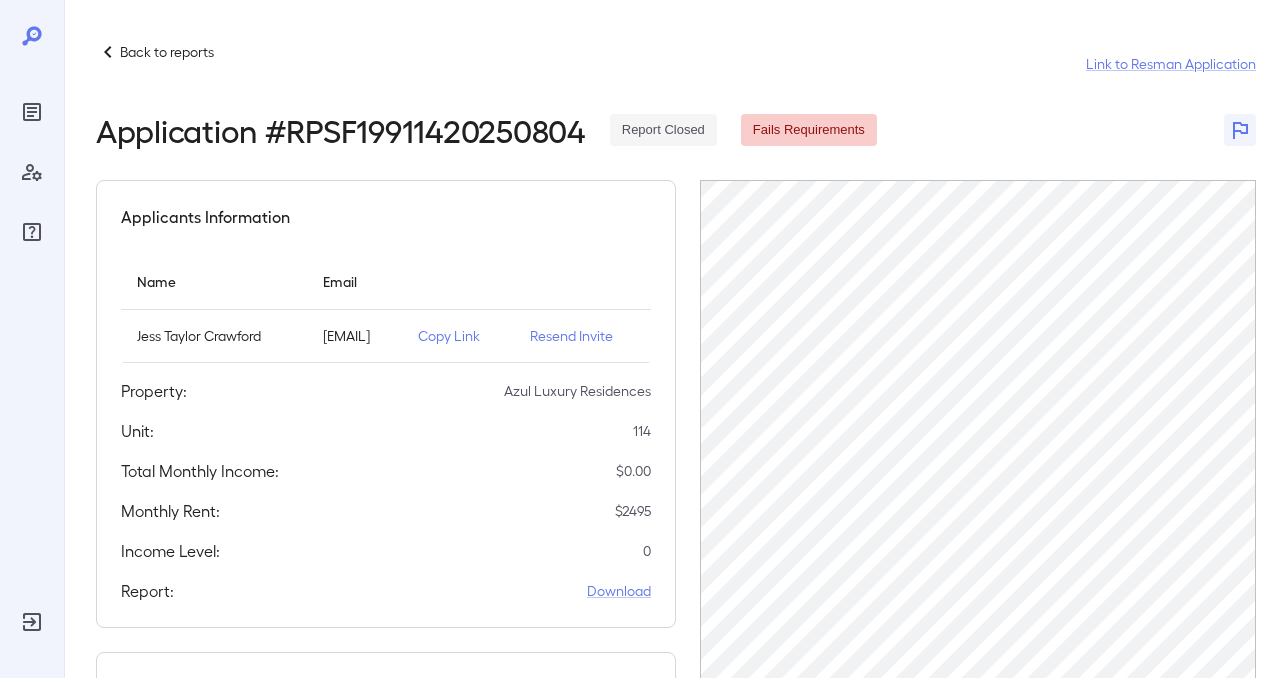 scroll, scrollTop: 0, scrollLeft: 149, axis: horizontal 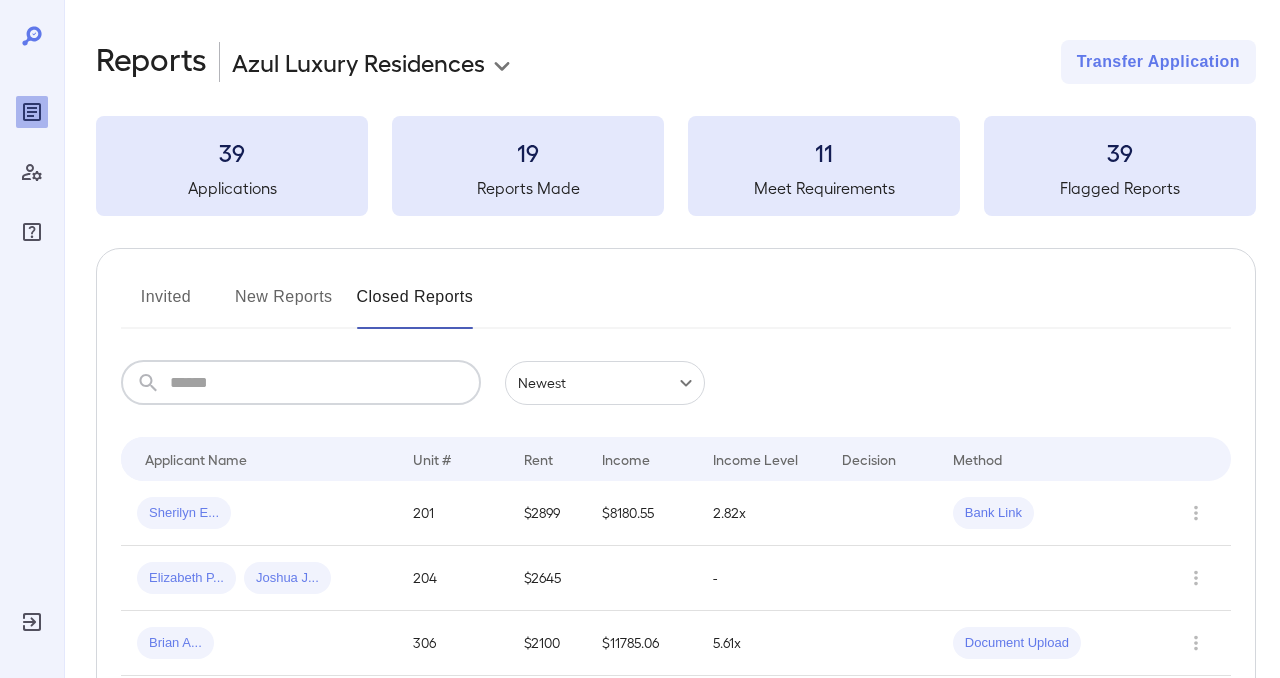 click at bounding box center (325, 383) 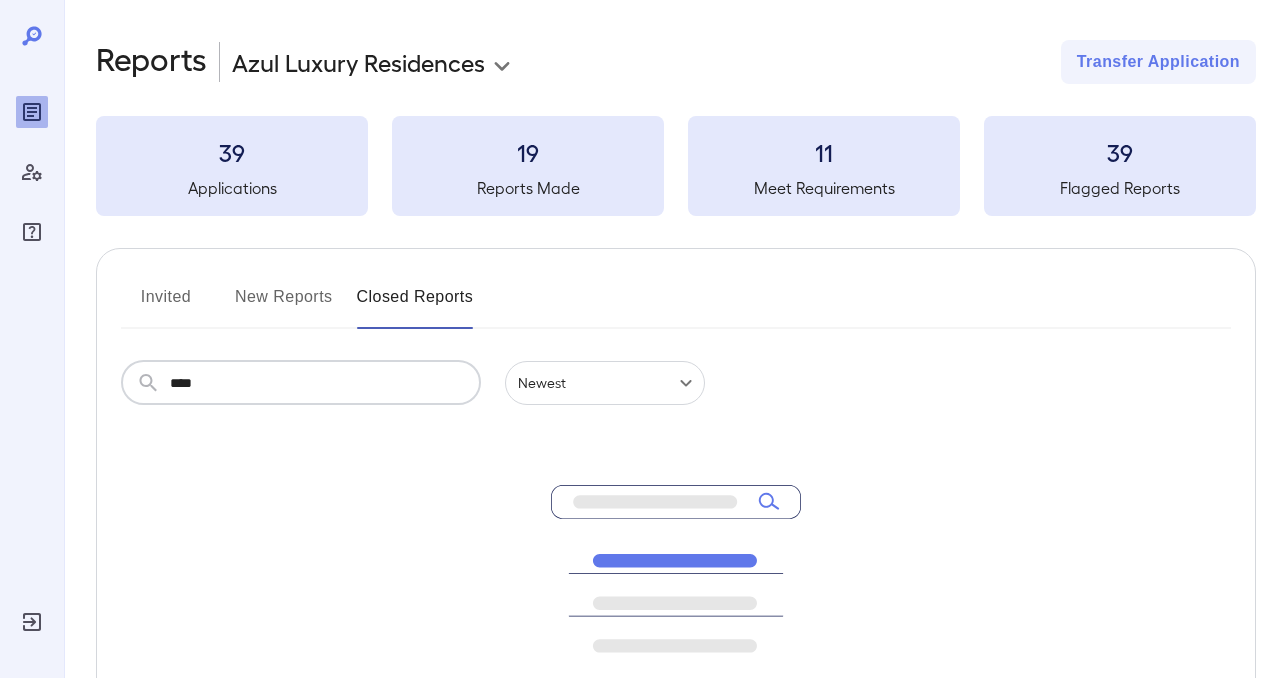 type on "****" 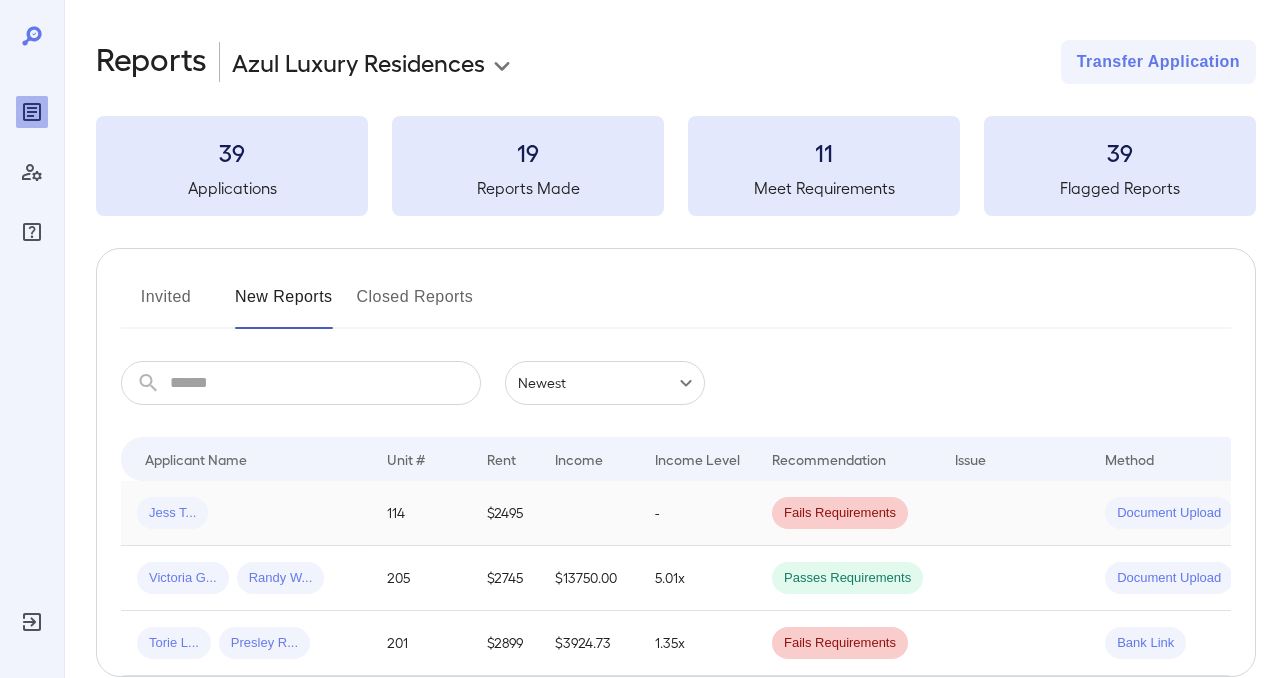 click on "Jess T..." at bounding box center [172, 513] 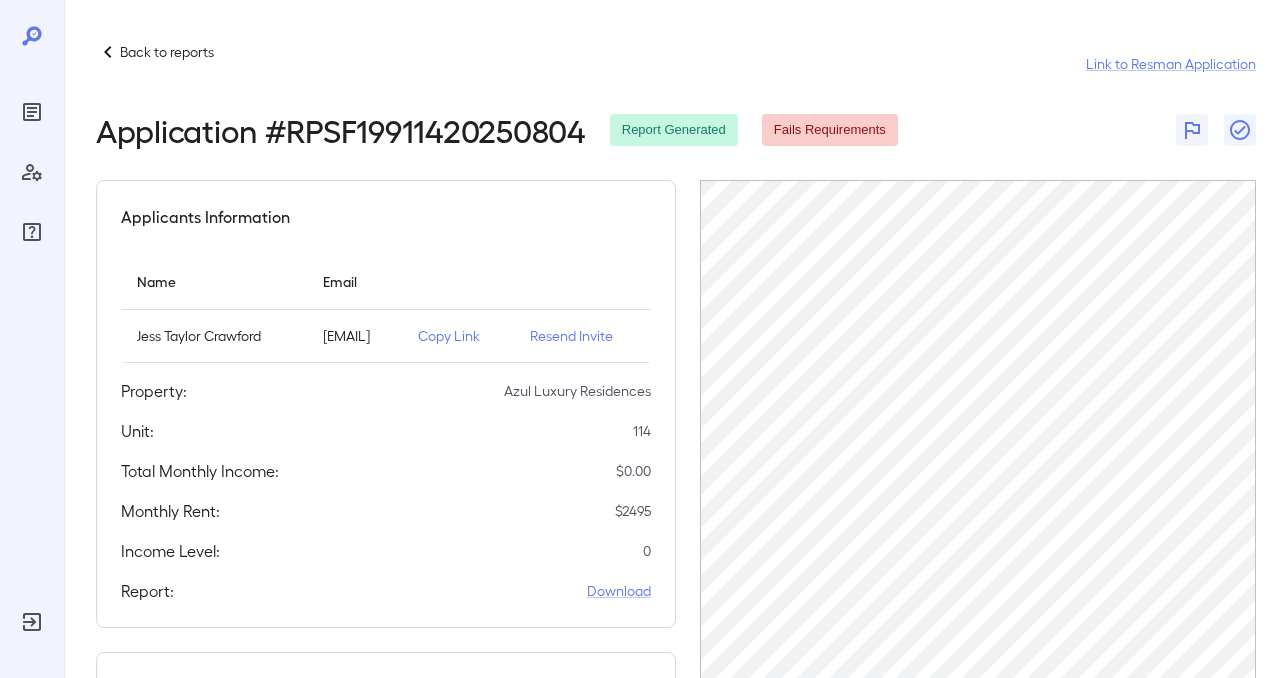 scroll, scrollTop: 0, scrollLeft: 149, axis: horizontal 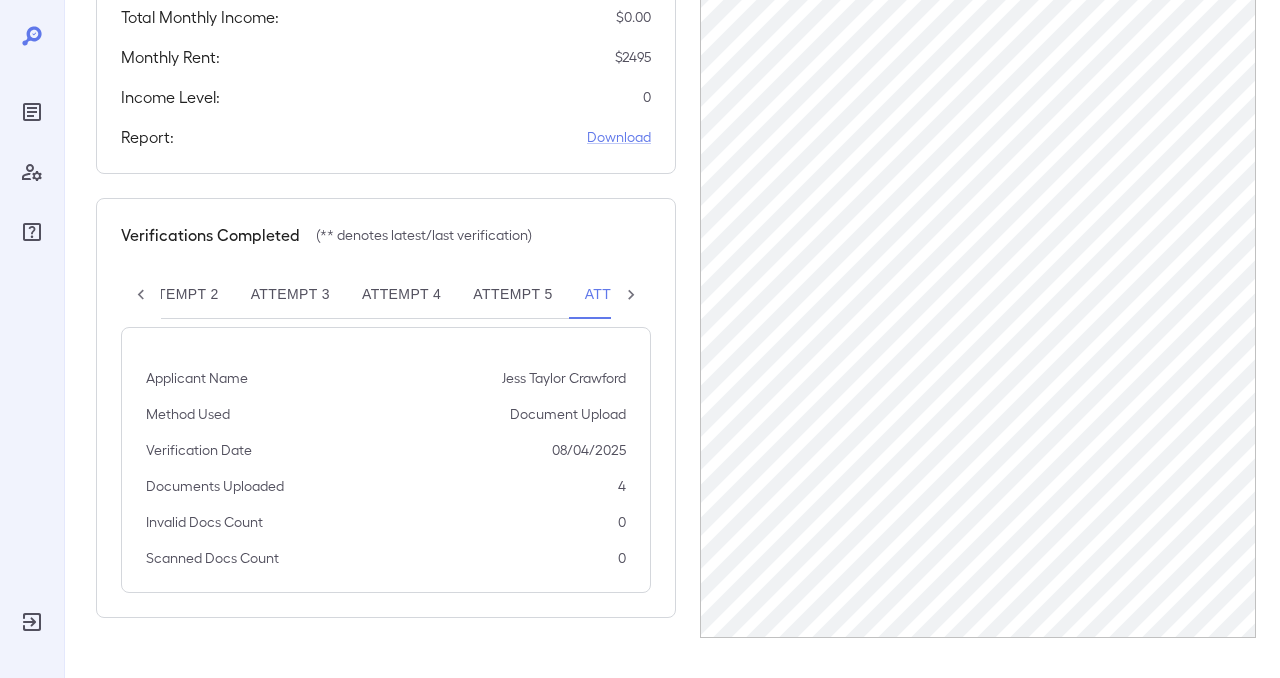 click on "Attempt 5" at bounding box center [512, 295] 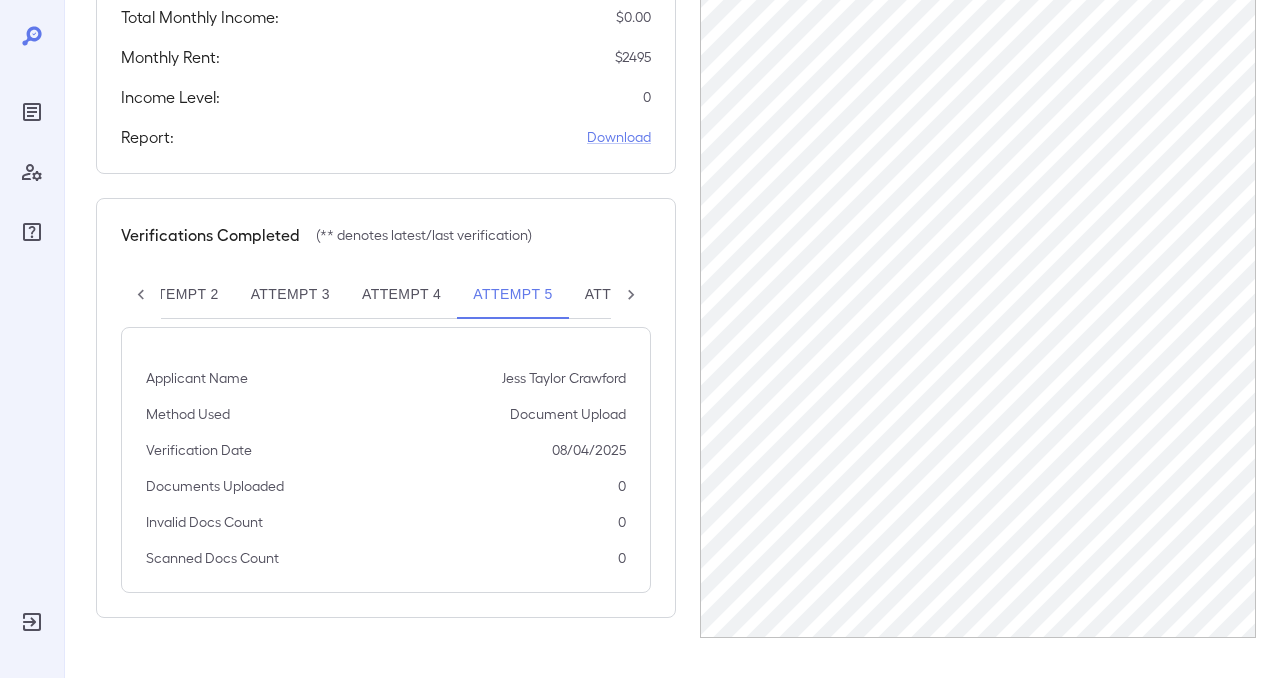 click on "Attempt 6**" at bounding box center (630, 295) 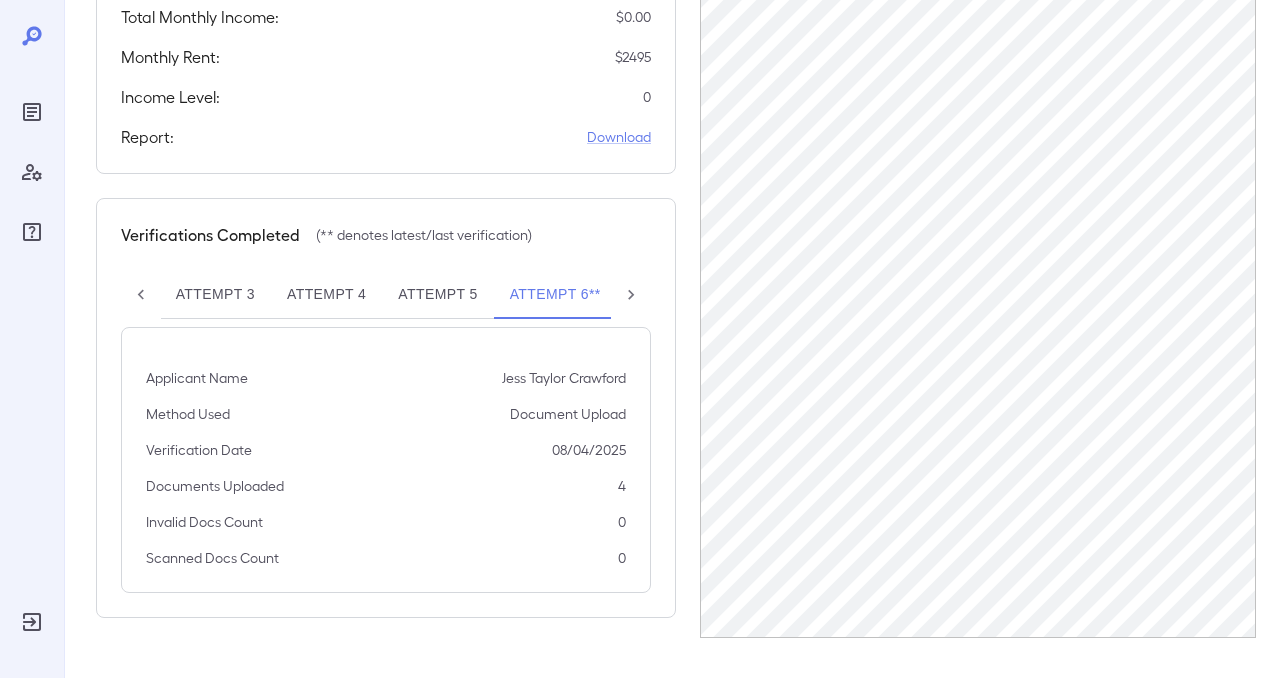 scroll, scrollTop: 0, scrollLeft: 229, axis: horizontal 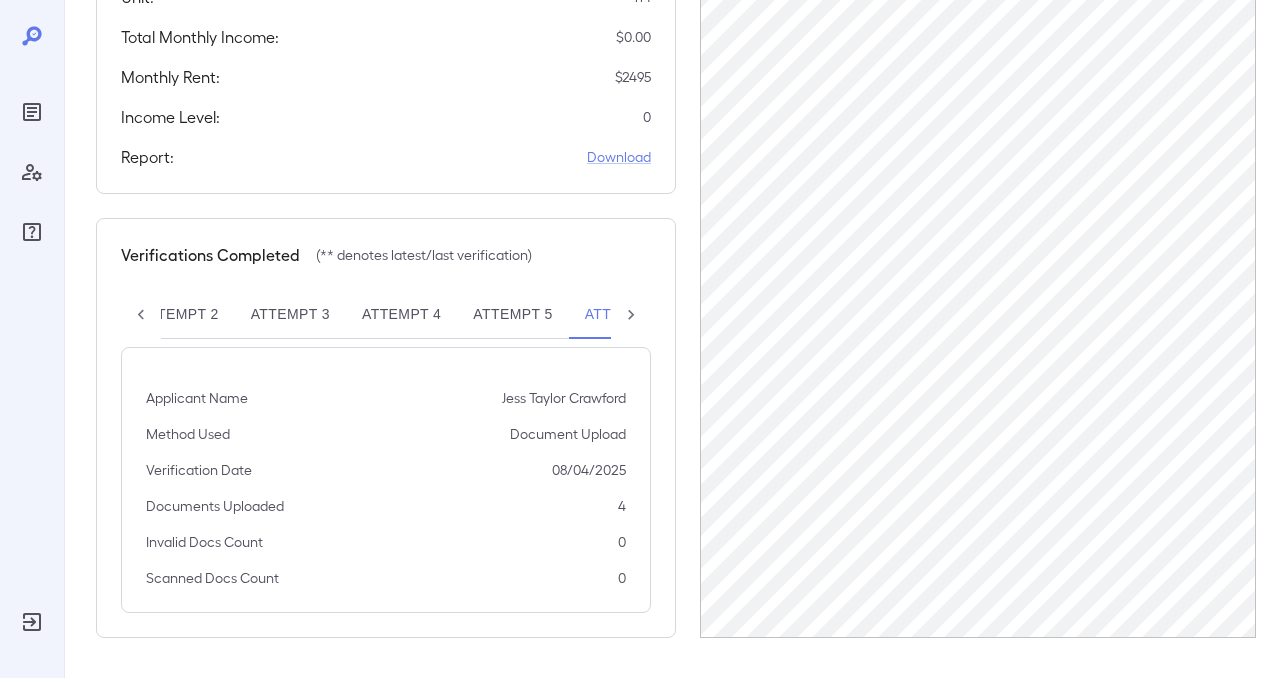 click on "Attempt 5" at bounding box center (512, 315) 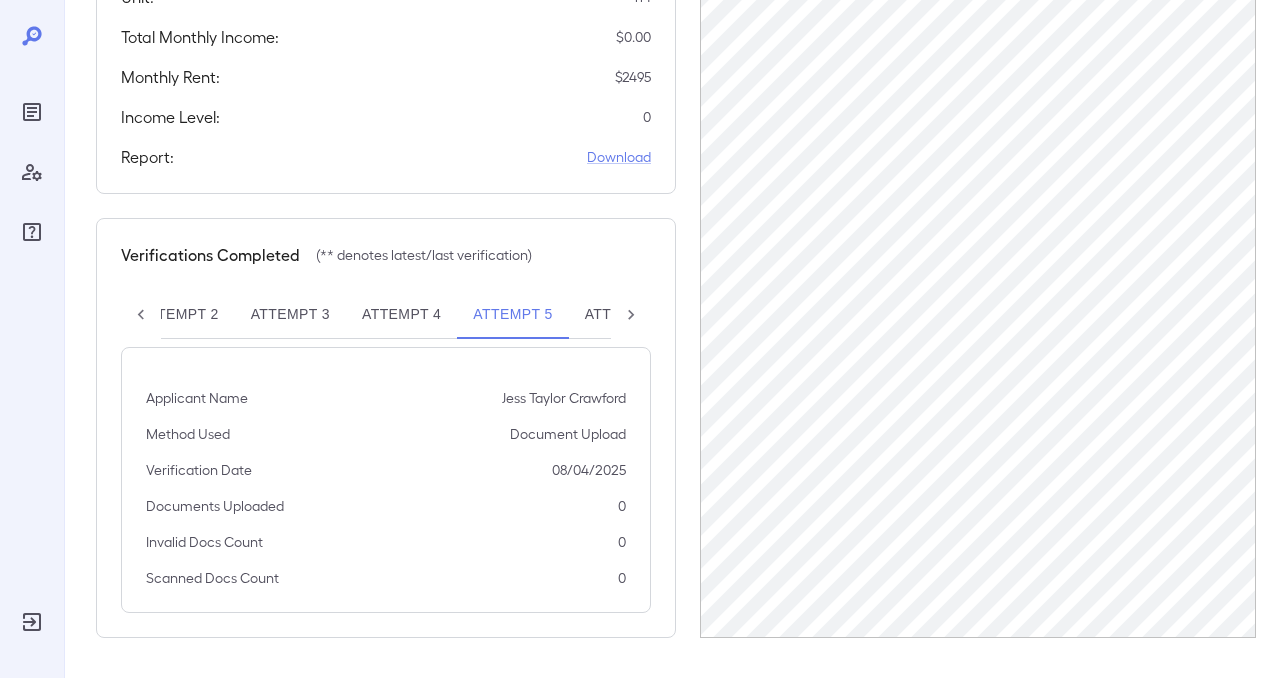 click on "Attempt 6**" at bounding box center [630, 315] 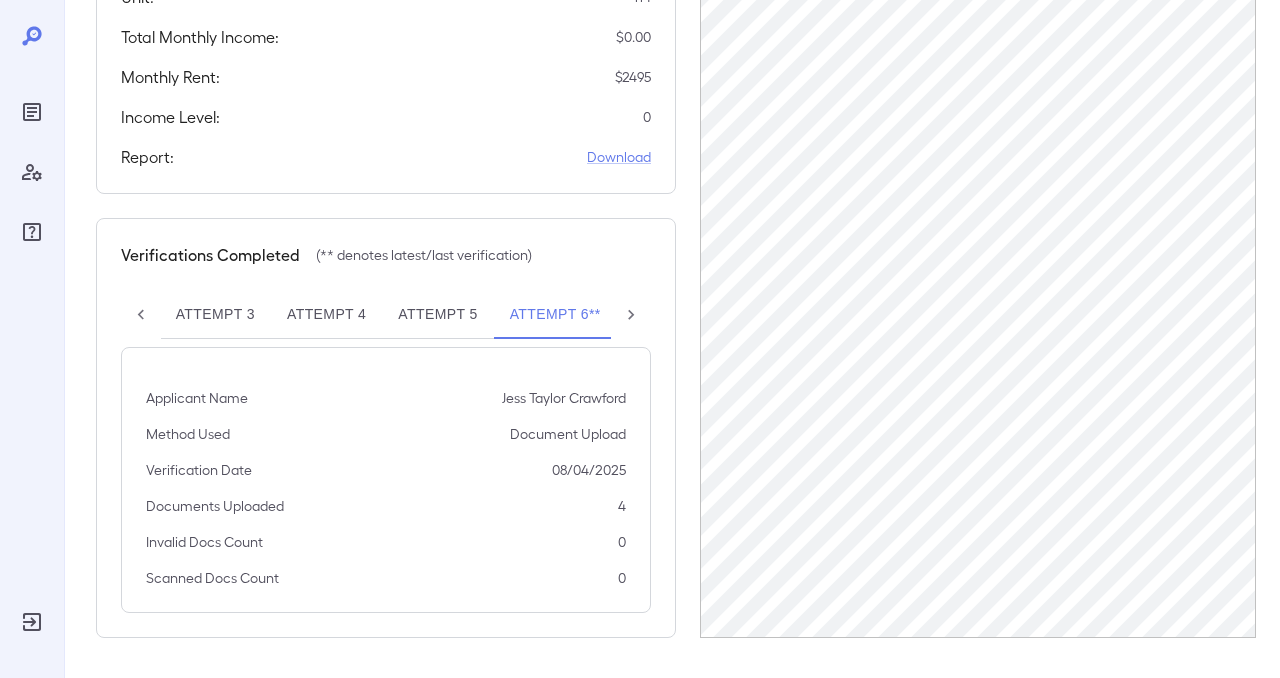 scroll, scrollTop: 0, scrollLeft: 229, axis: horizontal 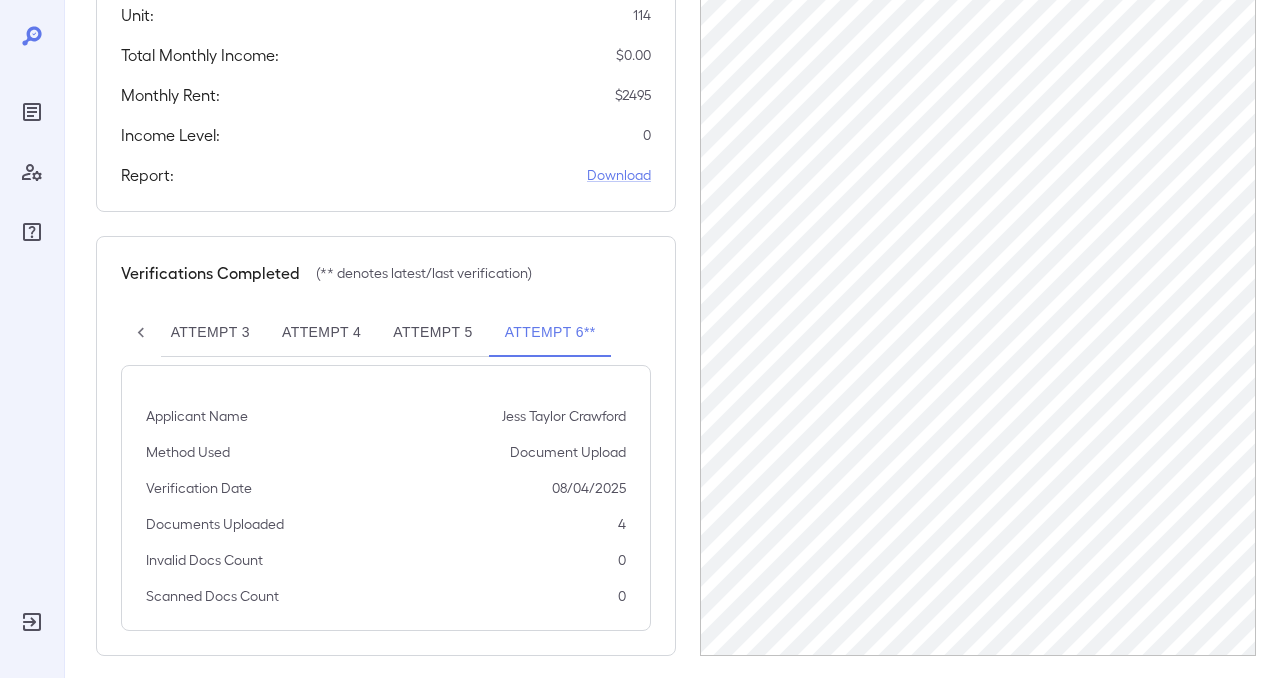 click on "4" at bounding box center [622, 524] 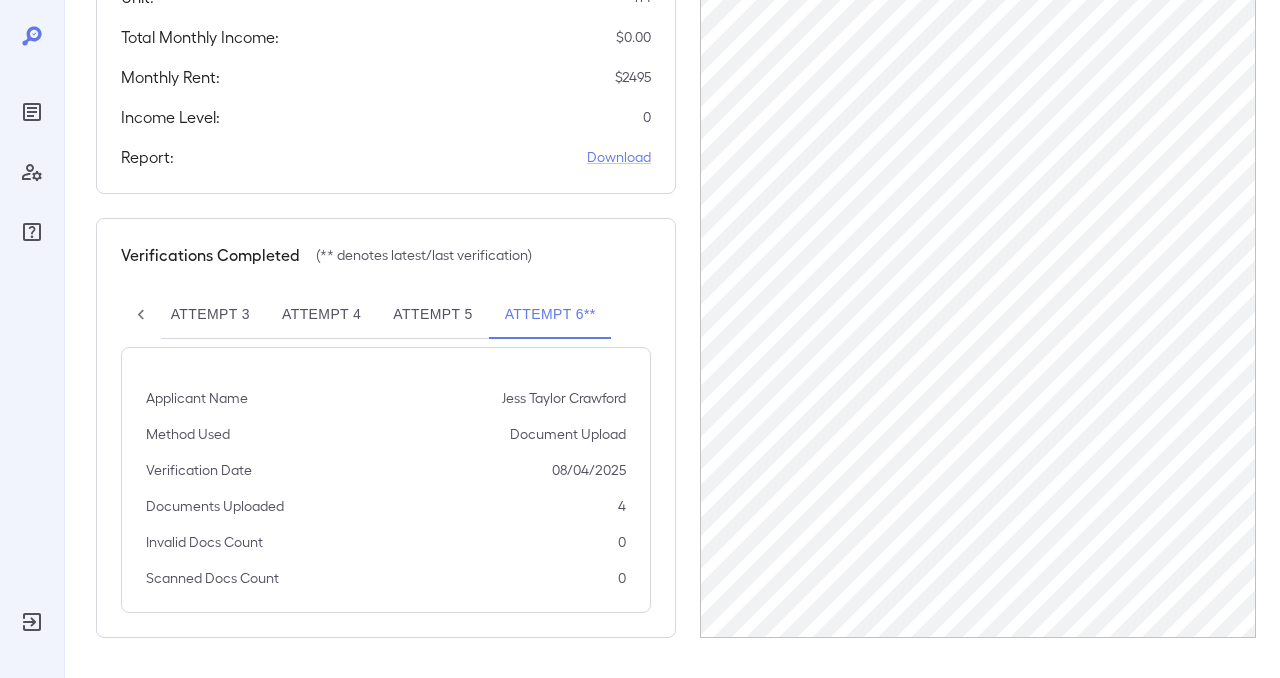click on "Attempt 5" at bounding box center (432, 315) 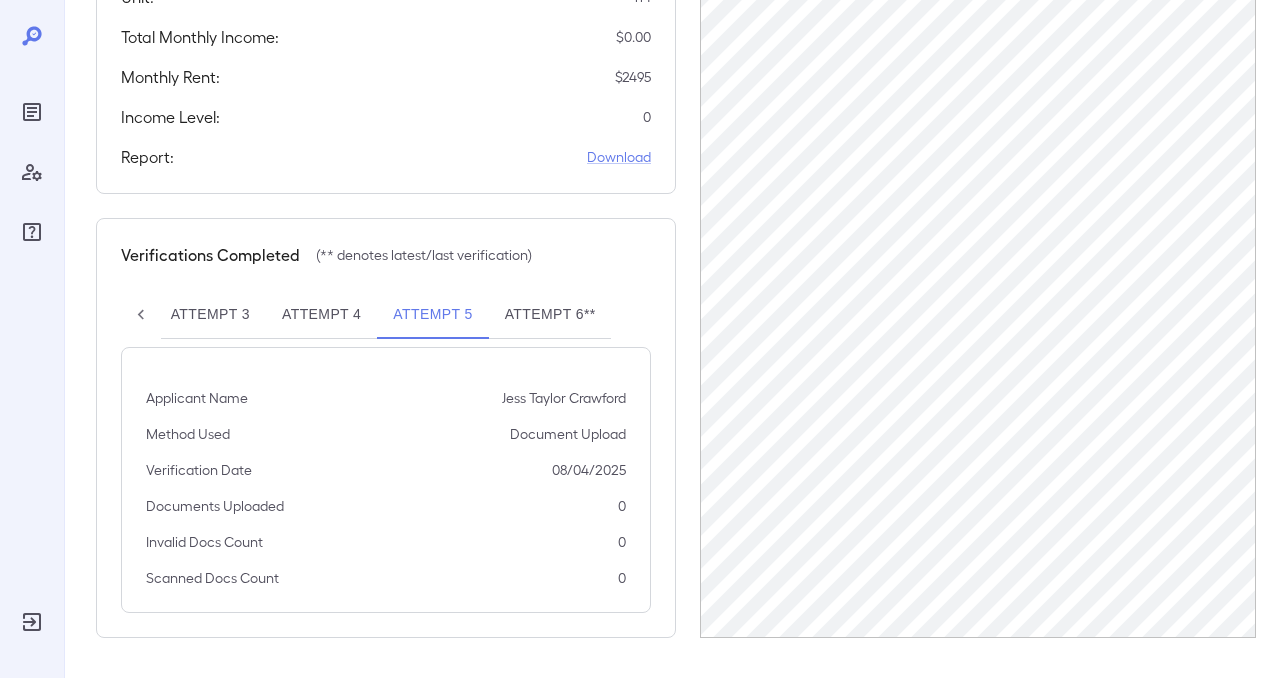 click on "Attempt 4" at bounding box center [321, 315] 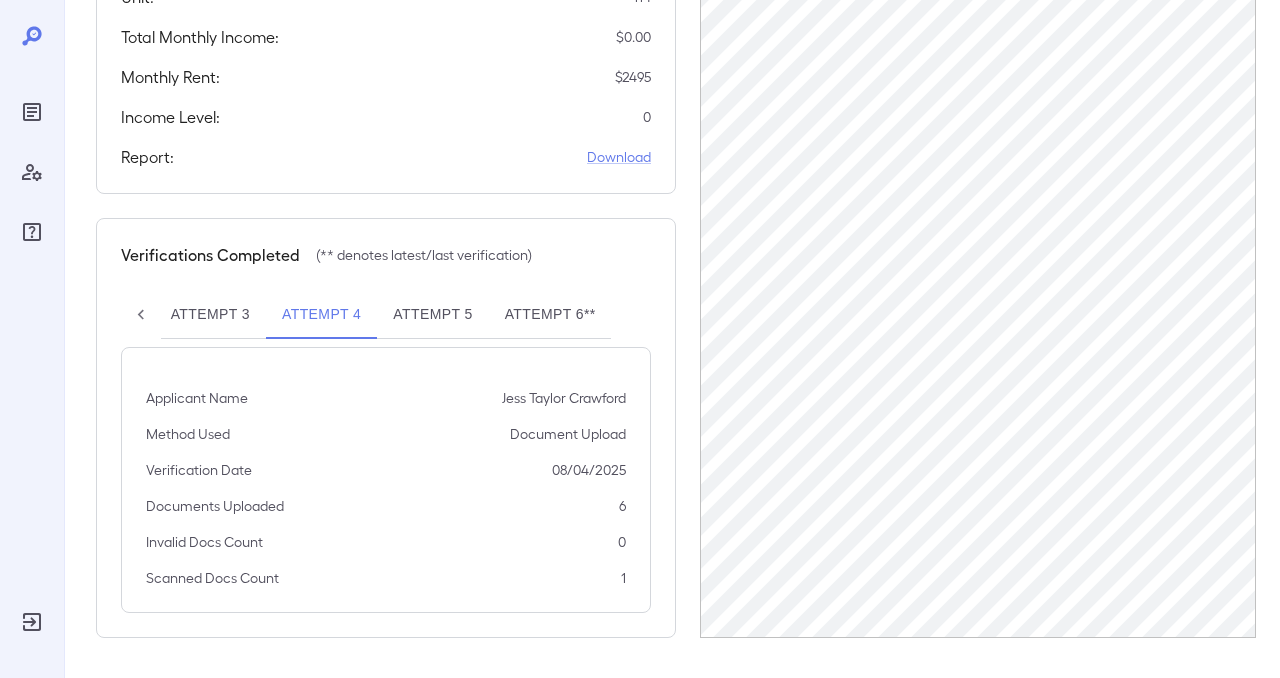 click on "Attempt 3" at bounding box center [210, 315] 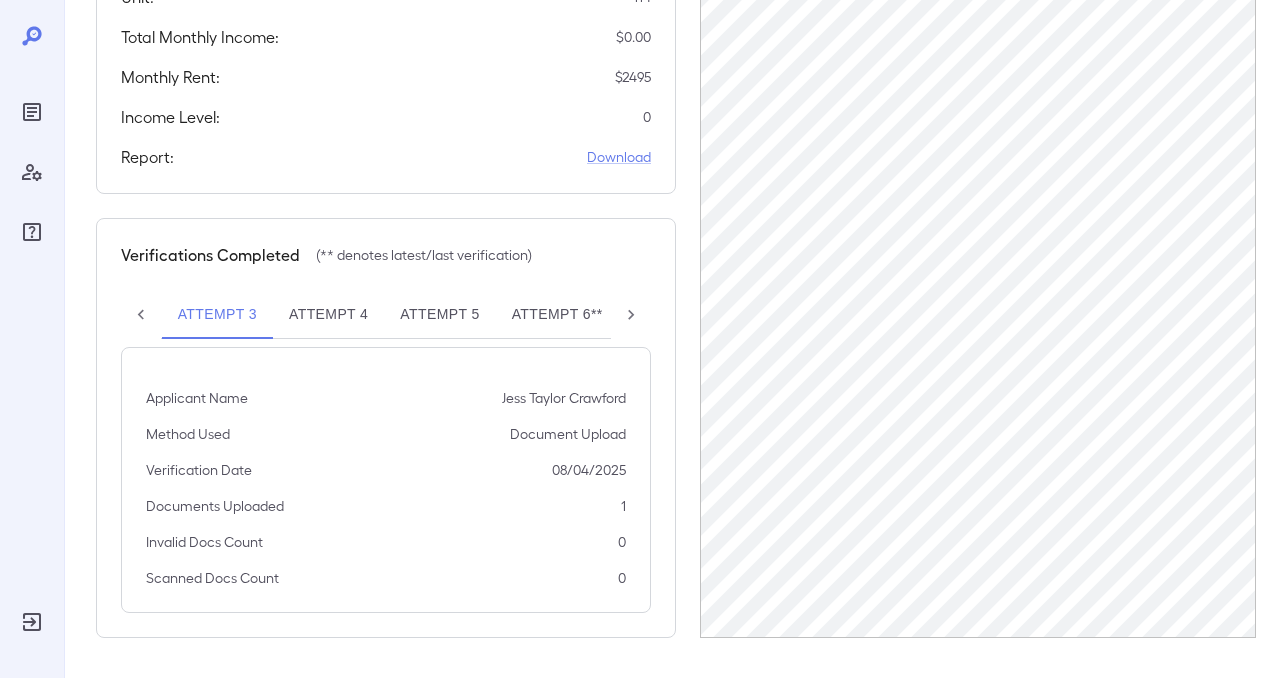 scroll, scrollTop: 0, scrollLeft: 222, axis: horizontal 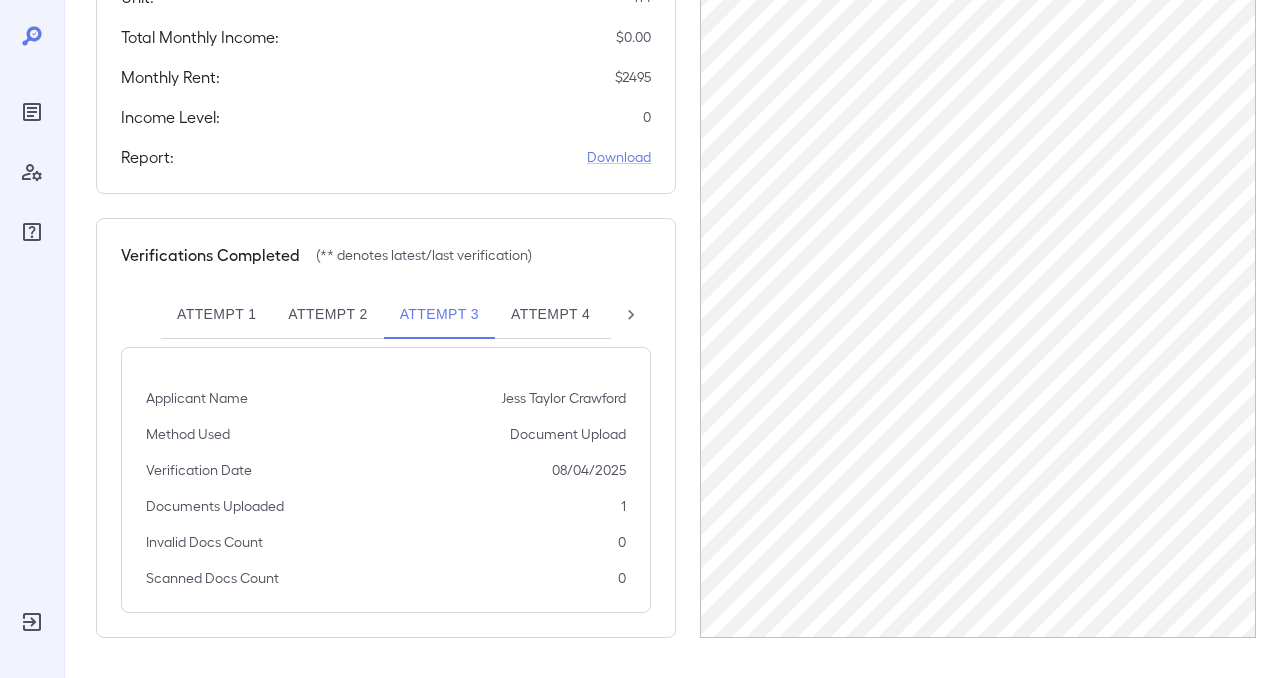 click on "Attempt 1" at bounding box center [216, 315] 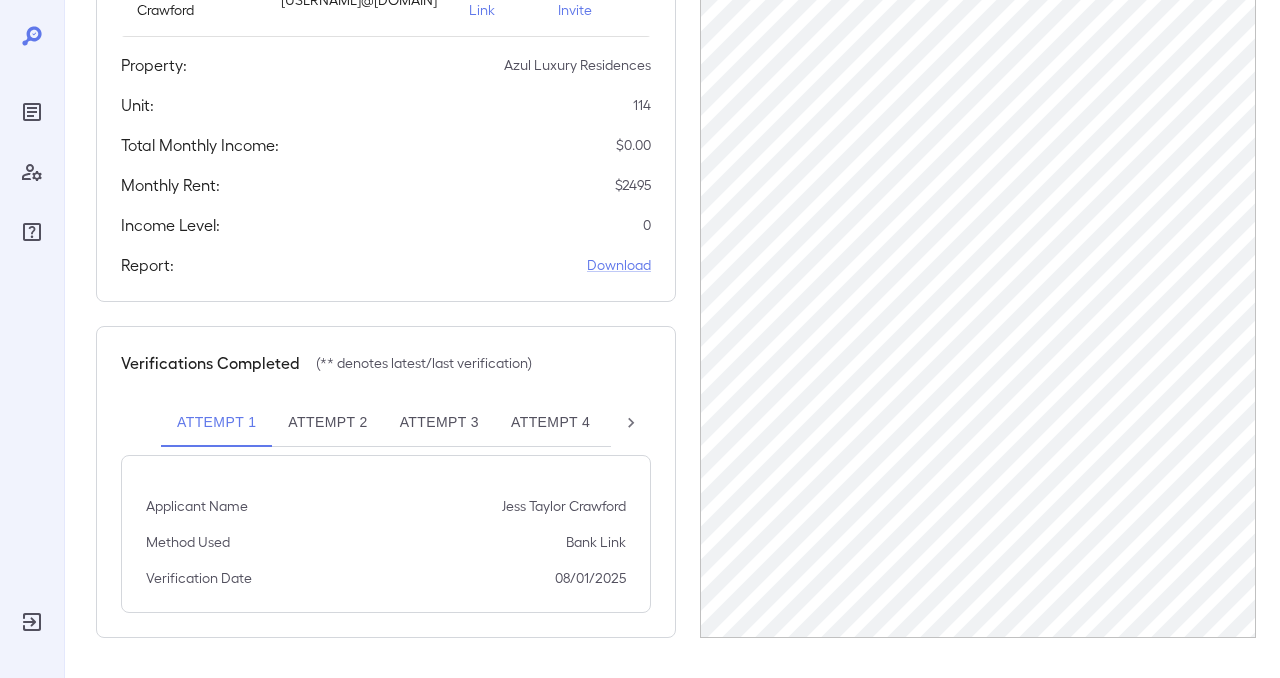click on "Attempt 2" at bounding box center (327, 423) 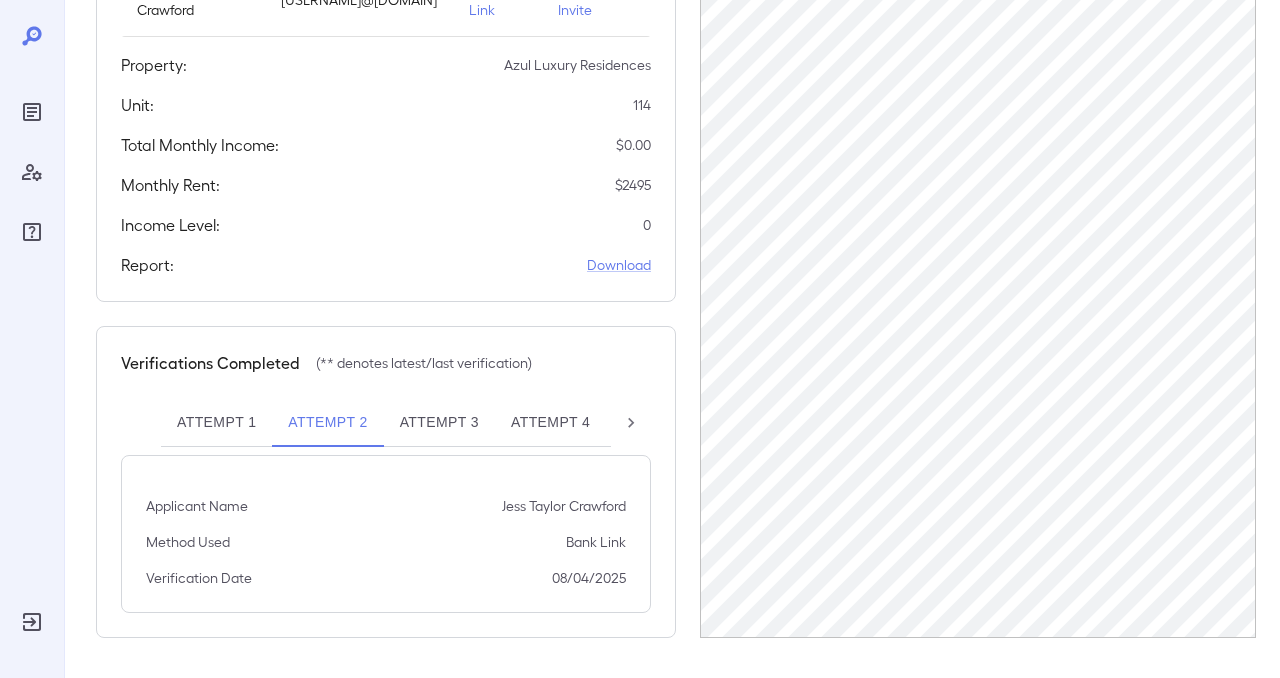 click on "Attempt 3" at bounding box center [439, 423] 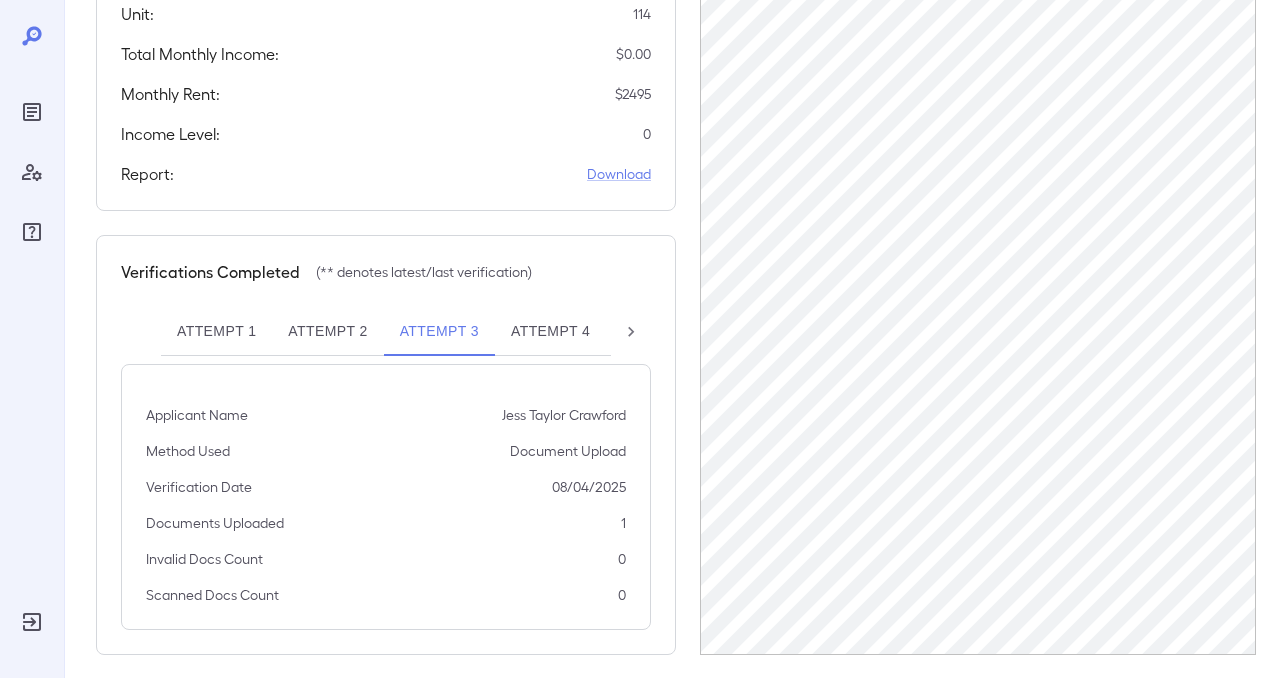 scroll, scrollTop: 446, scrollLeft: 0, axis: vertical 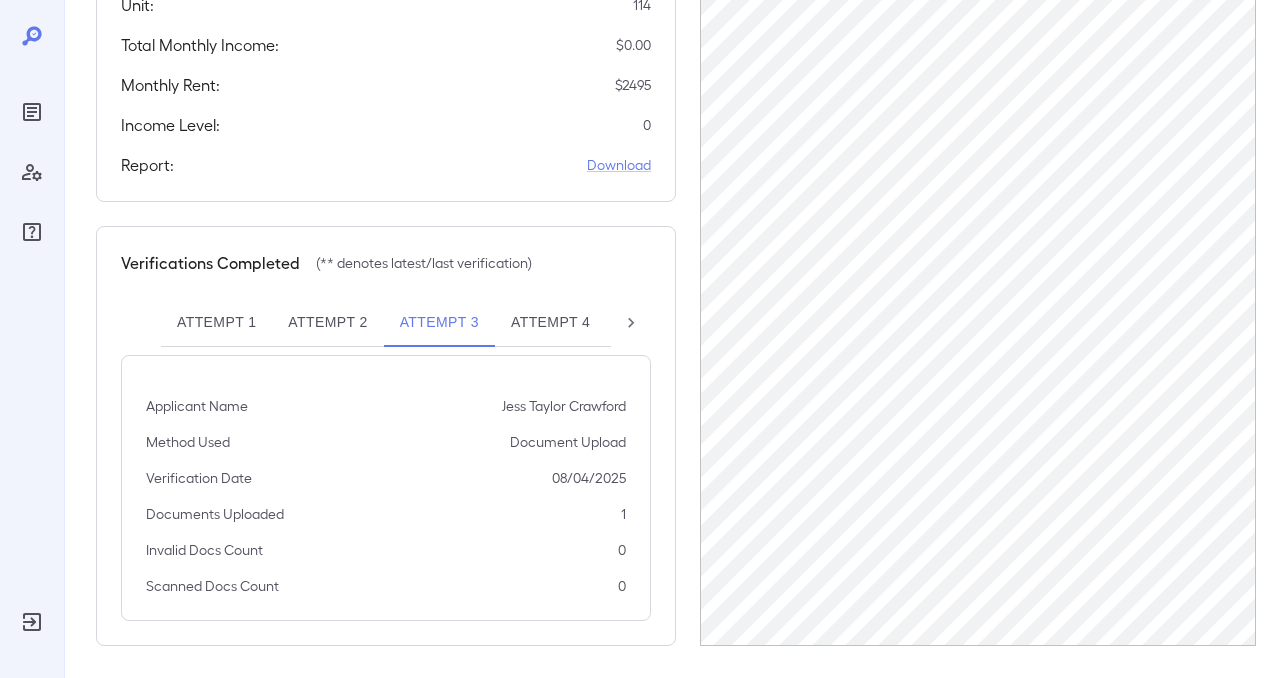 click on "Attempt 4" at bounding box center (550, 323) 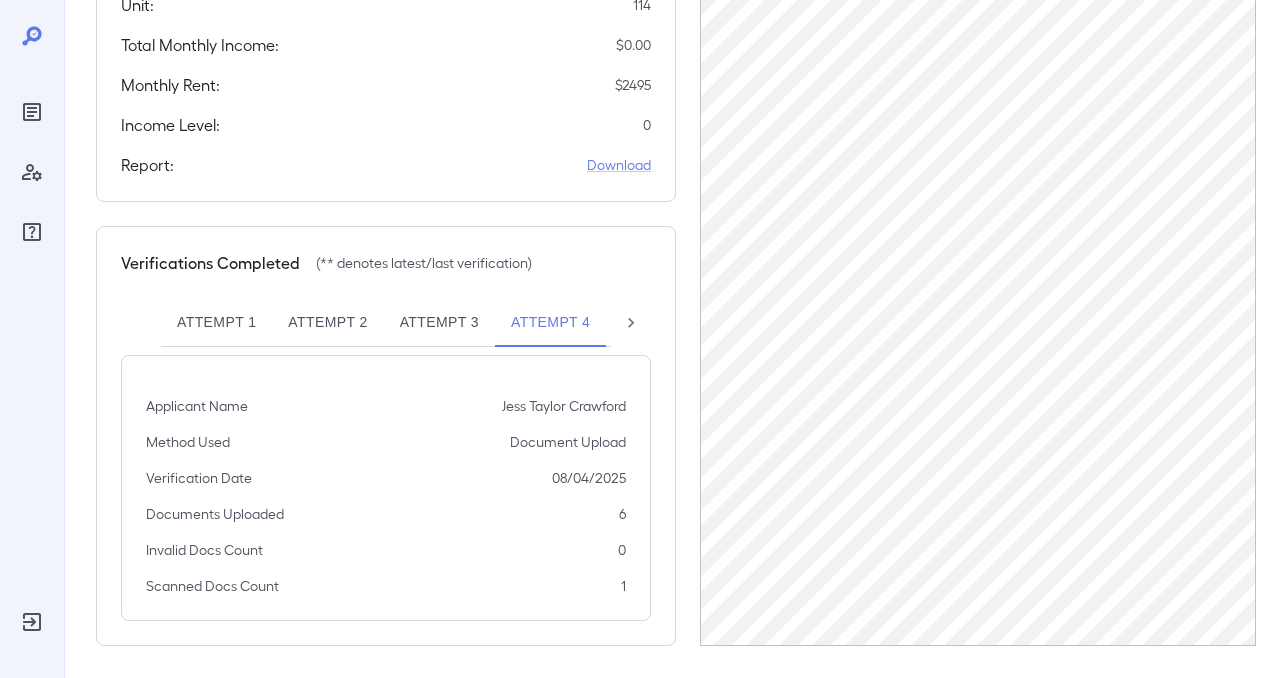 click 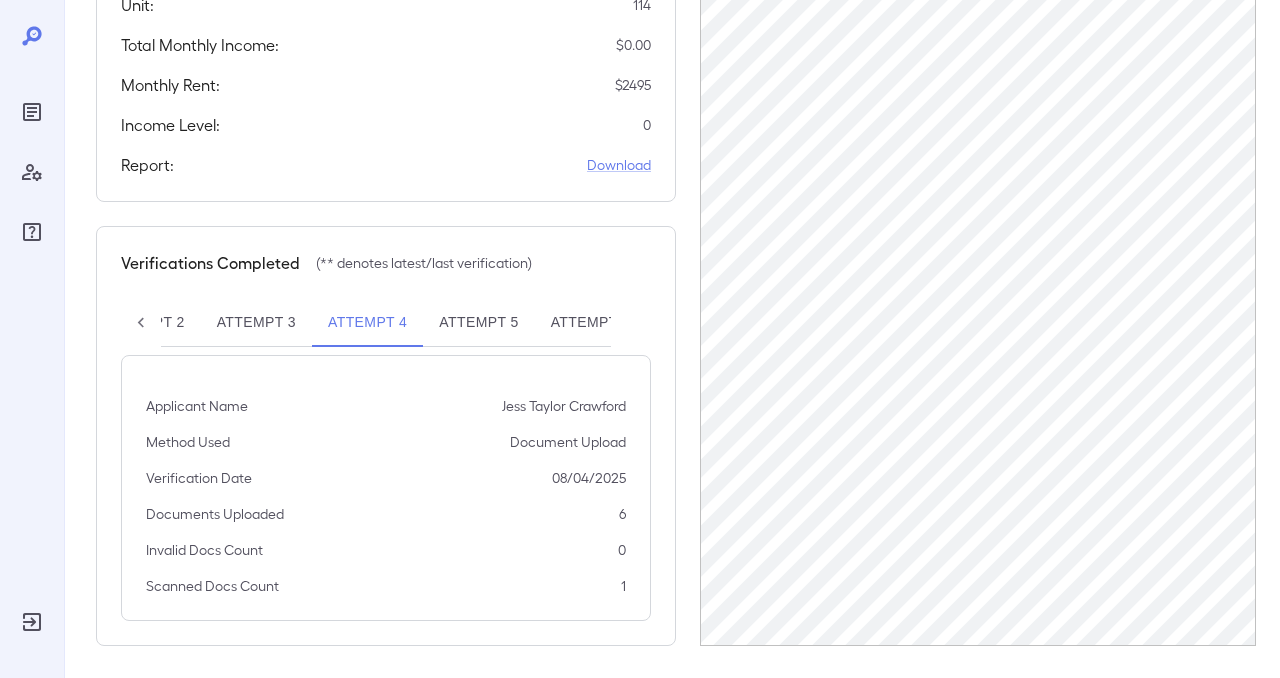 scroll, scrollTop: 0, scrollLeft: 229, axis: horizontal 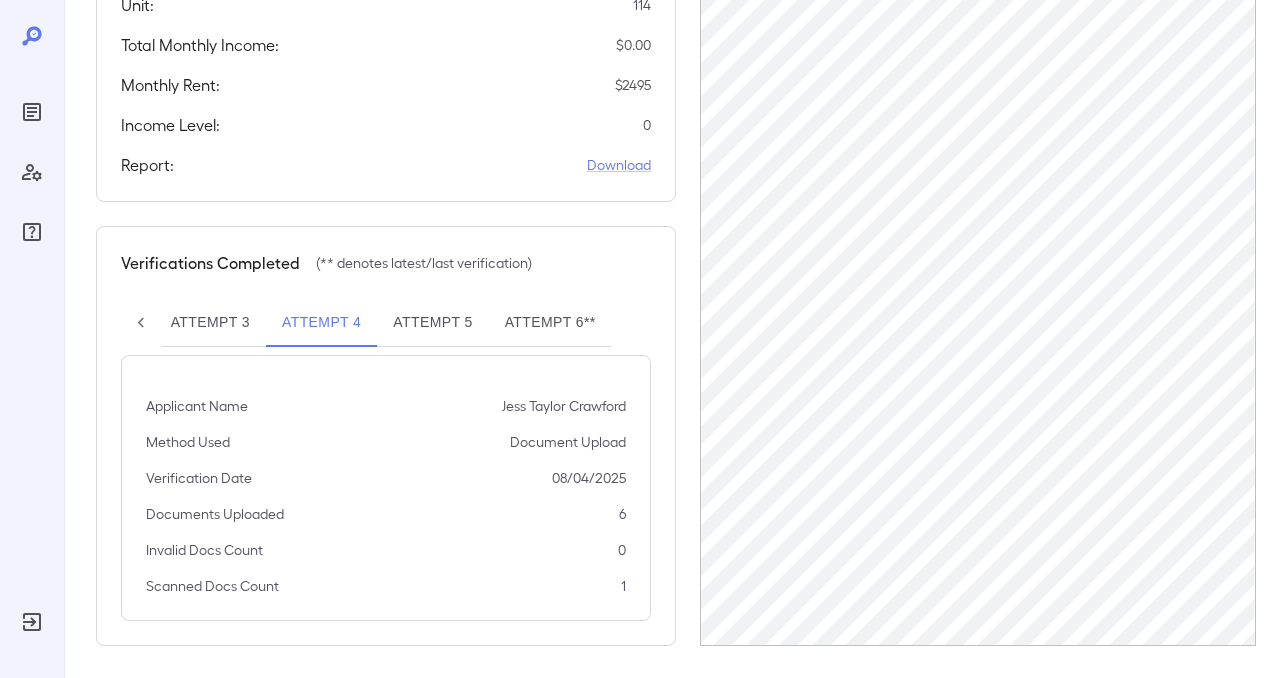 click on "Attempt 6**" at bounding box center (550, 323) 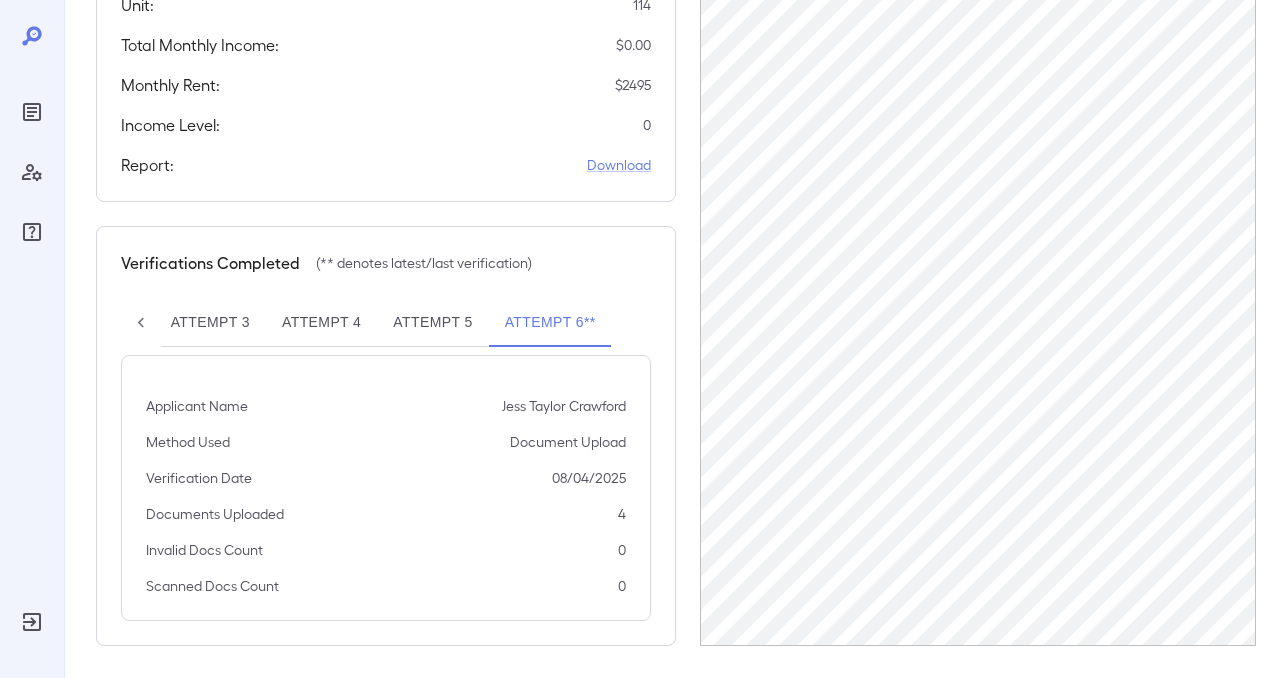 click on "Attempt 5" at bounding box center [432, 323] 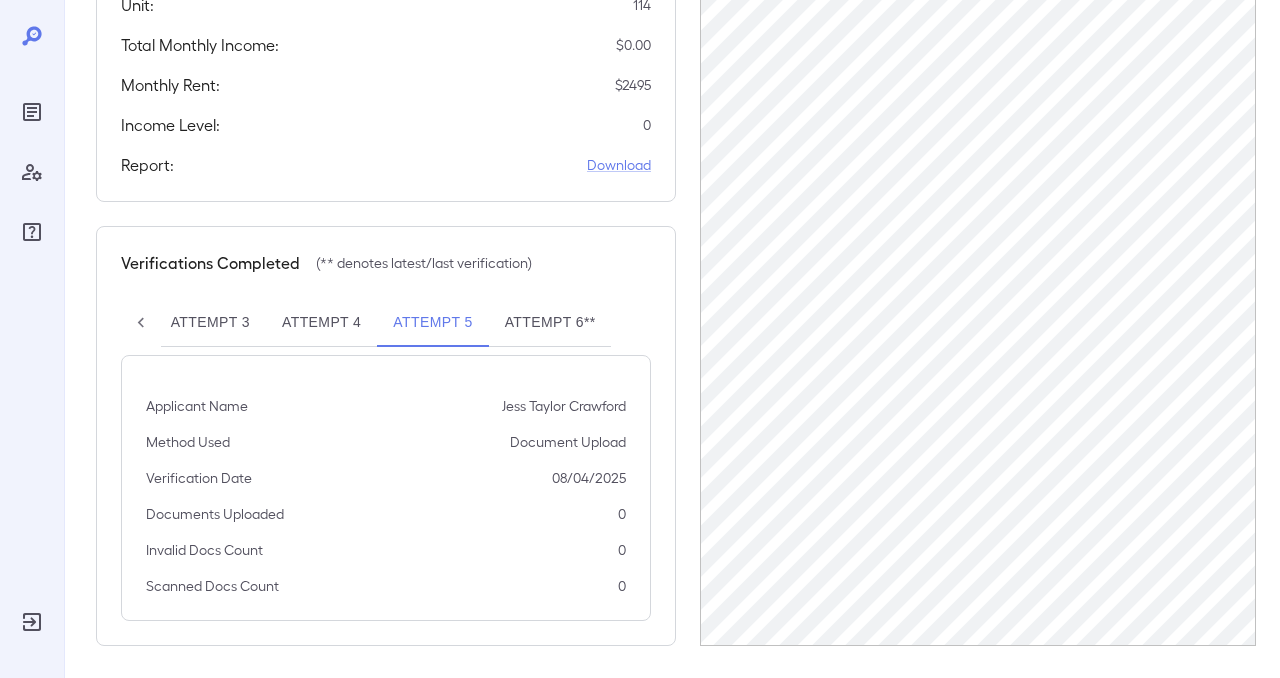 click on "Attempt 6**" at bounding box center (550, 323) 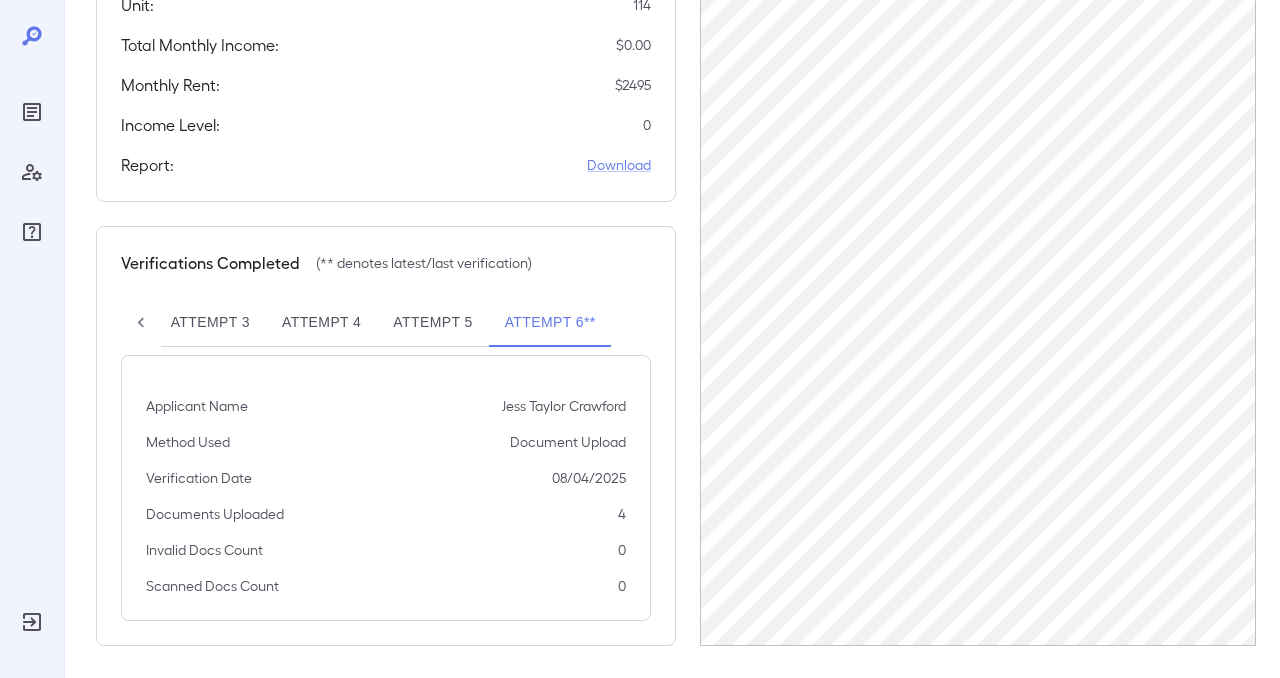 scroll, scrollTop: 454, scrollLeft: 0, axis: vertical 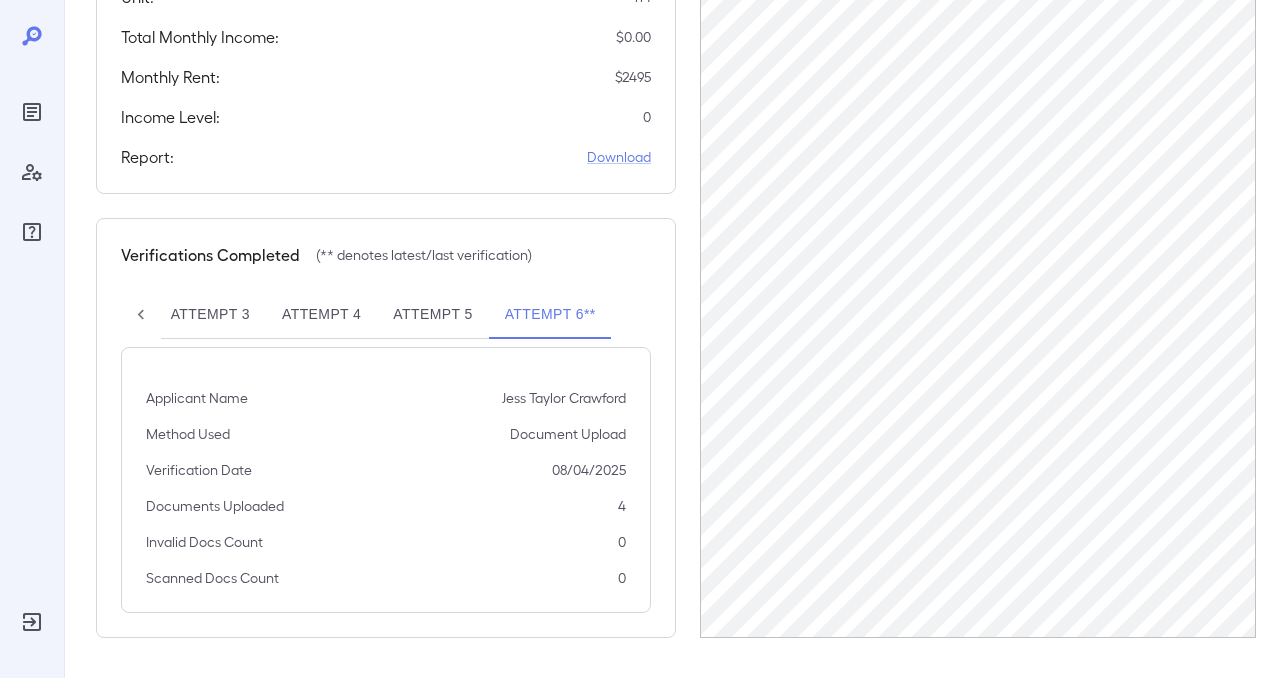 click on "Attempt 5" at bounding box center (432, 315) 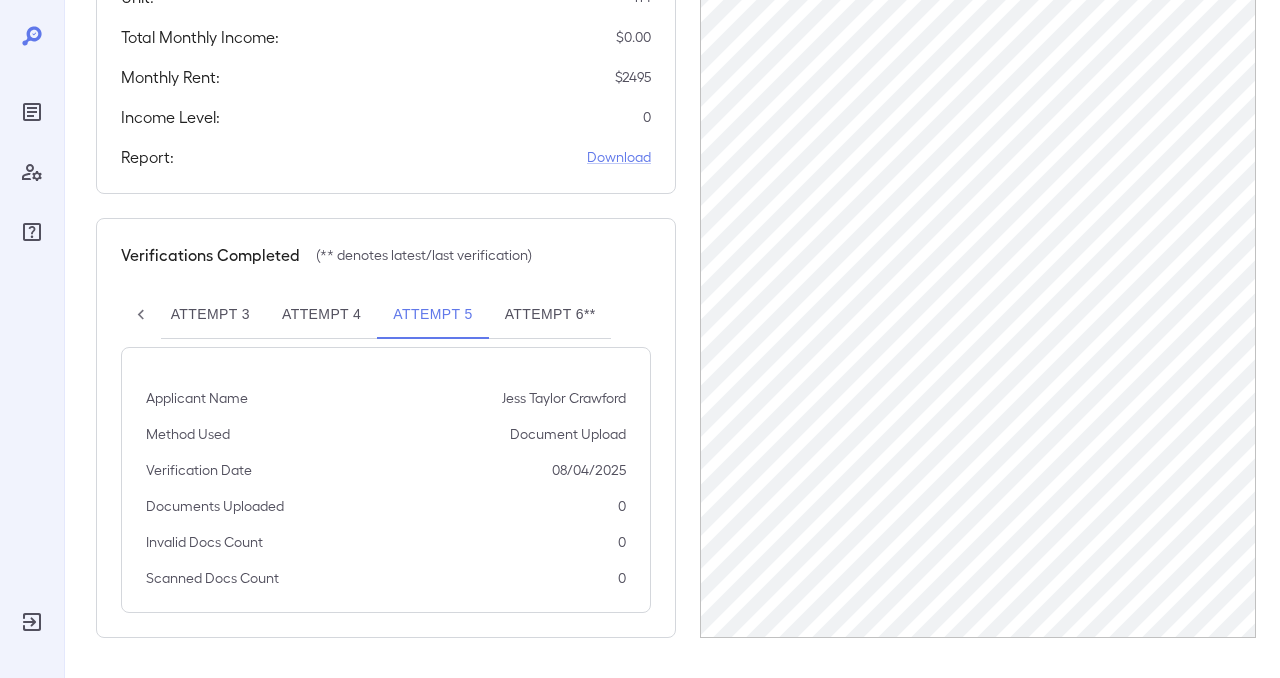 click on "Attempt 4" at bounding box center (321, 315) 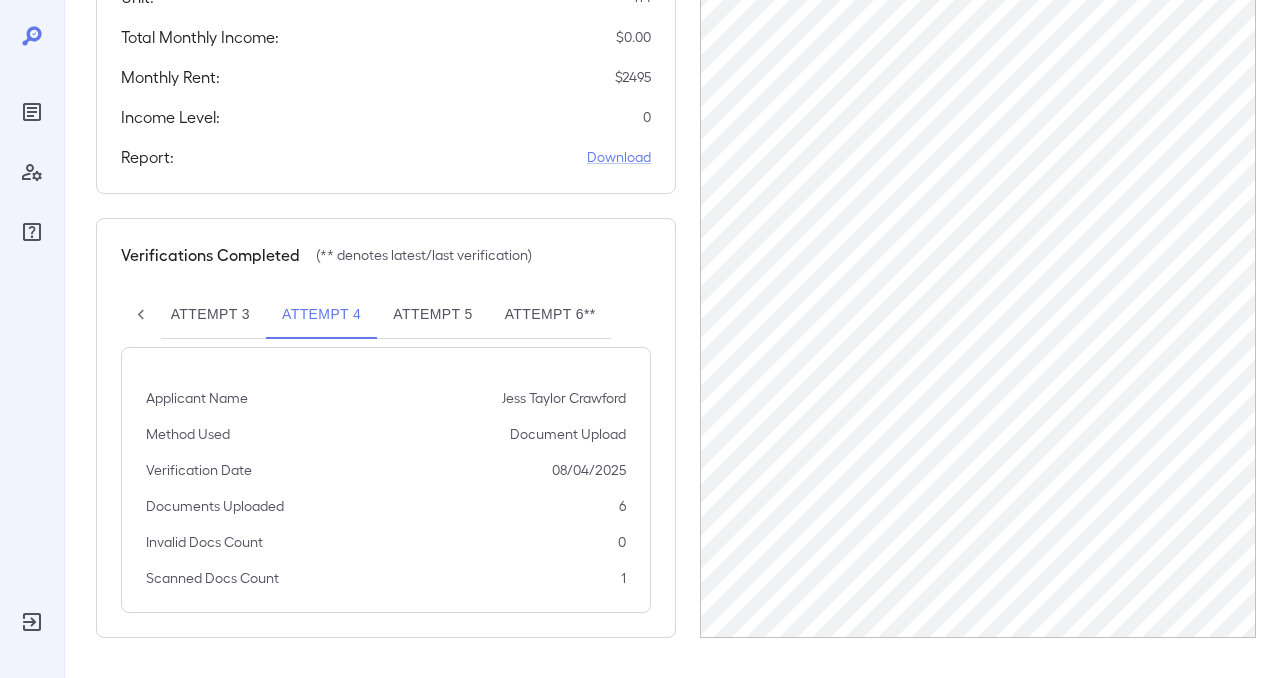 click on "Attempt 5" at bounding box center [432, 315] 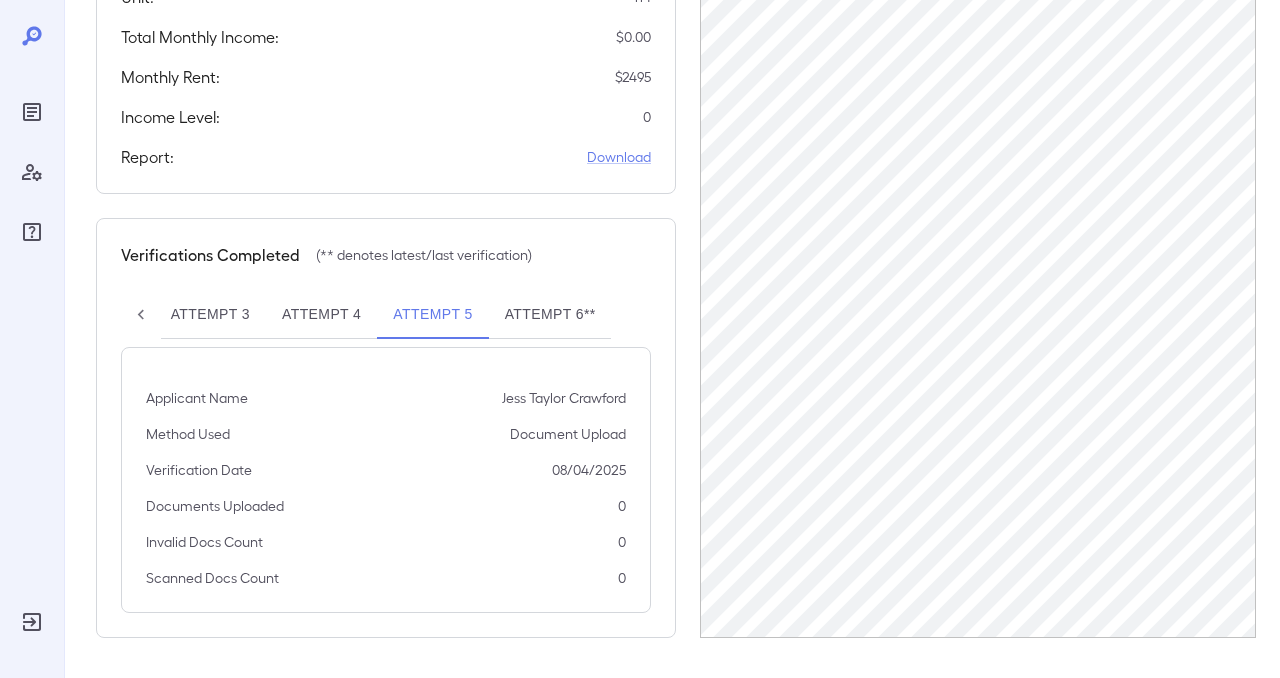 click on "Attempt 6**" at bounding box center [550, 315] 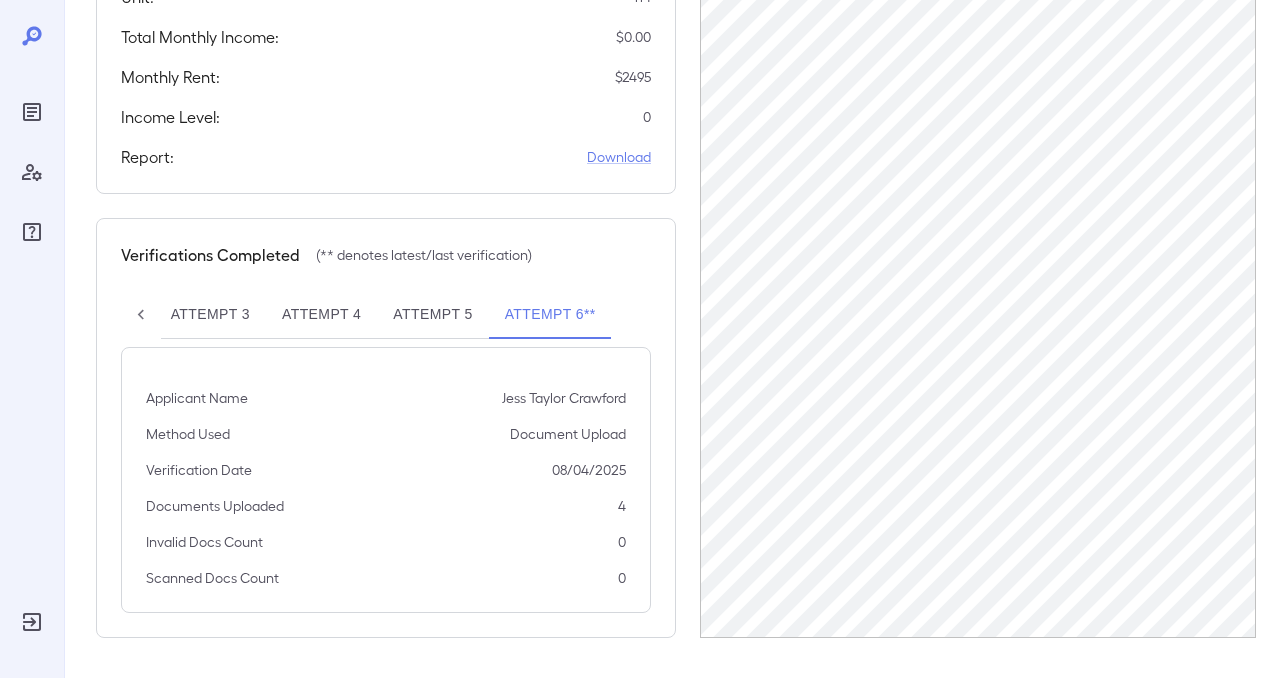 click on "Attempt 6**" at bounding box center [550, 315] 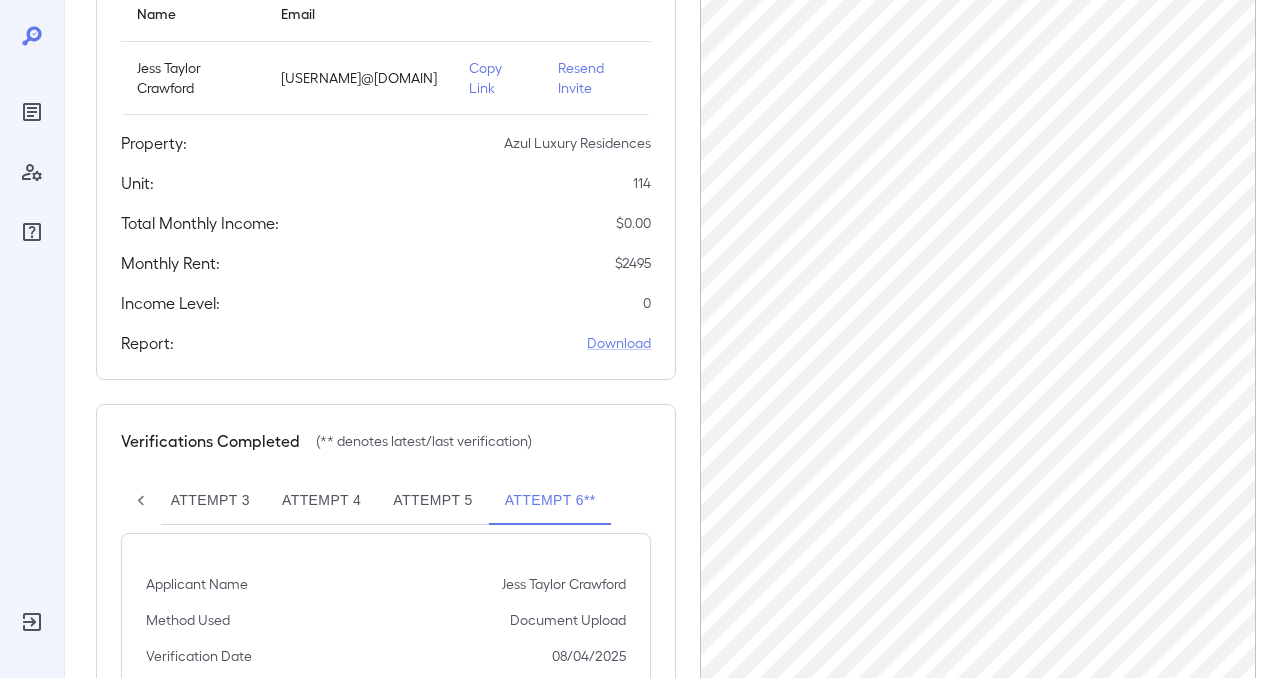 scroll, scrollTop: 236, scrollLeft: 0, axis: vertical 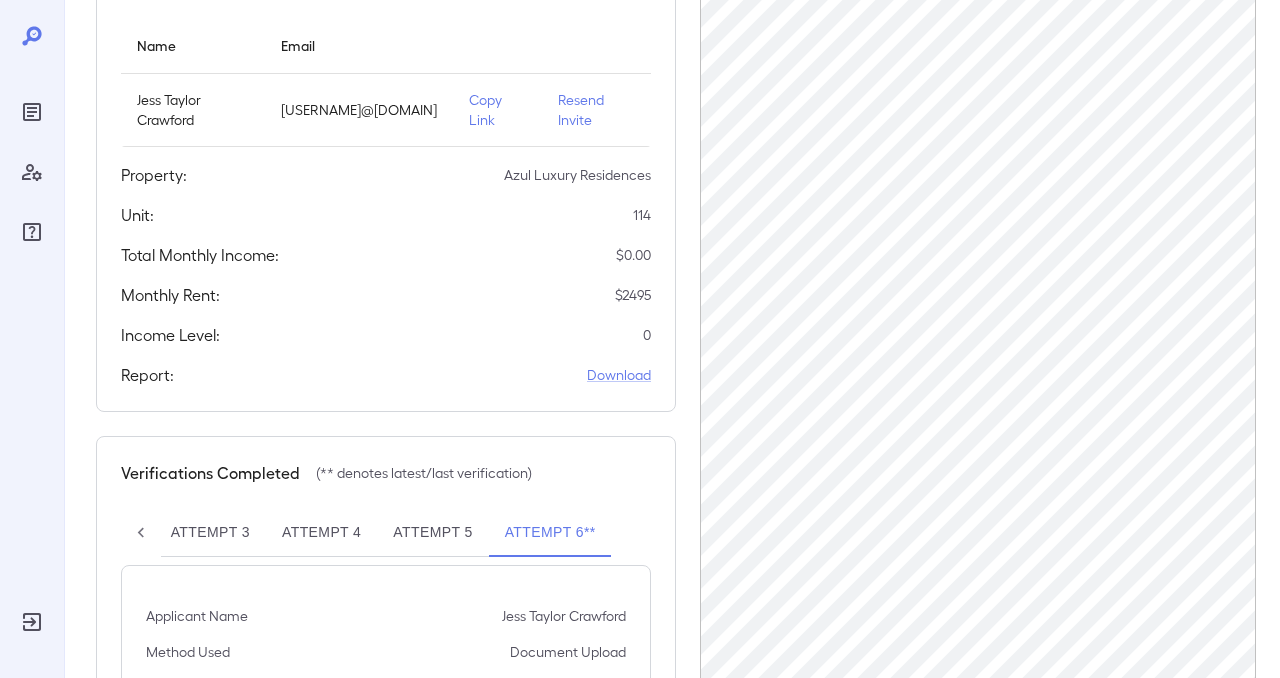 click on "Applicants Information Name Email Jess Taylor Crawford jessetaylor2713@gmail.com Copy Link Resend Invite Property:   Azul Luxury Residences Unit:   114 Total Monthly Income:   $ 0.00 Monthly Rent:   $ 2495 Income Level:   0 Report:   Download Verifications Completed (** denotes latest/last verification) Attempt 1 Attempt 2 Attempt 3 Attempt 4 Attempt 5 Attempt 6** Applicant Name Jess Taylor Crawford Method Used Document Upload Verification Date 08/04/2025 Documents Uploaded 4 Invalid Docs Count 0 Scanned Docs Count 0" at bounding box center [676, 400] 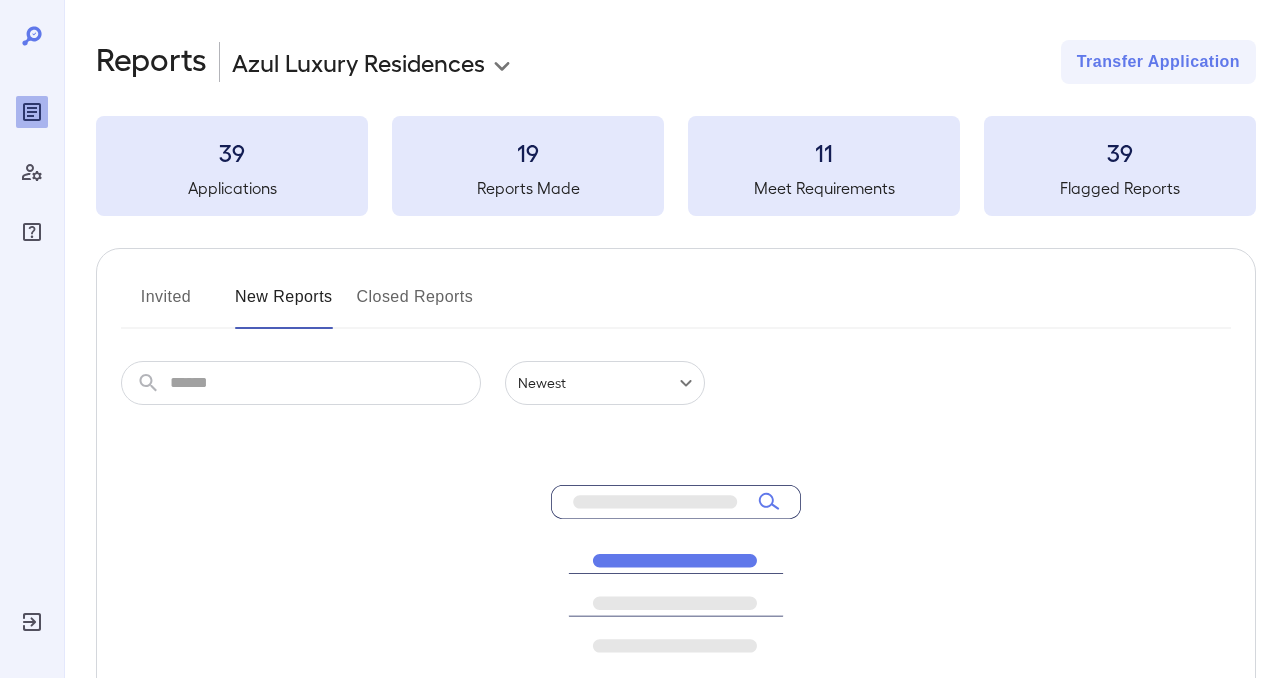 scroll, scrollTop: 0, scrollLeft: 0, axis: both 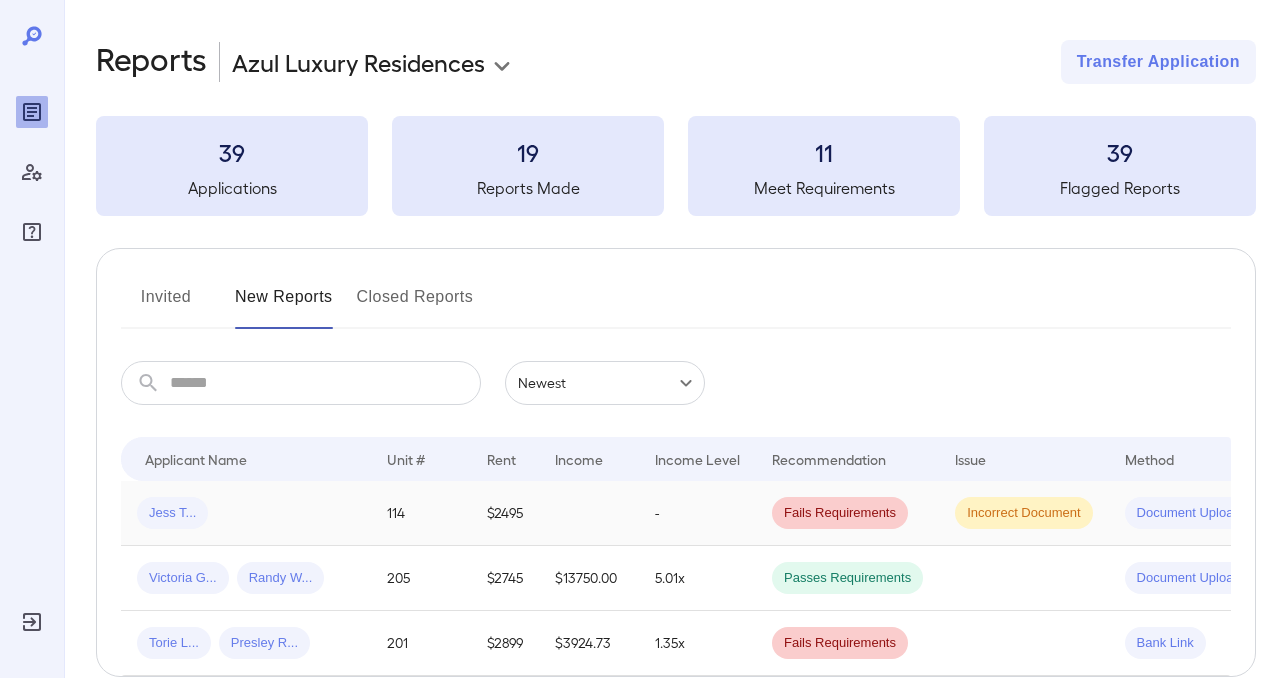 click on "Jess T..." at bounding box center (172, 513) 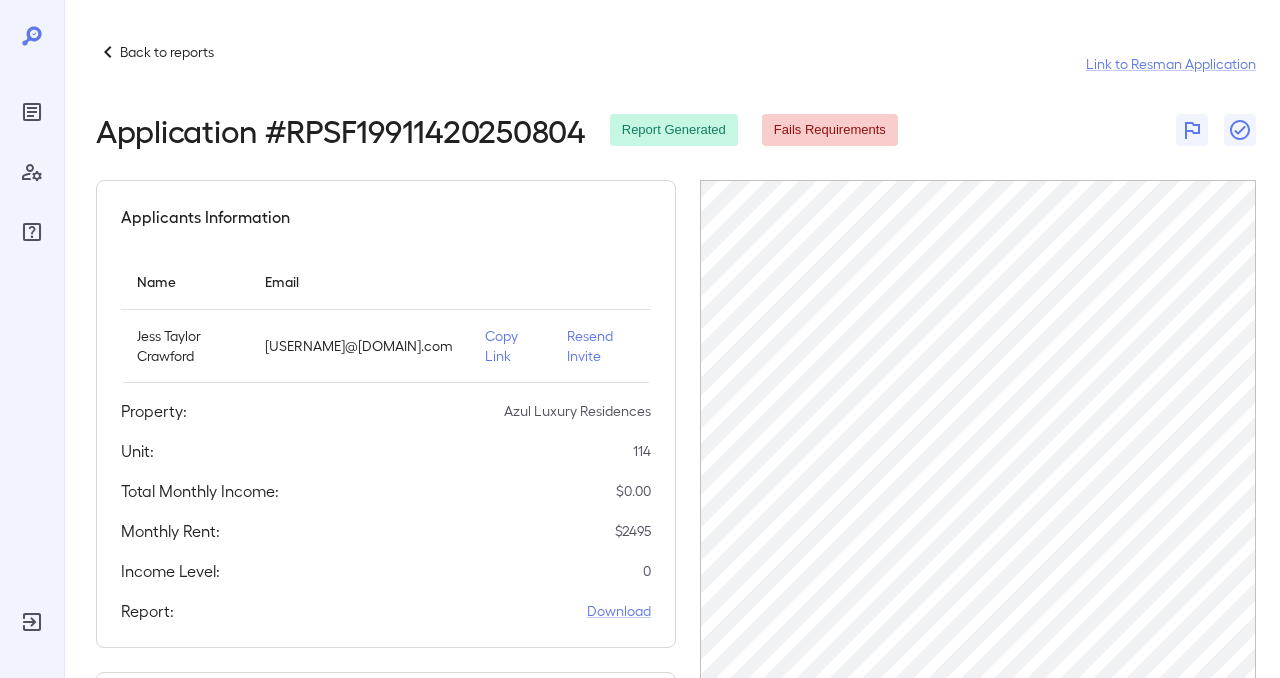 scroll, scrollTop: 0, scrollLeft: 149, axis: horizontal 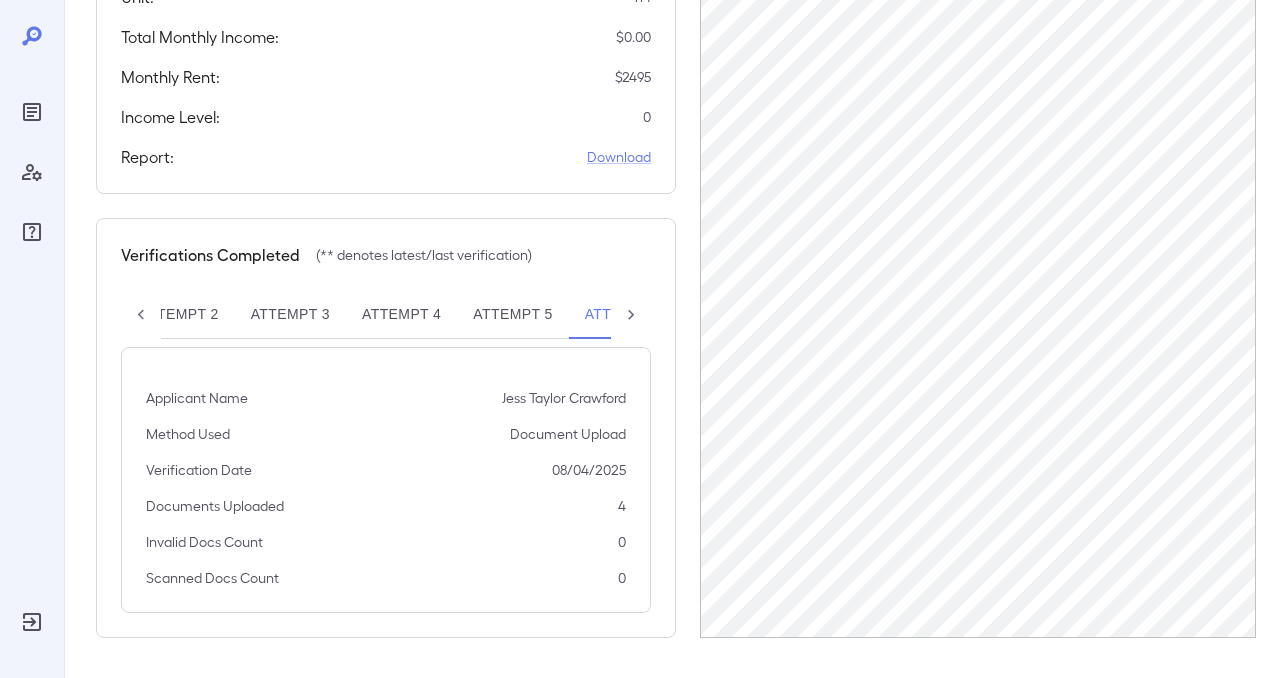 click 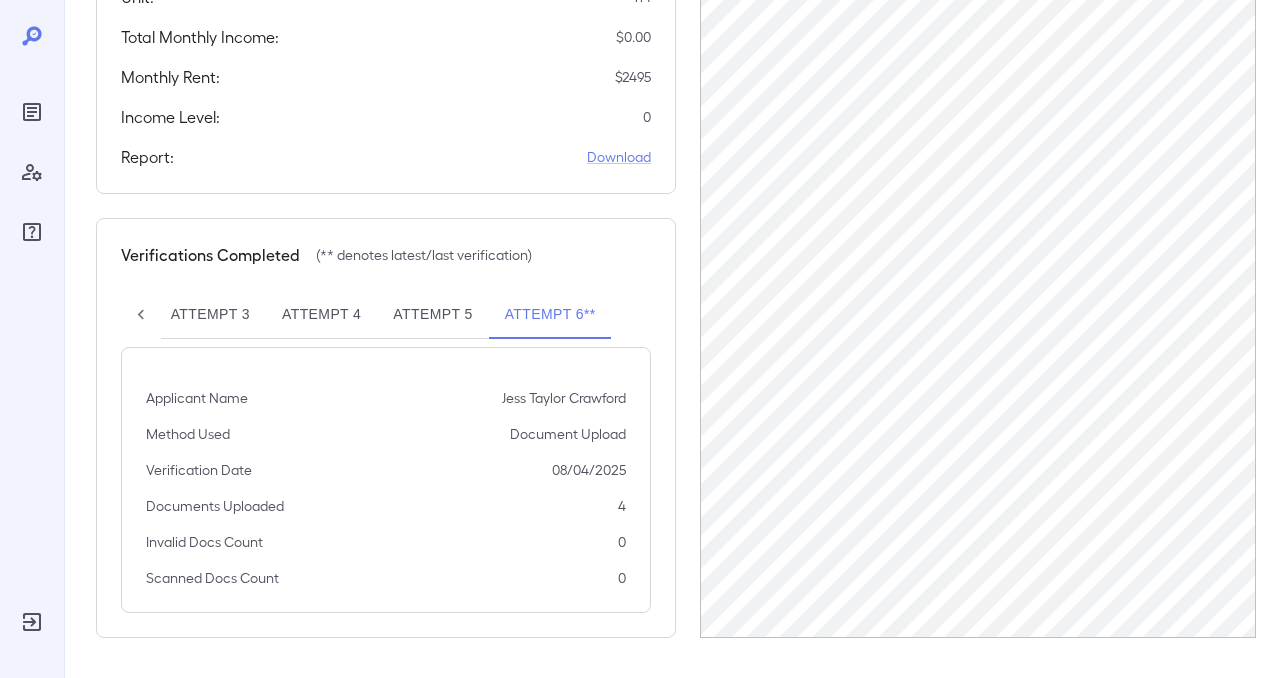 click on "Attempt 1 Attempt 2 Attempt 3 Attempt 4 Attempt 5 Attempt 6**" at bounding box center [386, 315] 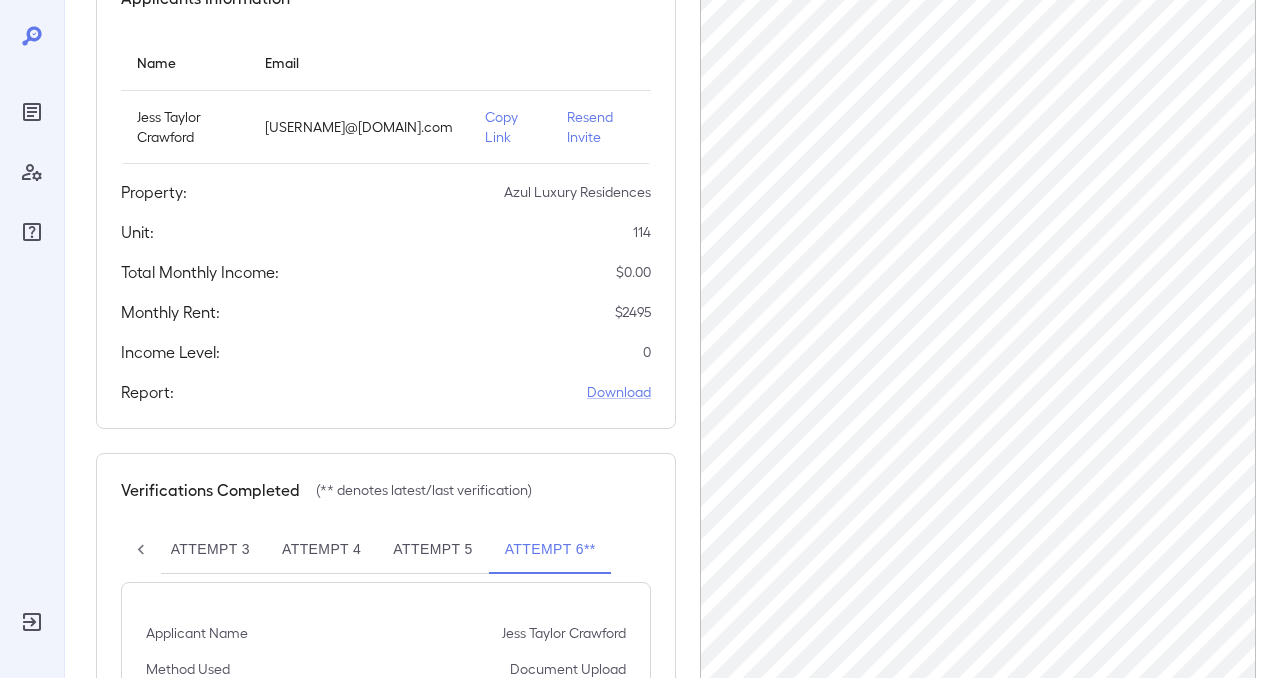 scroll, scrollTop: 217, scrollLeft: 0, axis: vertical 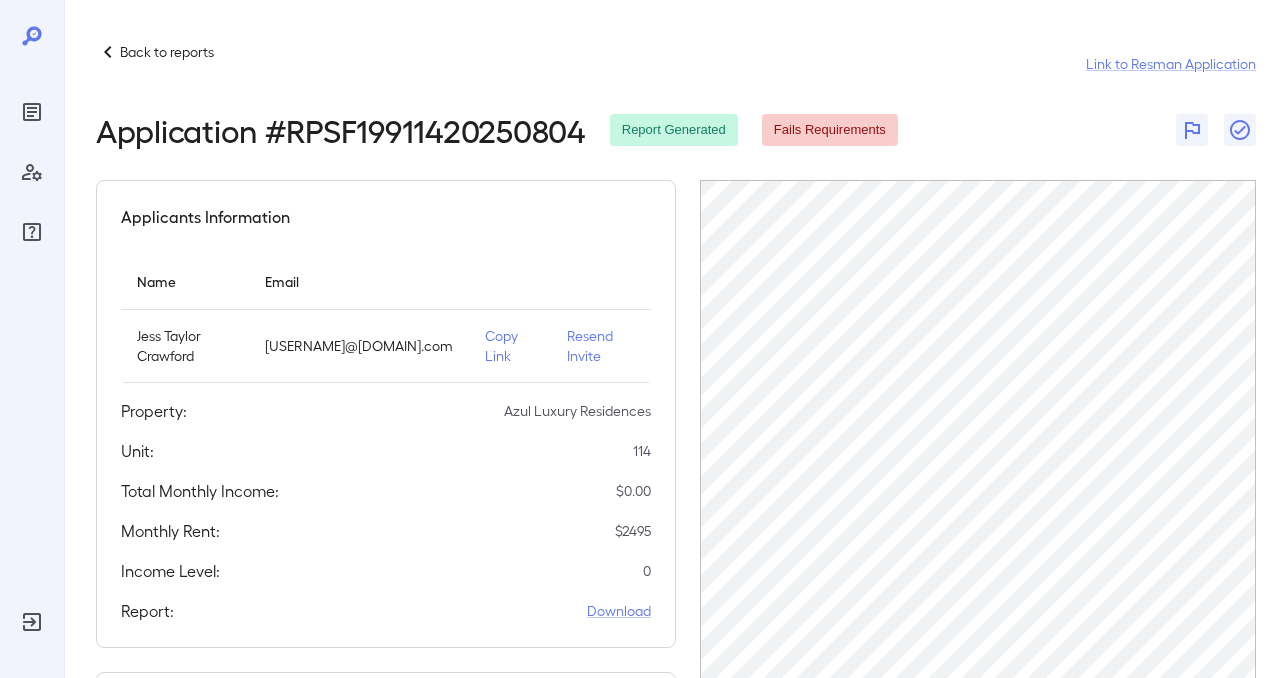 click on "Back to reports Link to Resman Application" at bounding box center (676, 64) 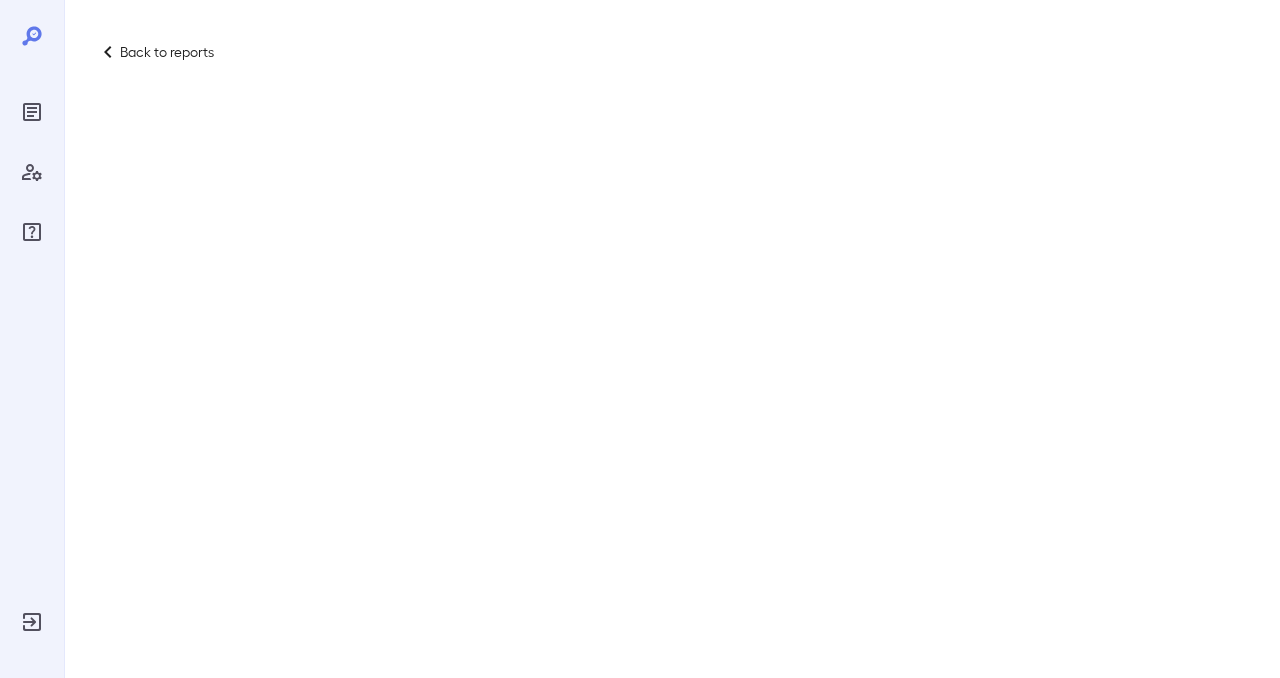 scroll, scrollTop: 0, scrollLeft: 0, axis: both 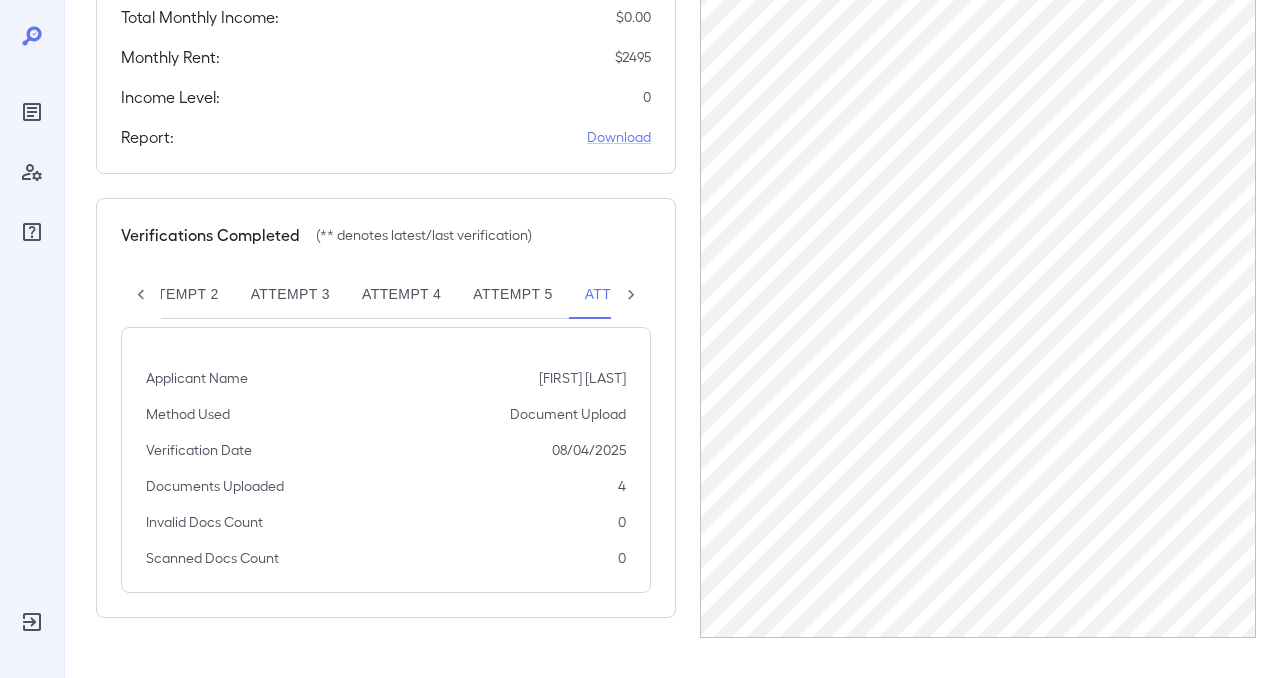 click at bounding box center (631, 295) 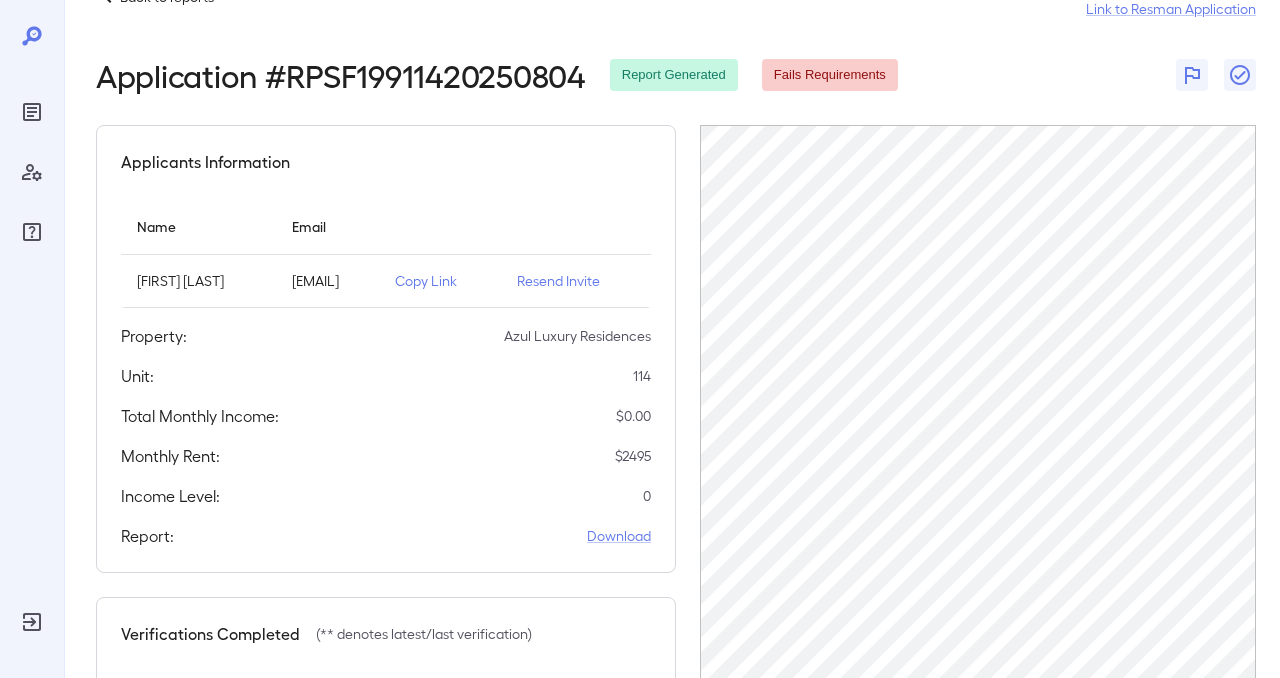 scroll, scrollTop: 0, scrollLeft: 0, axis: both 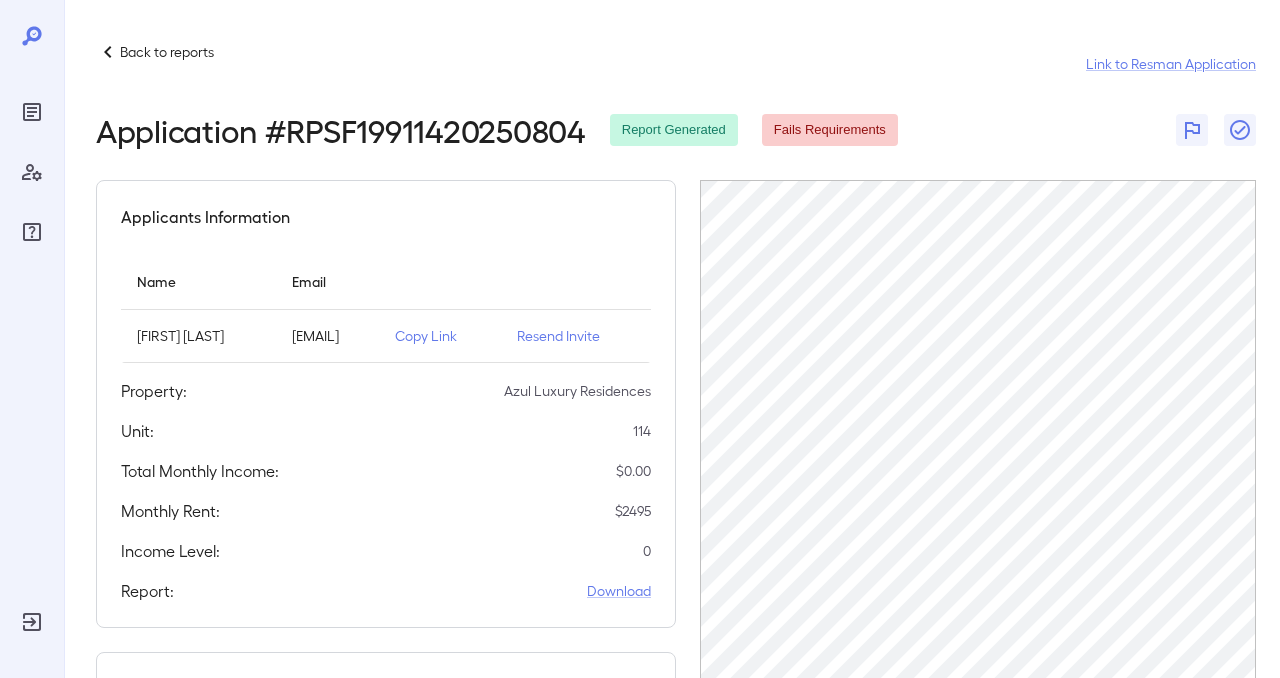 click on "Back to reports Link to Resman Application Application # RPSF19911420250804 Report Generated Fails Requirements Applicants Information Name Email Jesse Taylor Crawford jessetaylor2713@gmail.com Copy Link Resend Invite Property:   Azul Luxury Residences Unit:   114 Total Monthly Income:   $ 0.00 Monthly Rent:   $ 2495 Income Level:   0 Report:   Download Verifications Completed (** denotes latest/last verification) Attempt 1 Attempt 2 Attempt 3 Attempt 4 Attempt 5 Attempt 6** Applicant Name Jesse Taylor Crawford Method Used Document Upload Verification Date 08/04/2025 Documents Uploaded 4 Invalid Docs Count 0 Scanned Docs Count 0" at bounding box center [676, 566] 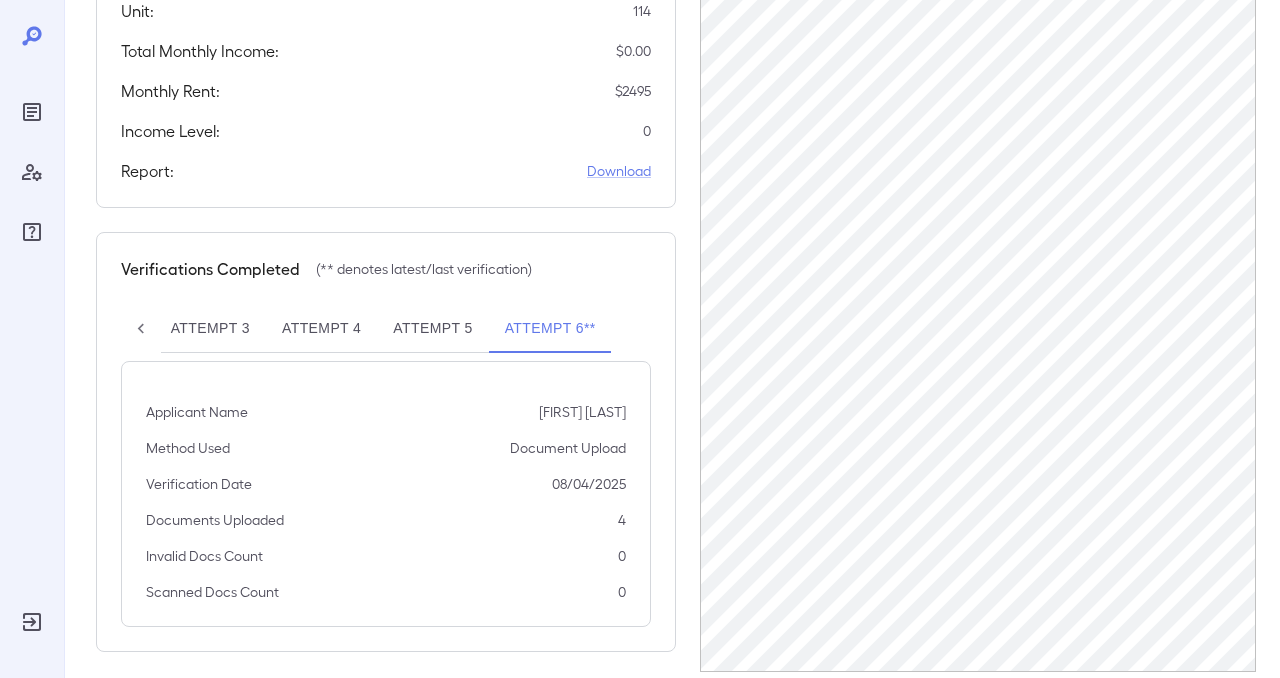 scroll, scrollTop: 454, scrollLeft: 0, axis: vertical 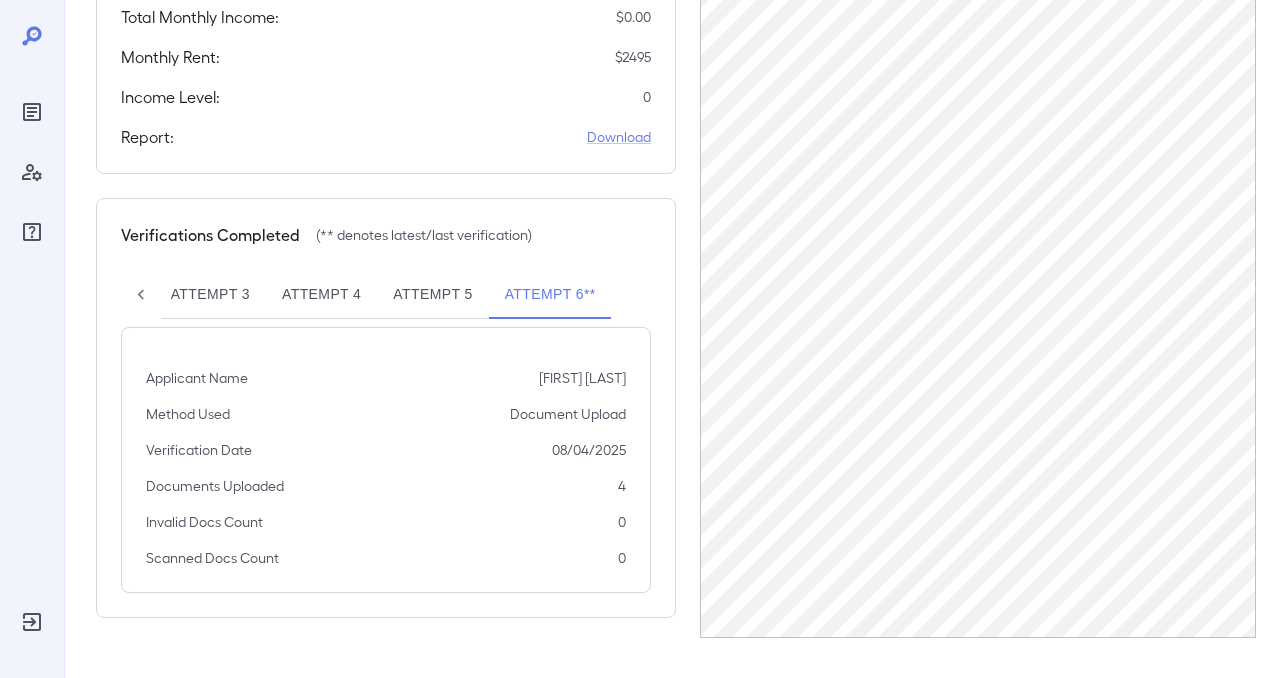 click on "Applicants Information Name Email Jesse Taylor Crawford jessetaylor2713@gmail.com Copy Link Resend Invite Property:   Azul Luxury Residences Unit:   114 Total Monthly Income:   $ 0.00 Monthly Rent:   $ 2495 Income Level:   0 Report:   Download Verifications Completed (** denotes latest/last verification) Attempt 1 Attempt 2 Attempt 3 Attempt 4 Attempt 5 Attempt 6** Applicant Name Jesse Taylor Crawford Method Used Document Upload Verification Date 08/04/2025 Documents Uploaded 4 Invalid Docs Count 0 Scanned Docs Count 0" at bounding box center [676, 182] 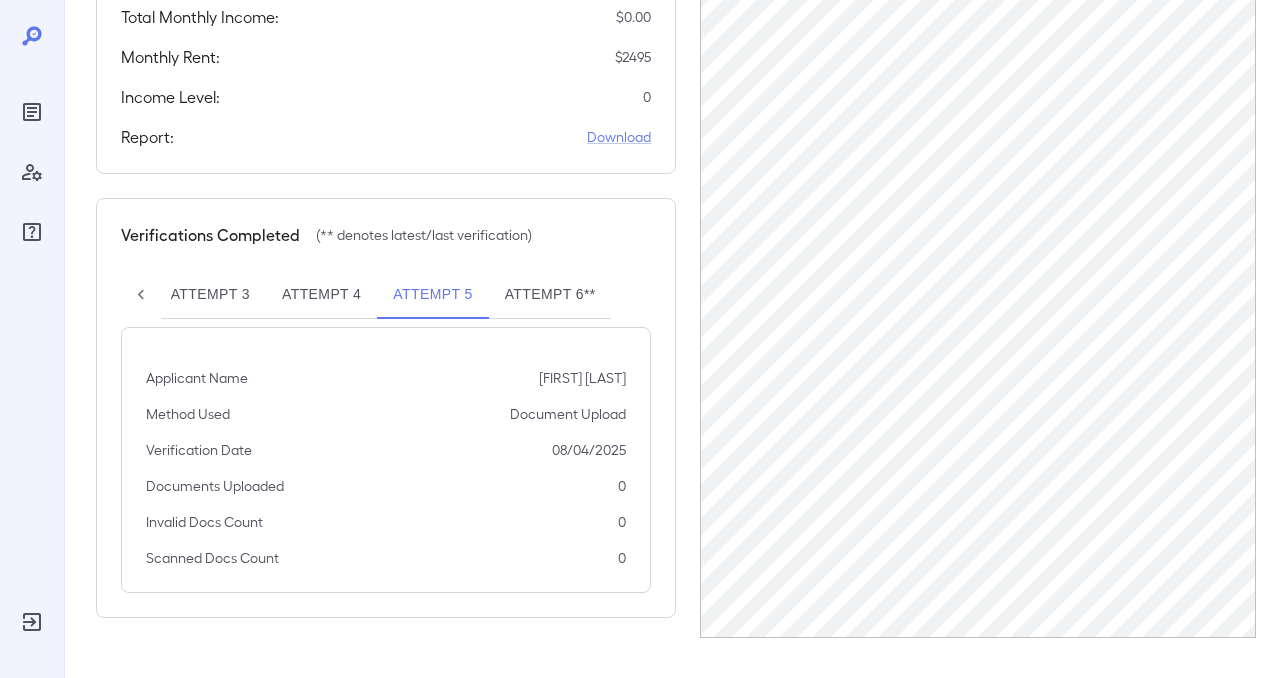 click on "Attempt 6**" at bounding box center [550, 295] 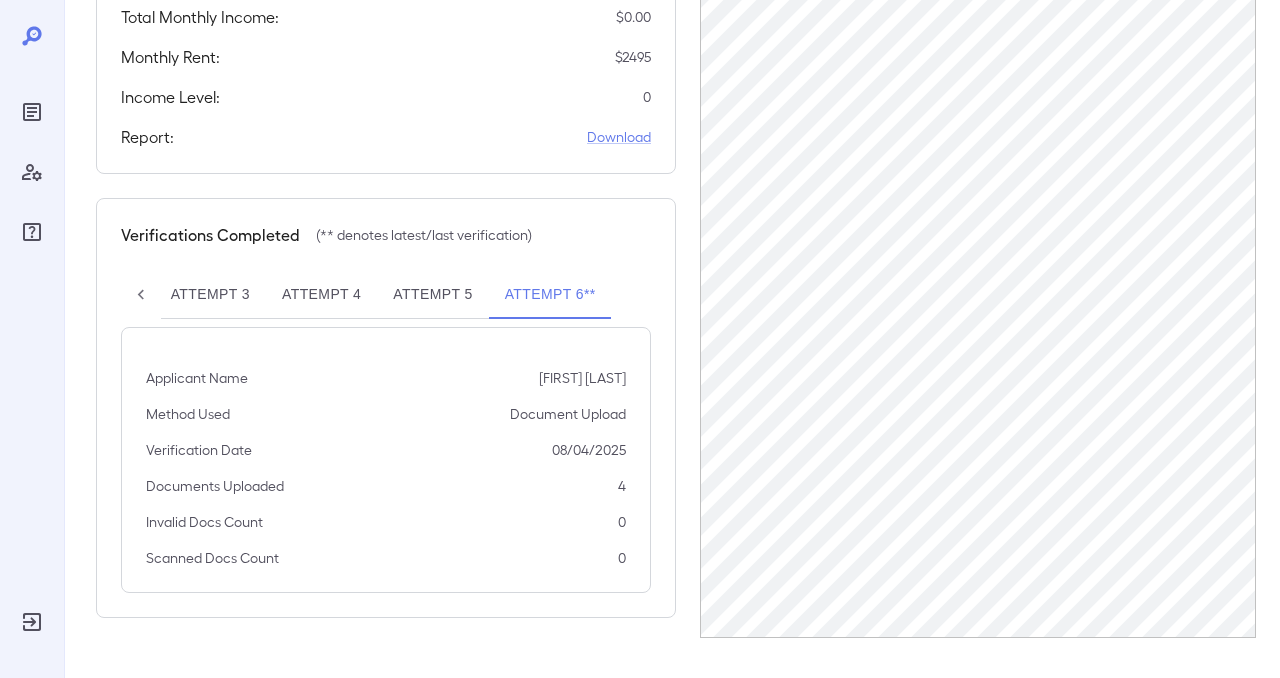 click on "Applicants Information Name Email Jesse Taylor Crawford jessetaylor2713@gmail.com Copy Link Resend Invite Property:   Azul Luxury Residences Unit:   114 Total Monthly Income:   $ 0.00 Monthly Rent:   $ 2495 Income Level:   0 Report:   Download Verifications Completed (** denotes latest/last verification) Attempt 1 Attempt 2 Attempt 3 Attempt 4 Attempt 5 Attempt 6** Applicant Name Jesse Taylor Crawford Method Used Document Upload Verification Date 08/04/2025 Documents Uploaded 4 Invalid Docs Count 0 Scanned Docs Count 0" at bounding box center [676, 182] 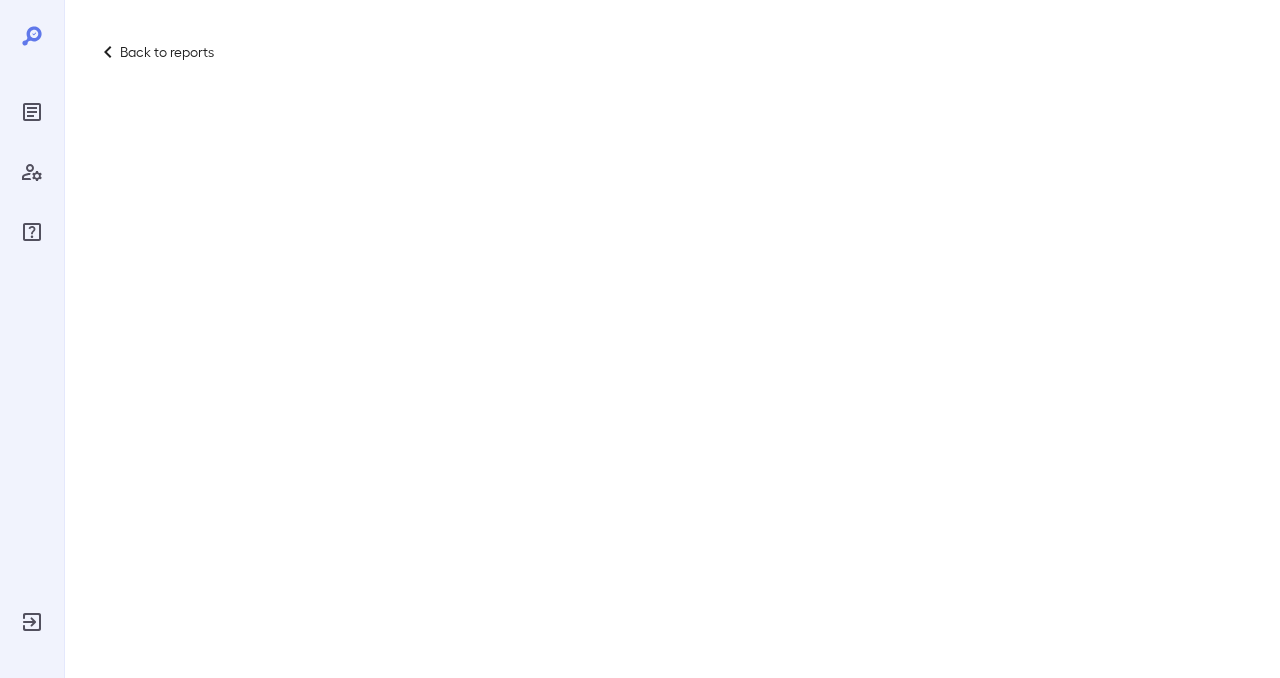 scroll, scrollTop: 0, scrollLeft: 0, axis: both 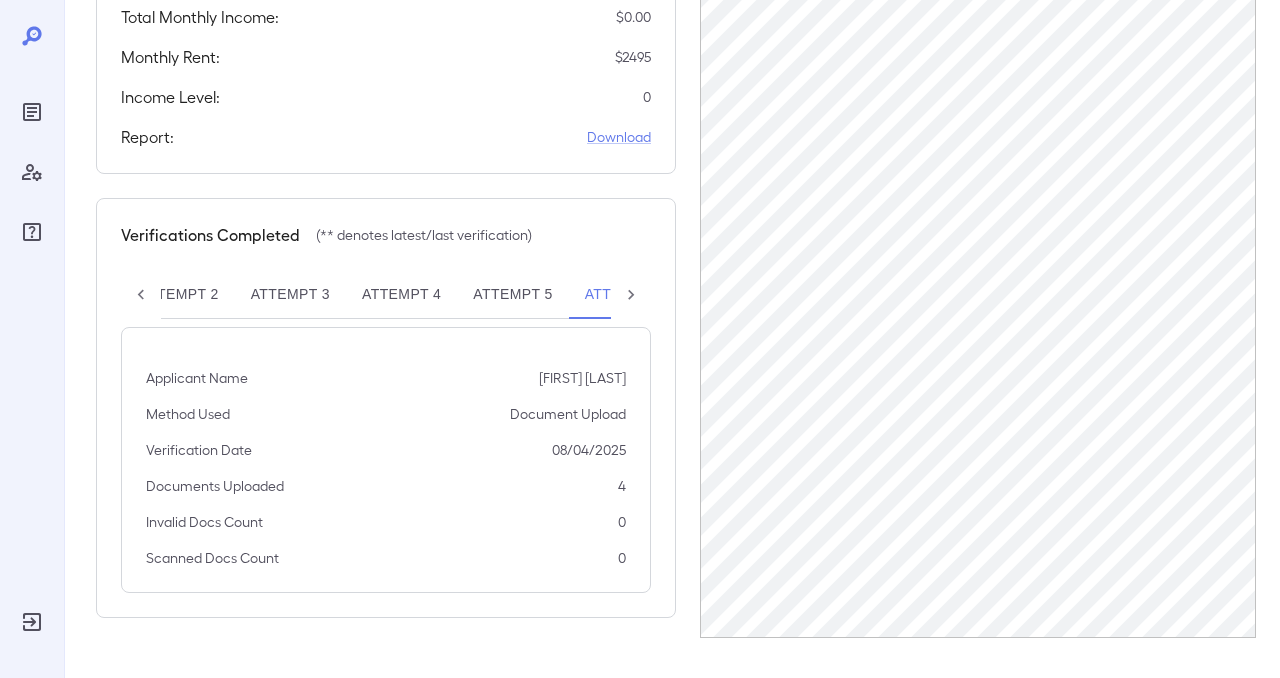 click 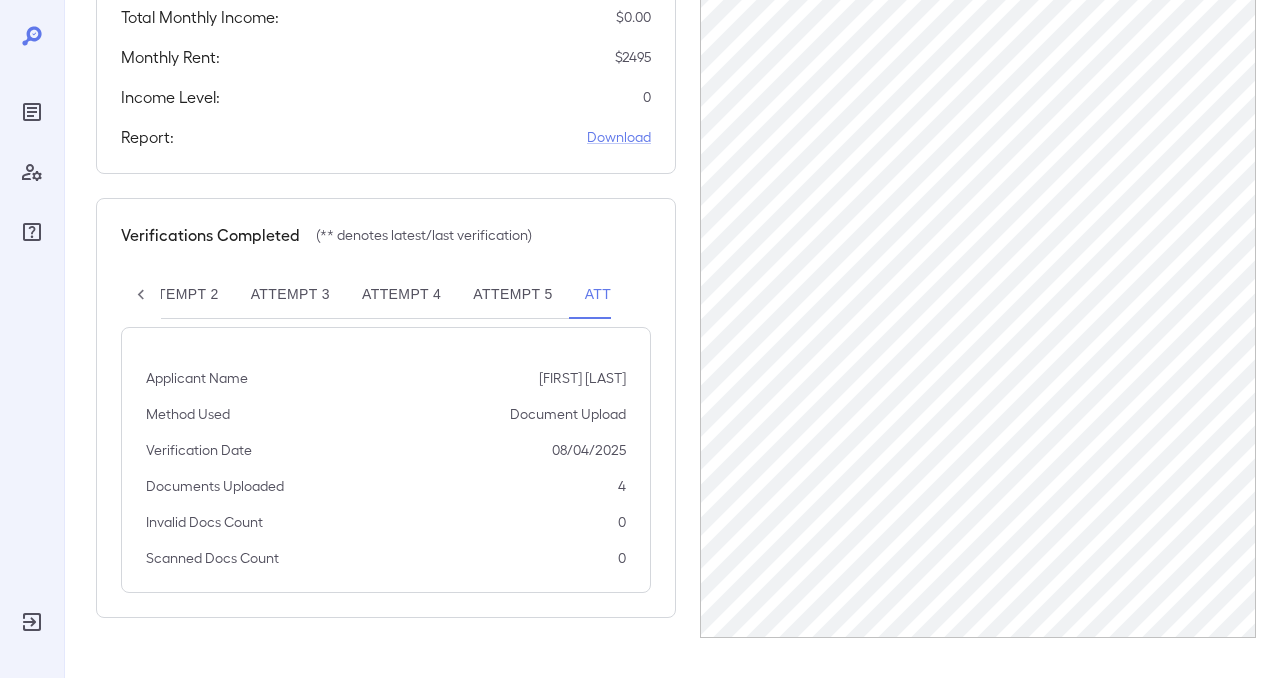 scroll, scrollTop: 0, scrollLeft: 229, axis: horizontal 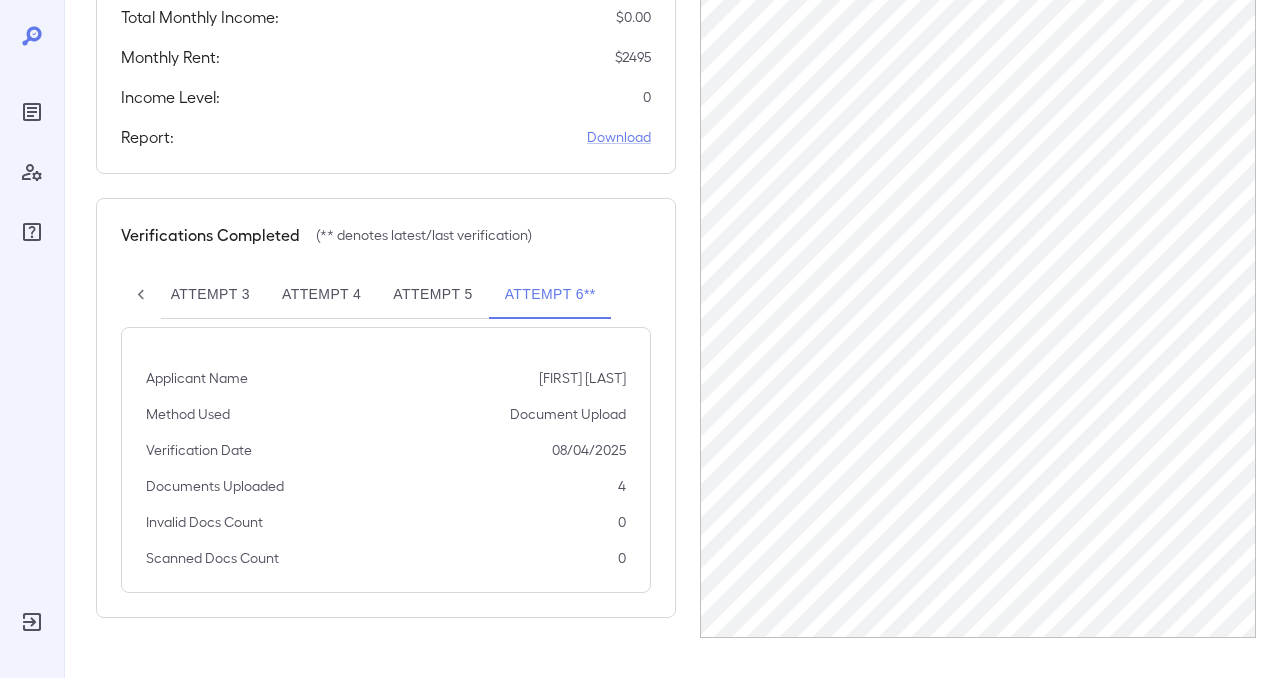 click on "Attempt 5" at bounding box center (432, 295) 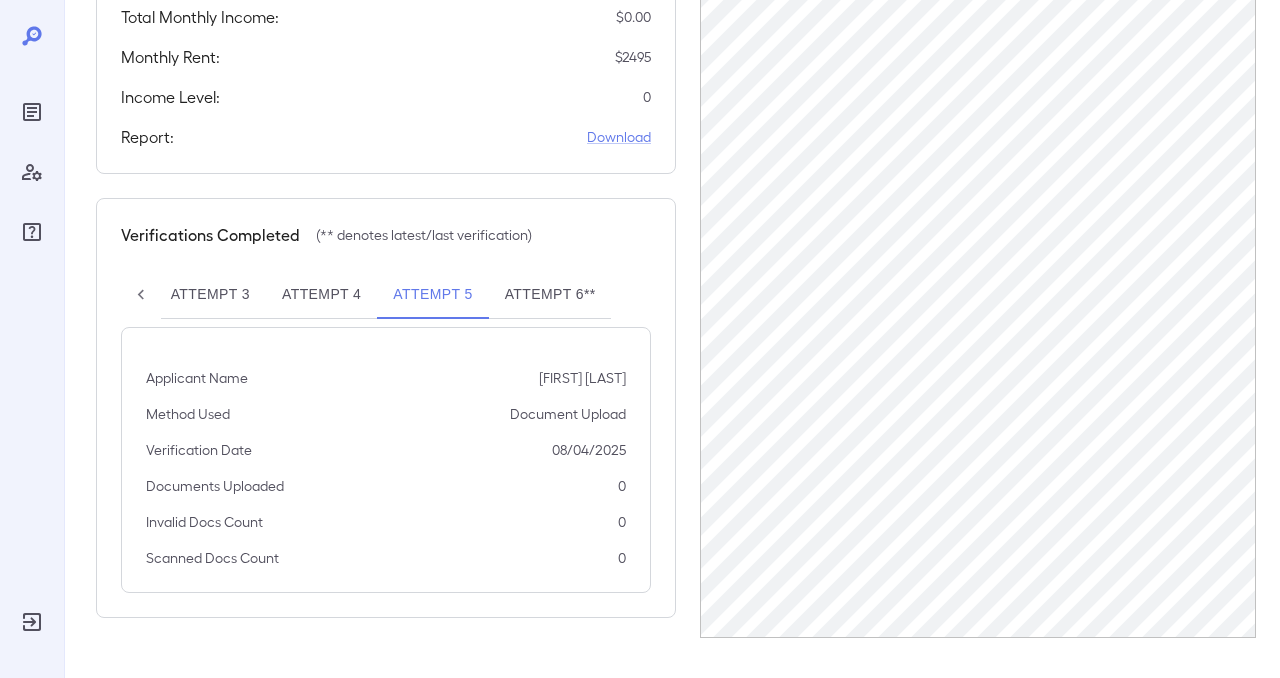 click on "Attempt 6**" at bounding box center [550, 295] 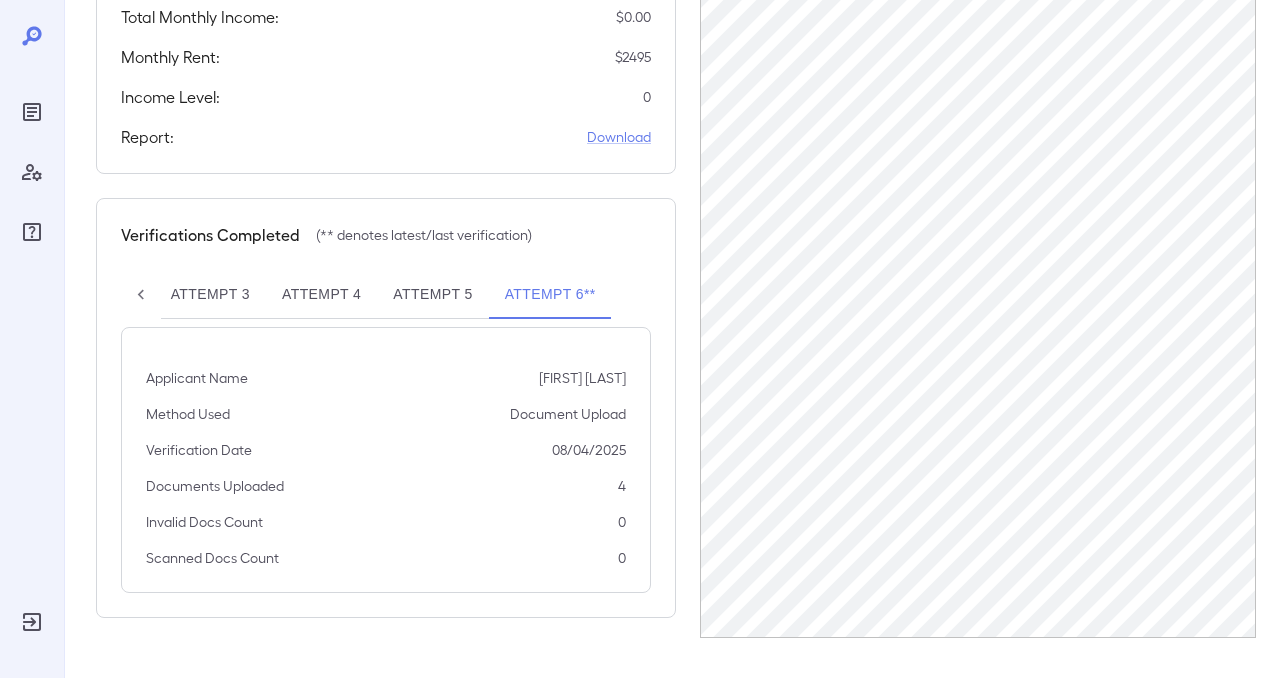 click on "Applicants Information Name Email Jesse Taylor Crawford jessetaylor2713@gmail.com Copy Link Resend Invite Property:   Azul Luxury Residences Unit:   114 Total Monthly Income:   $ 0.00 Monthly Rent:   $ 2495 Income Level:   0 Report:   Download Verifications Completed (** denotes latest/last verification) Attempt 1 Attempt 2 Attempt 3 Attempt 4 Attempt 5 Attempt 6** Applicant Name Jesse Taylor Crawford Method Used Document Upload Verification Date 08/04/2025 Documents Uploaded 4 Invalid Docs Count 0 Scanned Docs Count 0" at bounding box center (676, 182) 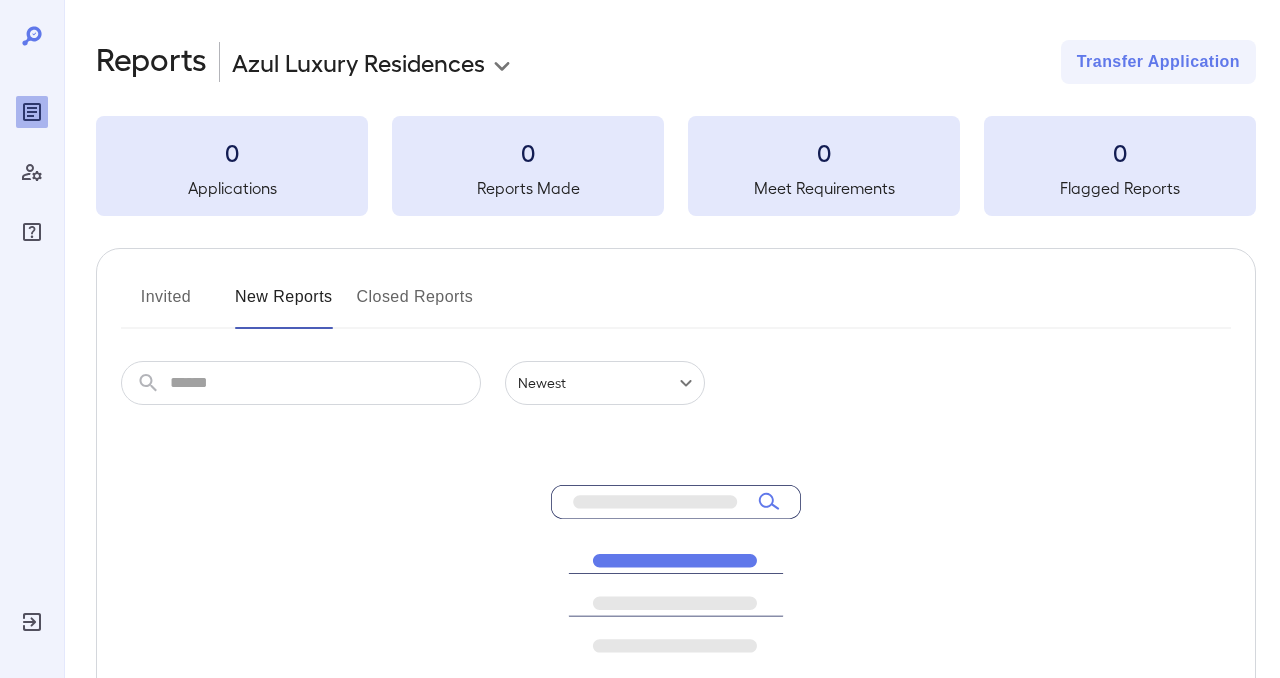 scroll, scrollTop: 0, scrollLeft: 0, axis: both 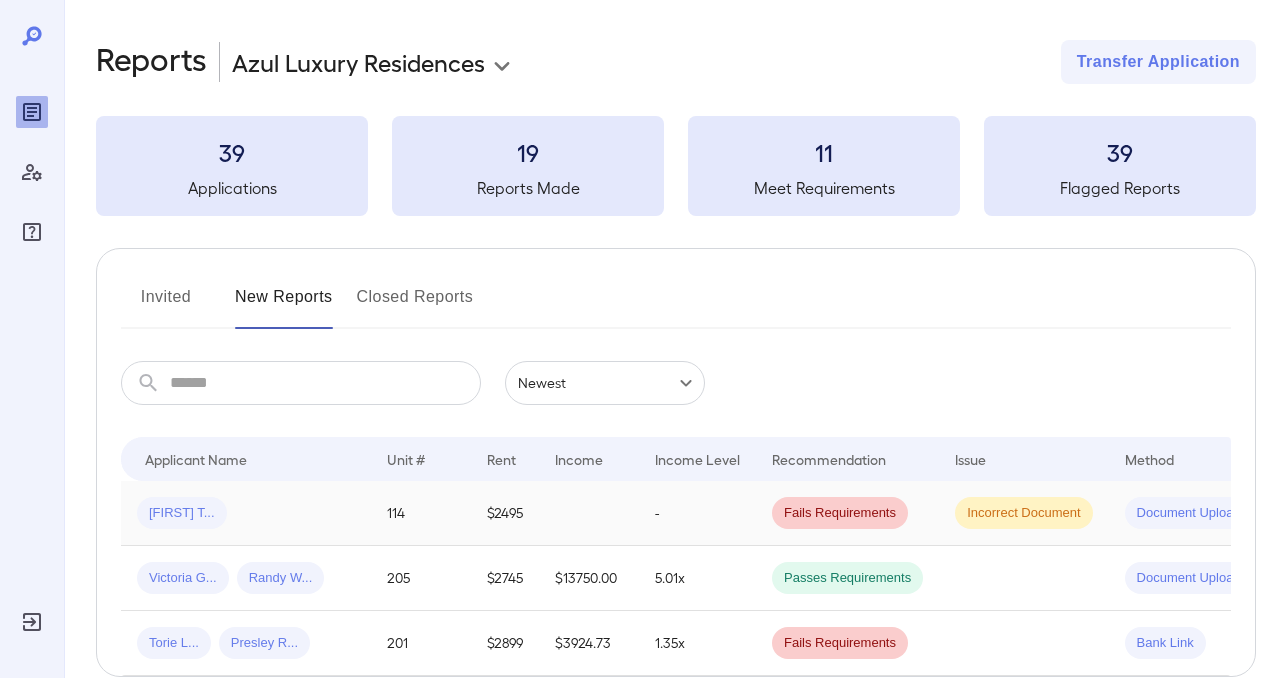 click on "[FIRST] T..." at bounding box center (182, 513) 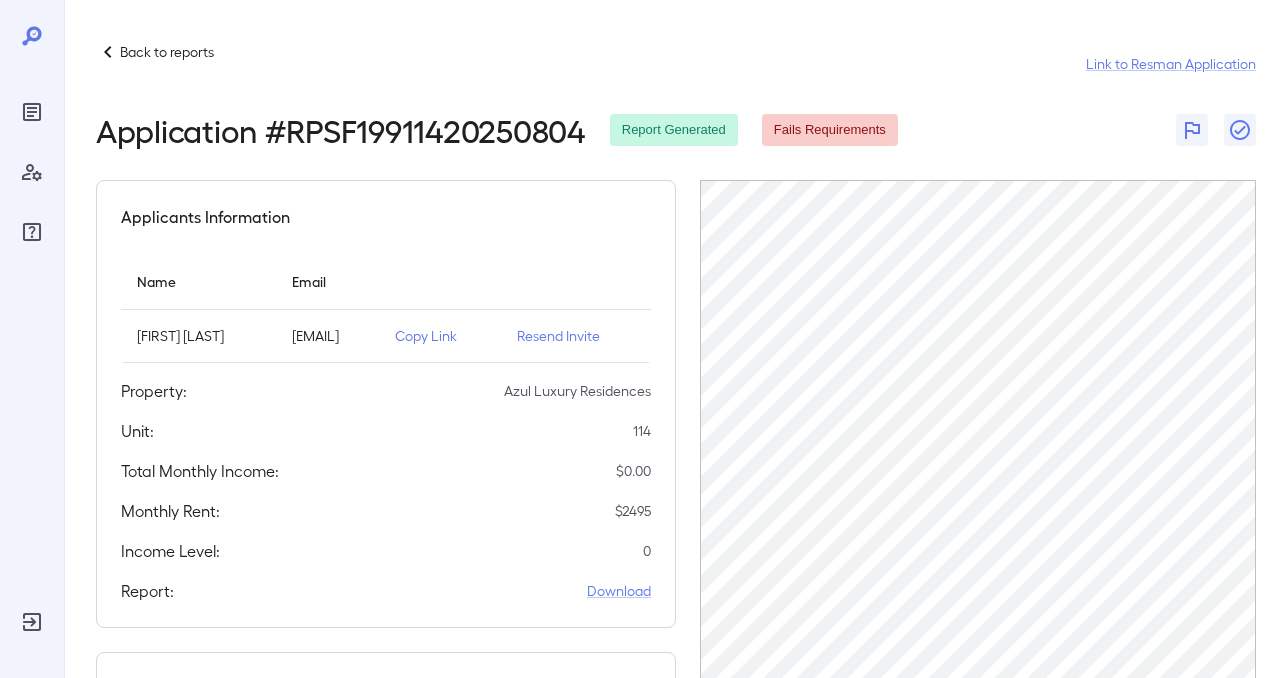scroll, scrollTop: 0, scrollLeft: 149, axis: horizontal 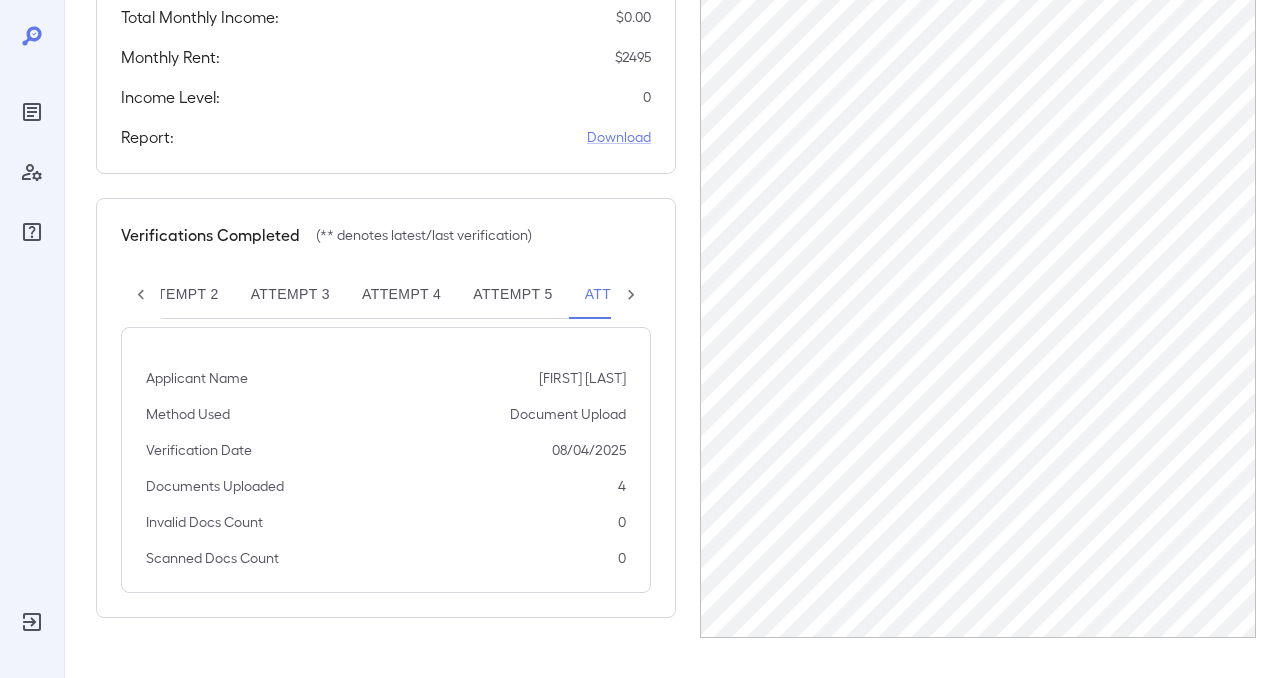 click 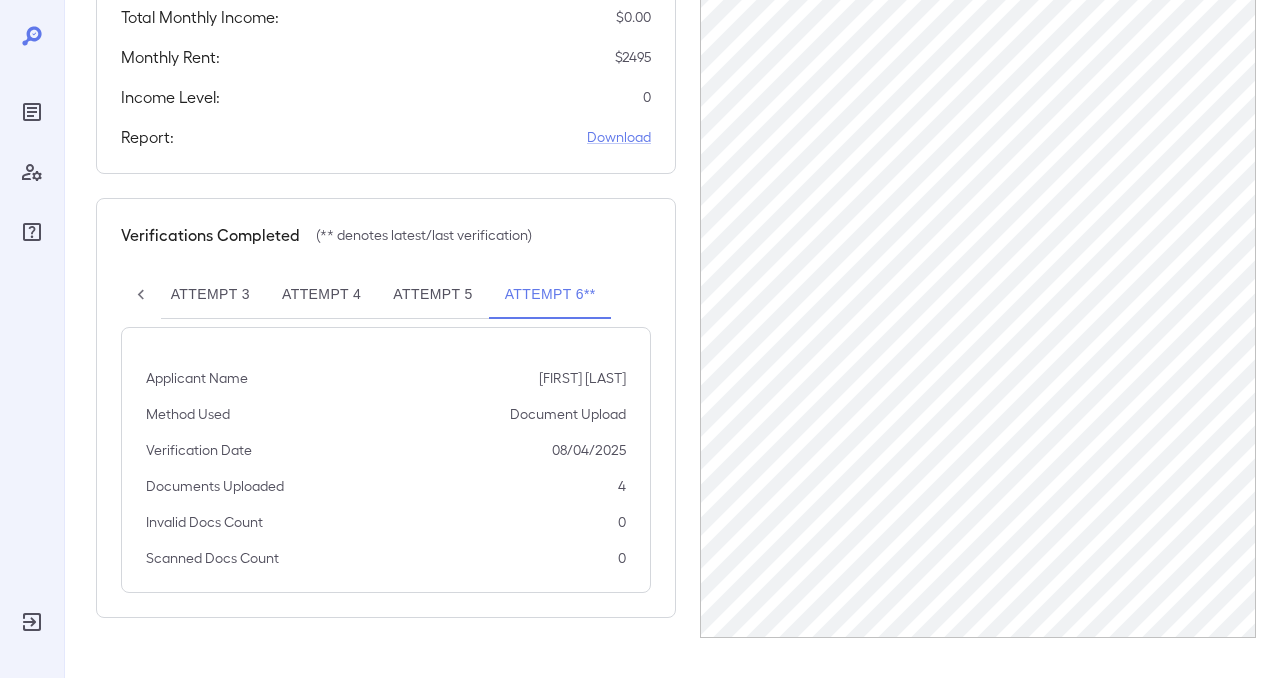 click on "Attempt 5" at bounding box center (432, 295) 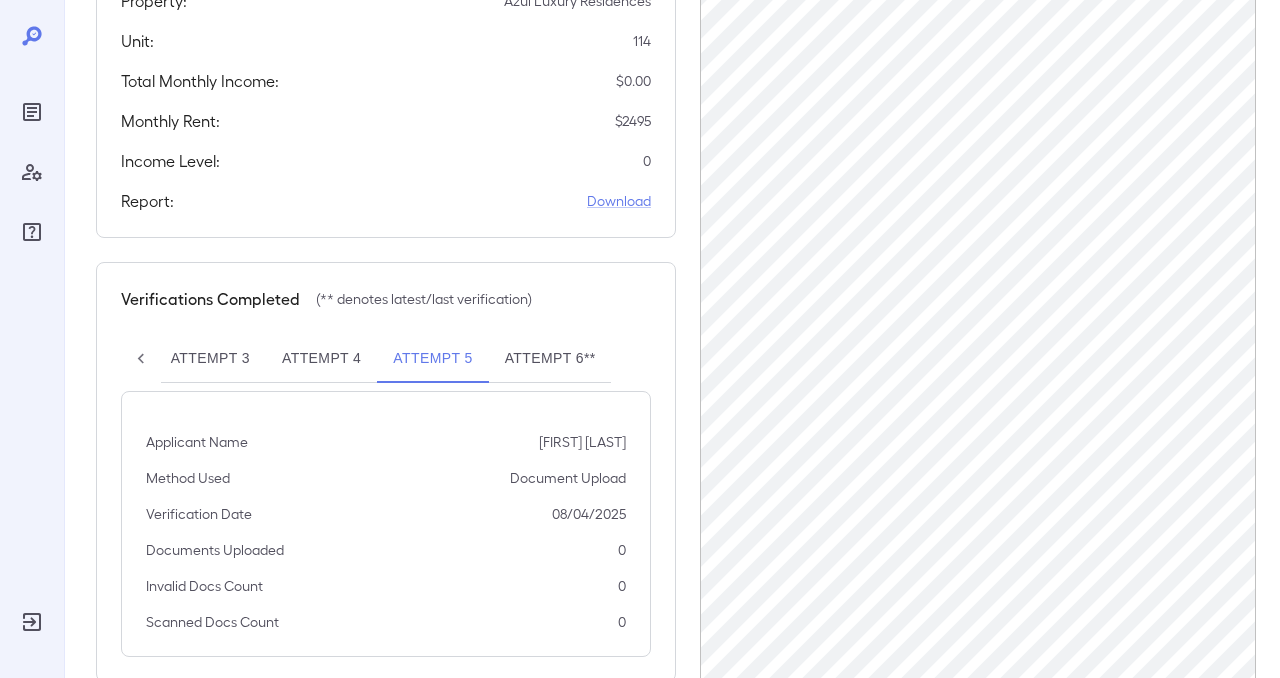 scroll, scrollTop: 393, scrollLeft: 0, axis: vertical 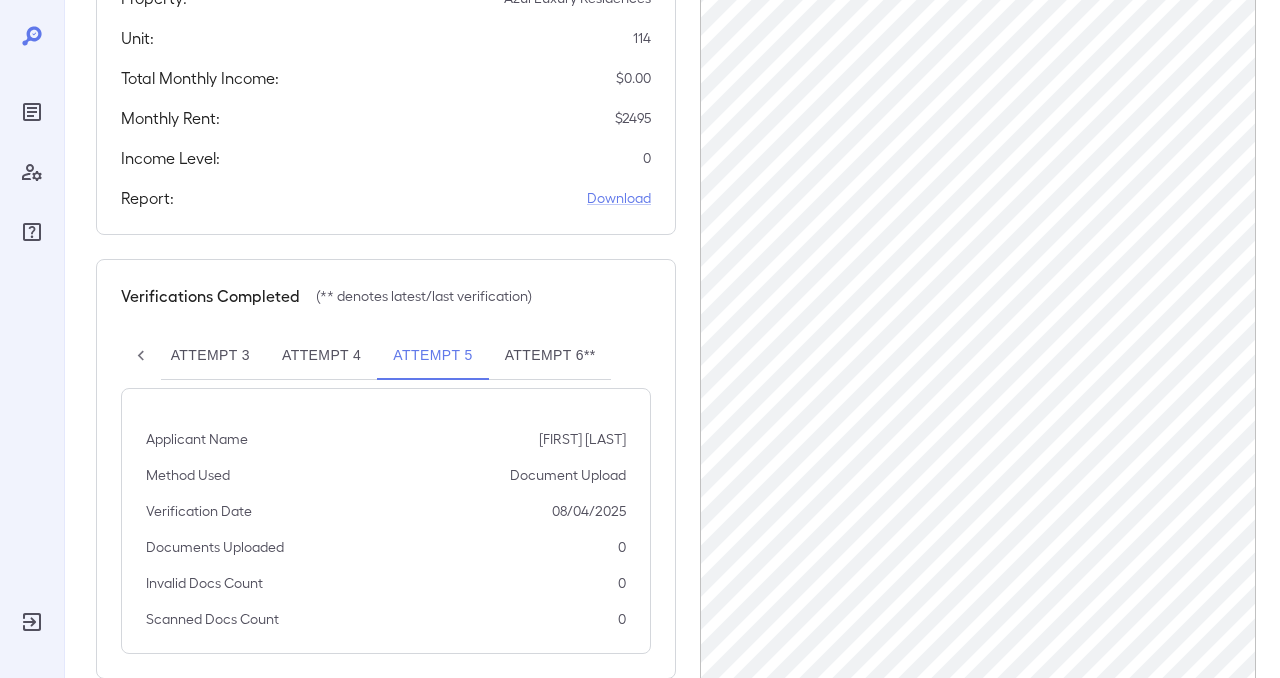 click on "Attempt 6**" at bounding box center (550, 356) 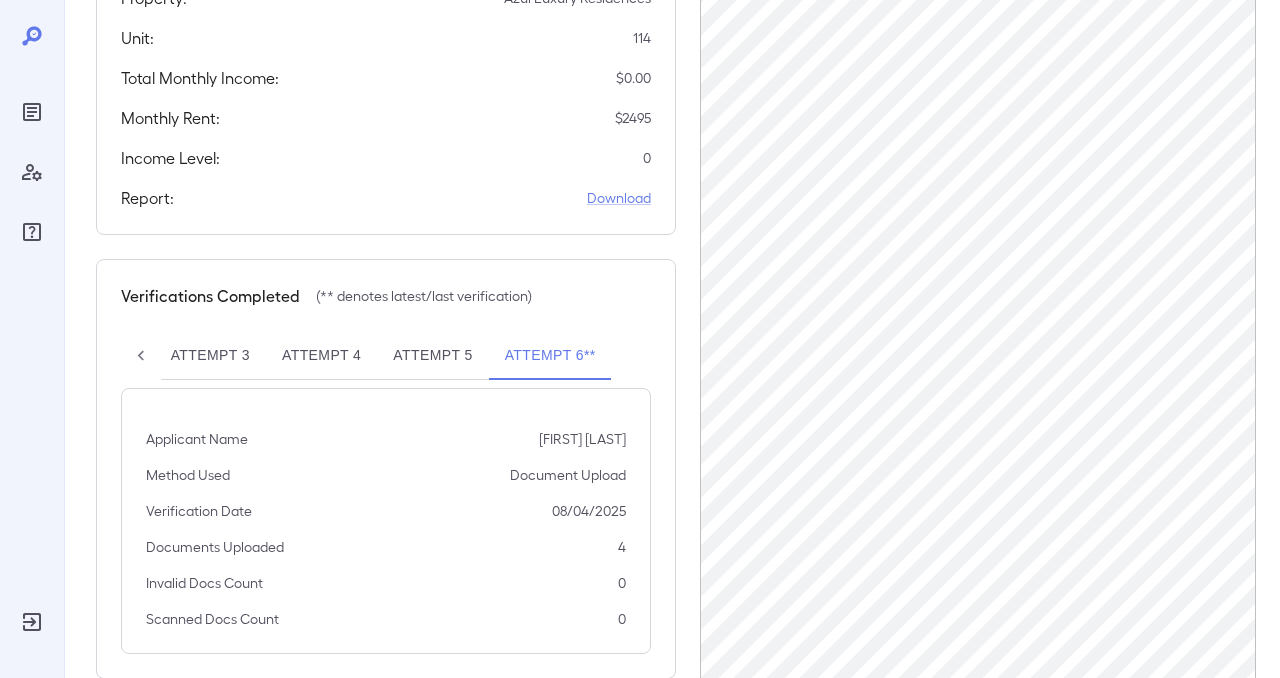 click on "Attempt 5" at bounding box center (432, 356) 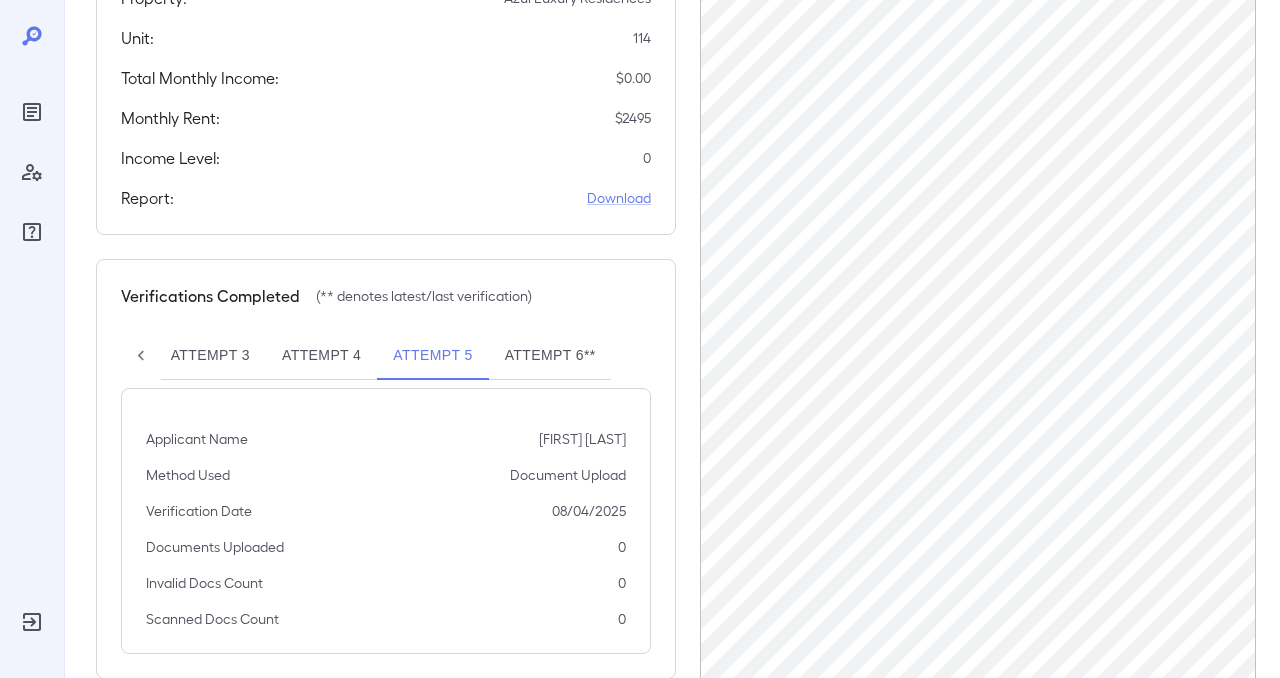 click on "Attempt 4" at bounding box center (321, 356) 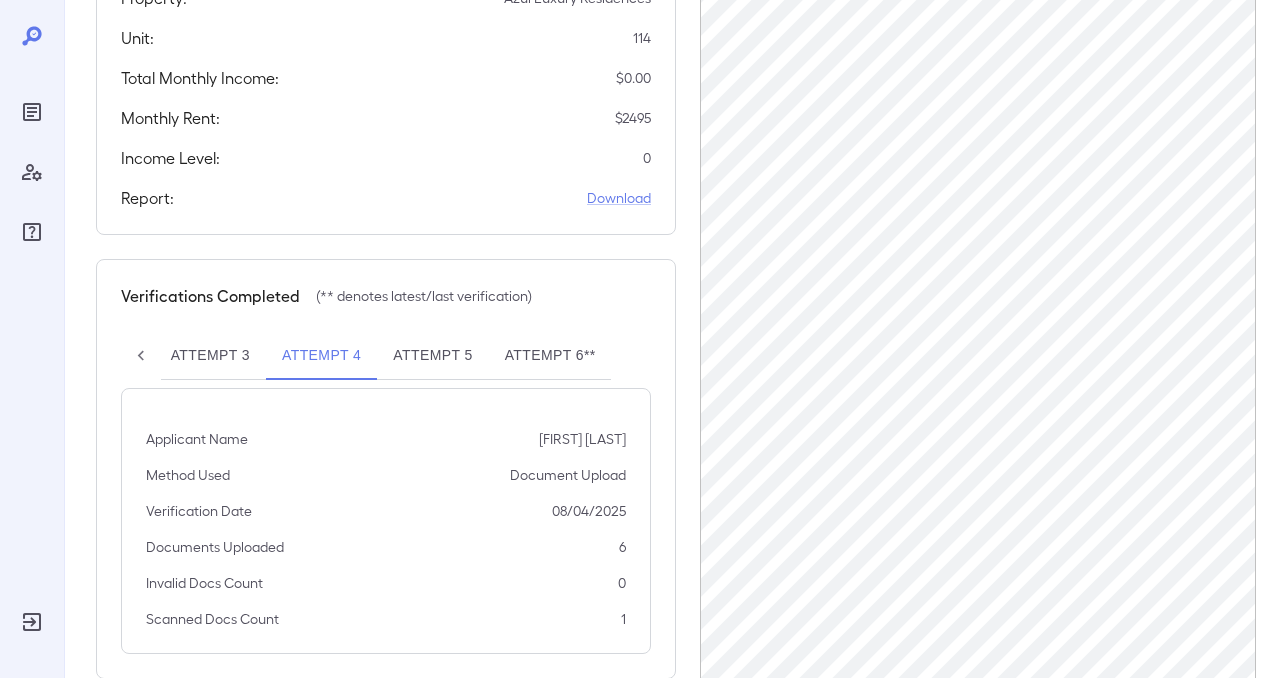 click on "Applicants Information Name Email Jesse Taylor Crawford jessetaylor2713@gmail.com Copy Link Resend Invite Property:   Azul Luxury Residences Unit:   114 Total Monthly Income:   $ 0.00 Monthly Rent:   $ 2495 Income Level:   0 Report:   Download Verifications Completed (** denotes latest/last verification) Attempt 1 Attempt 2 Attempt 3 Attempt 4 Attempt 5 Attempt 6** Applicant Name Jesse Taylor Crawford Method Used Document Upload Verification Date 08/04/2025 Documents Uploaded 6 Invalid Docs Count 0 Scanned Docs Count 1" at bounding box center (676, 243) 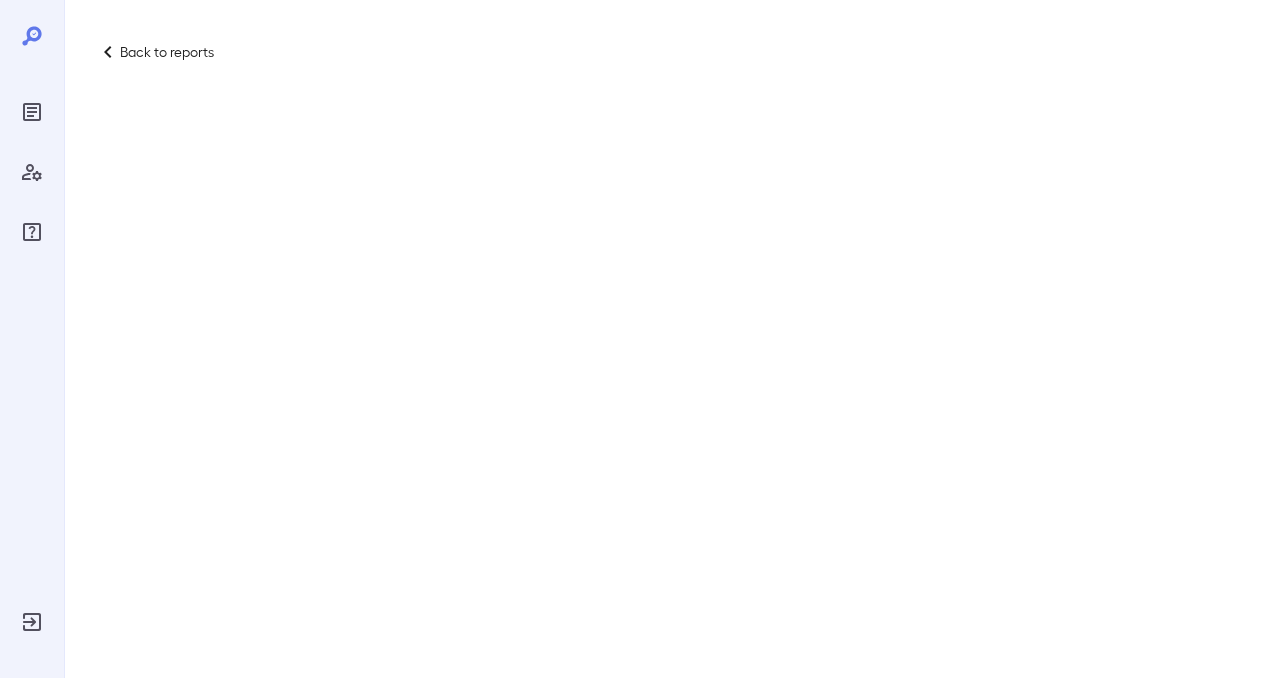 scroll, scrollTop: 0, scrollLeft: 0, axis: both 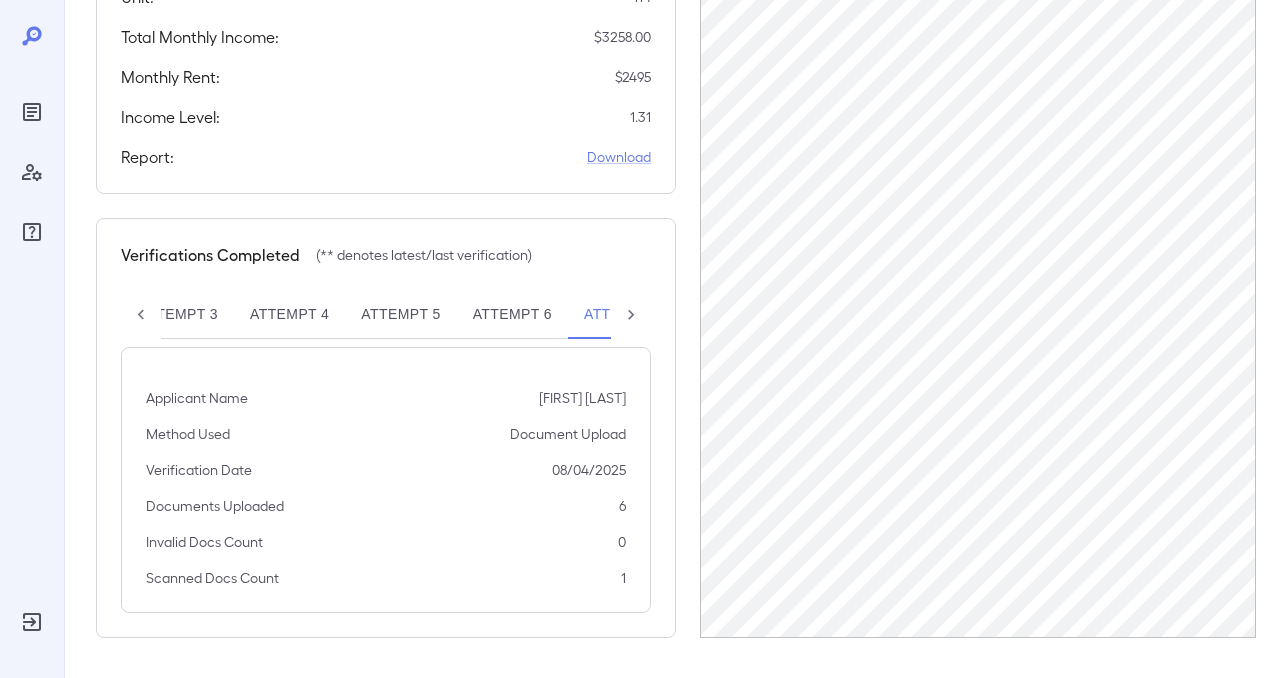 click on "Attempt 6" at bounding box center (512, 315) 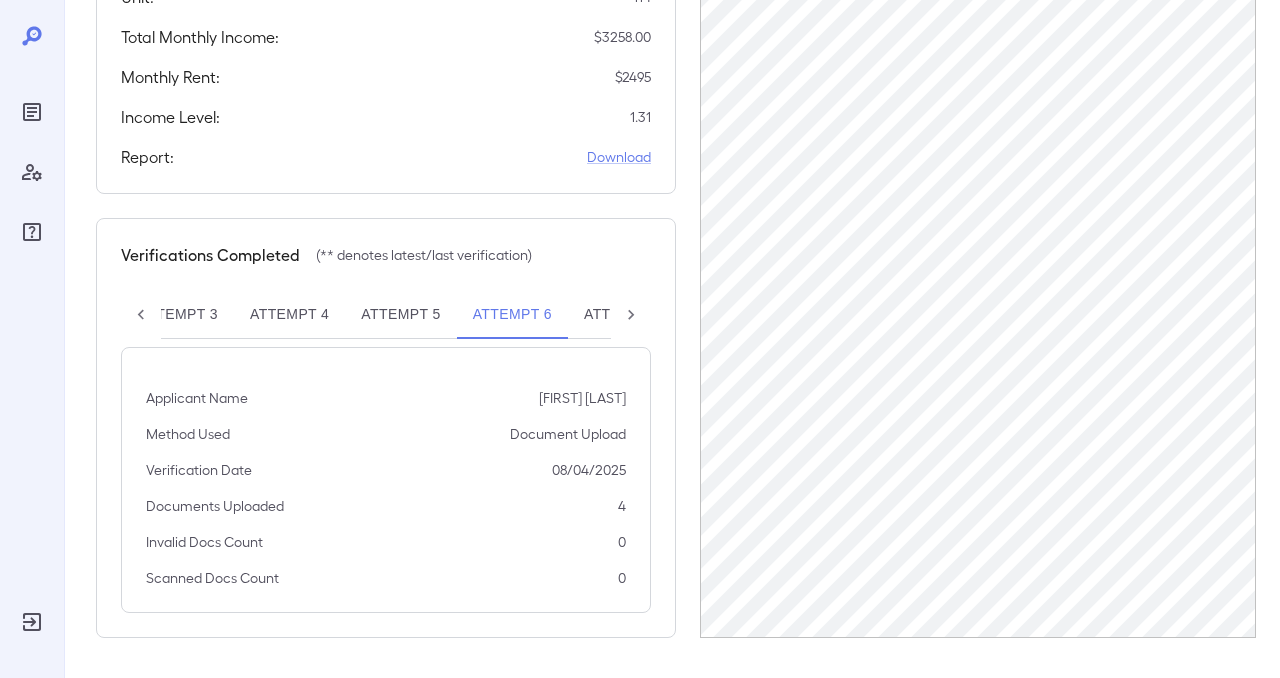 click on "Attempt 7**" at bounding box center [629, 315] 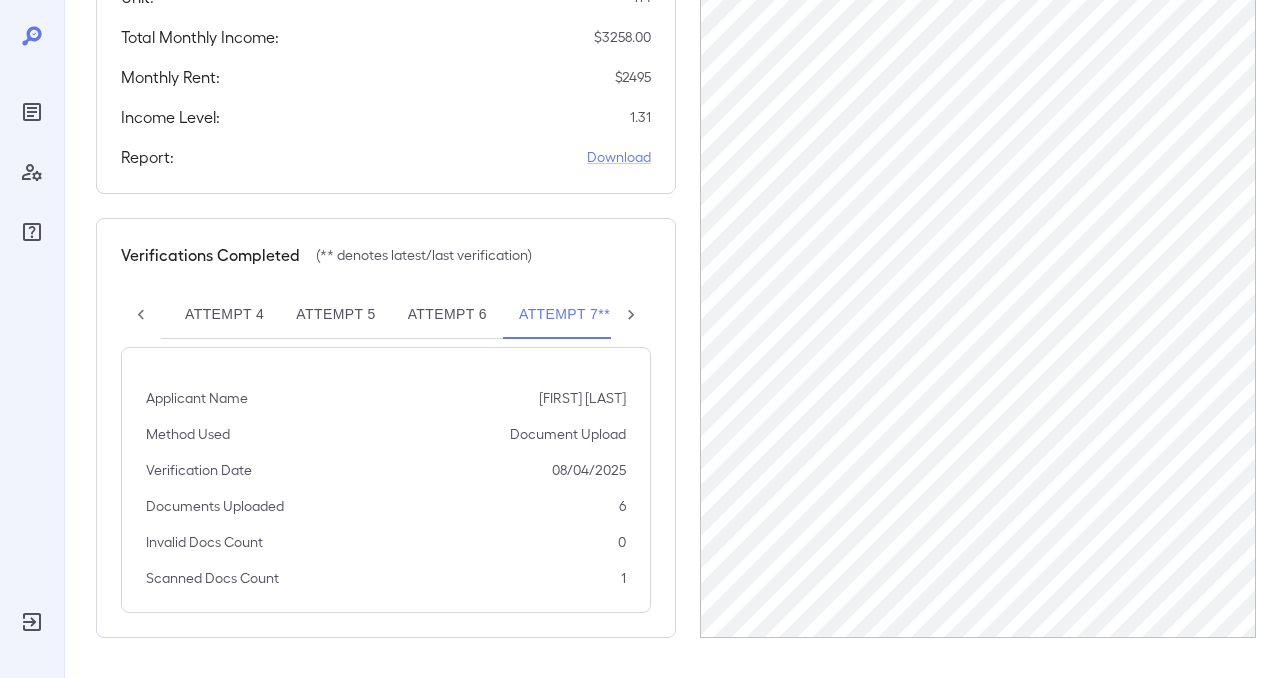 scroll, scrollTop: 0, scrollLeft: 341, axis: horizontal 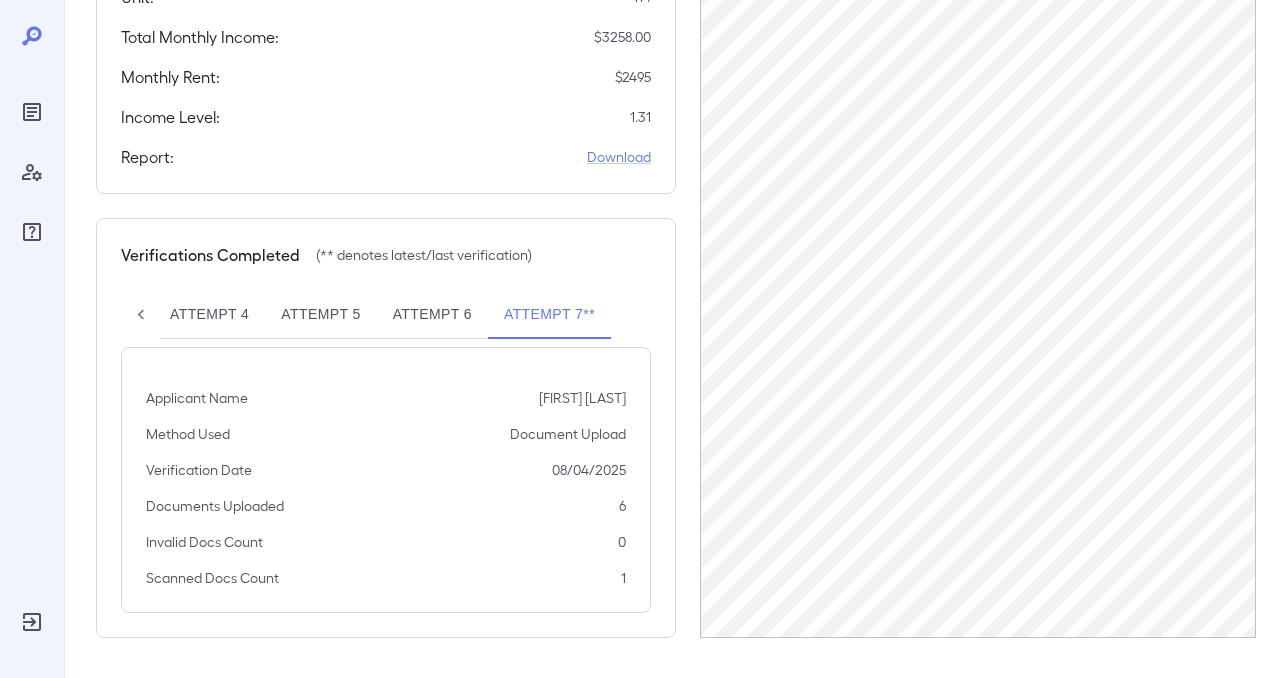 click on "Attempt 6" at bounding box center [432, 315] 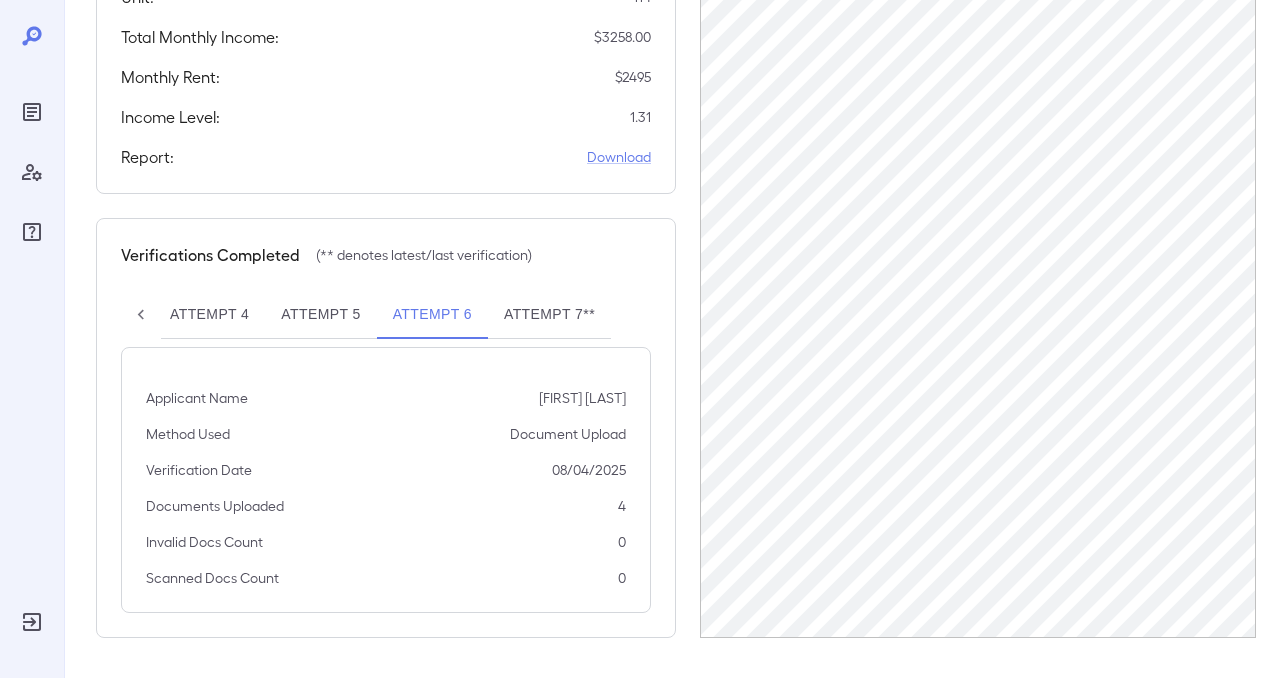 click on "Attempt 5" at bounding box center (320, 315) 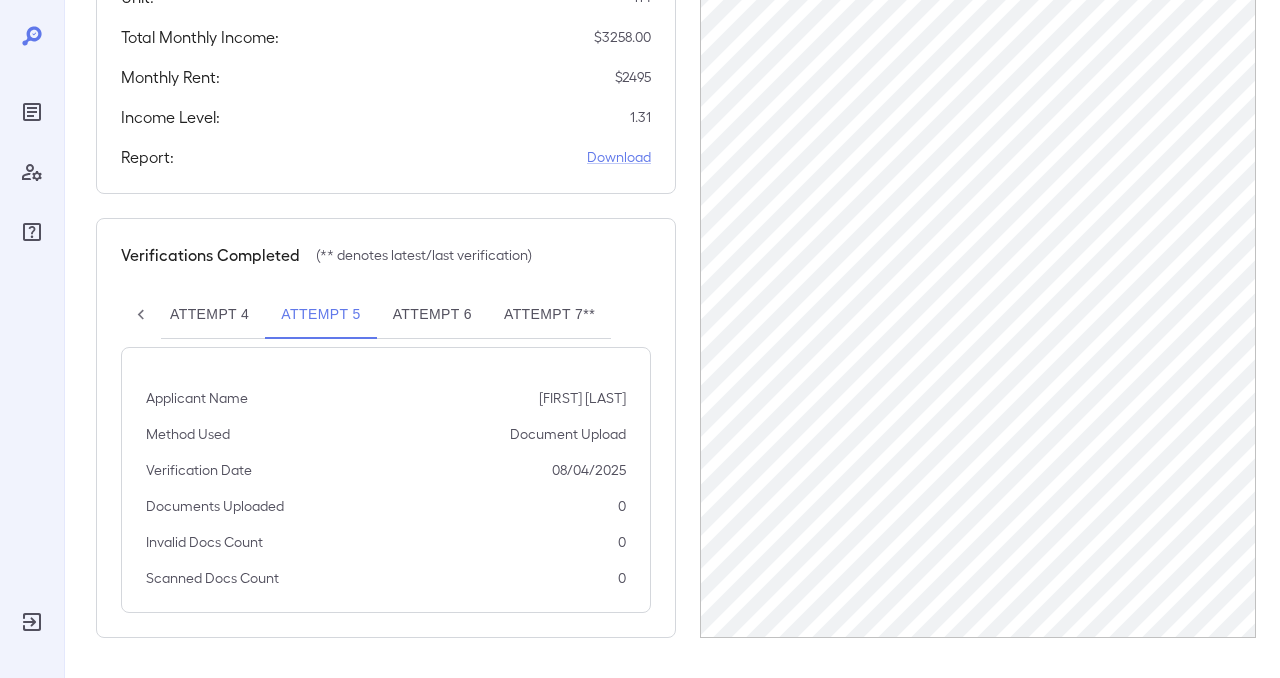 click on "Attempt 4" at bounding box center [209, 315] 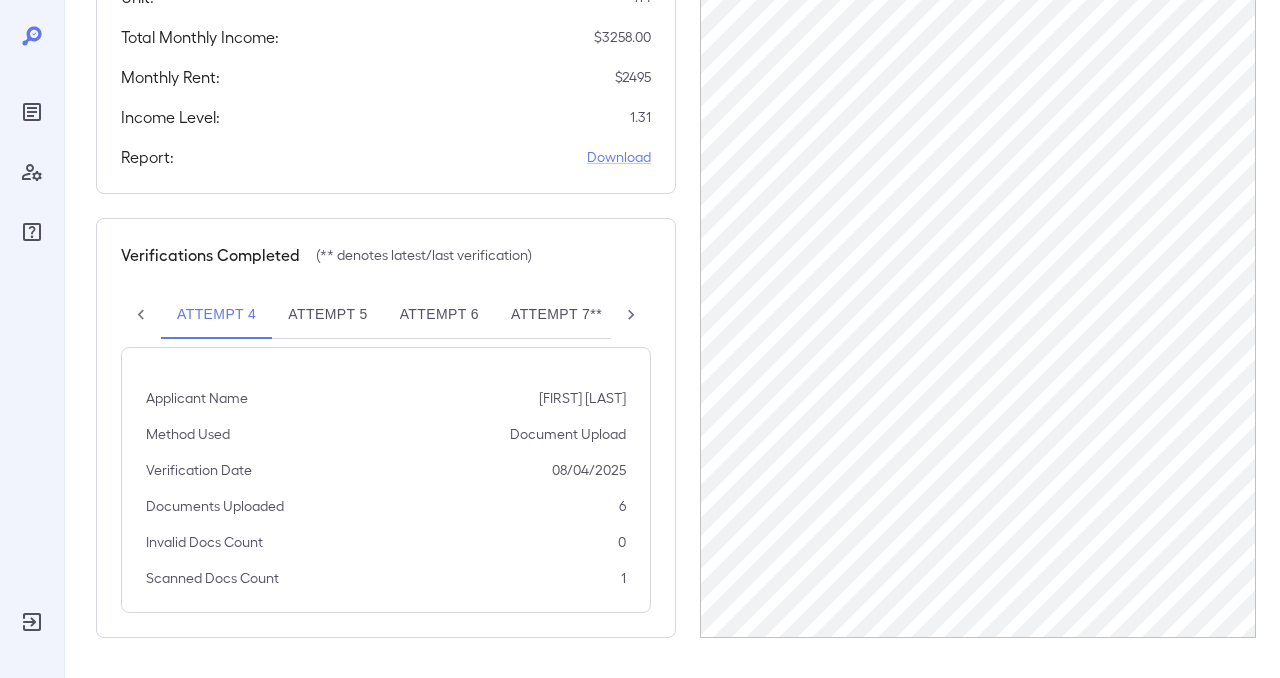 scroll, scrollTop: 0, scrollLeft: 334, axis: horizontal 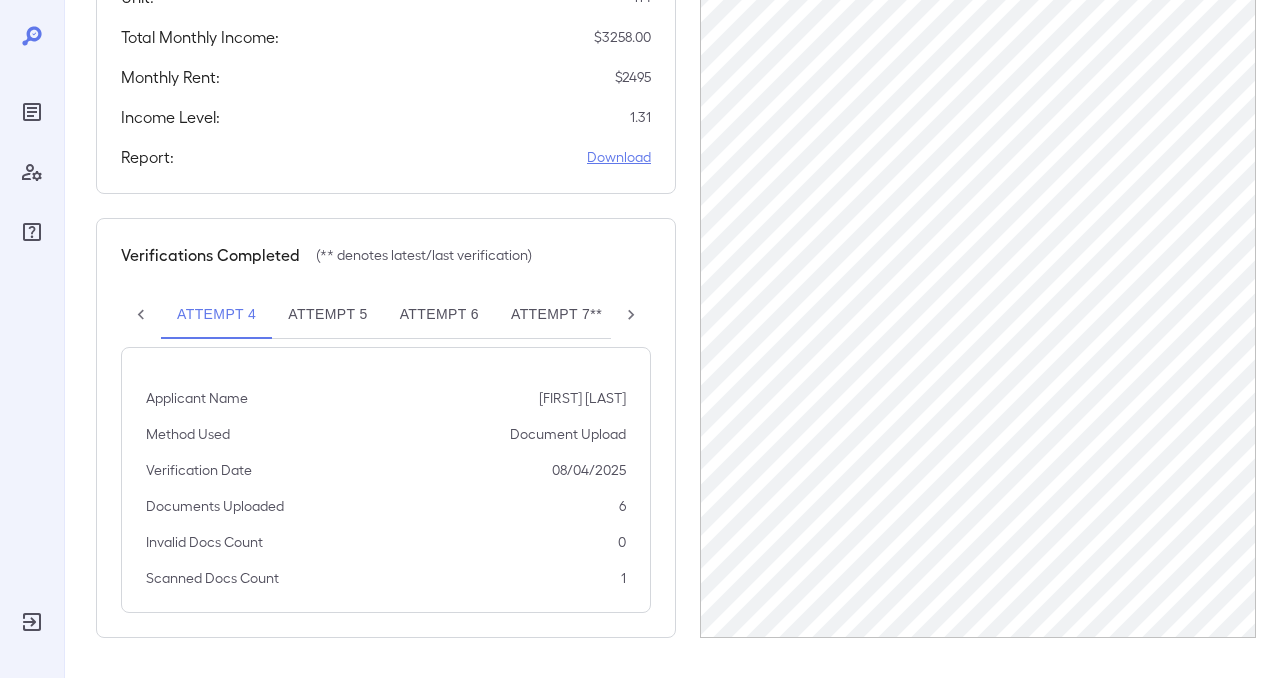 click on "Download" at bounding box center (619, 157) 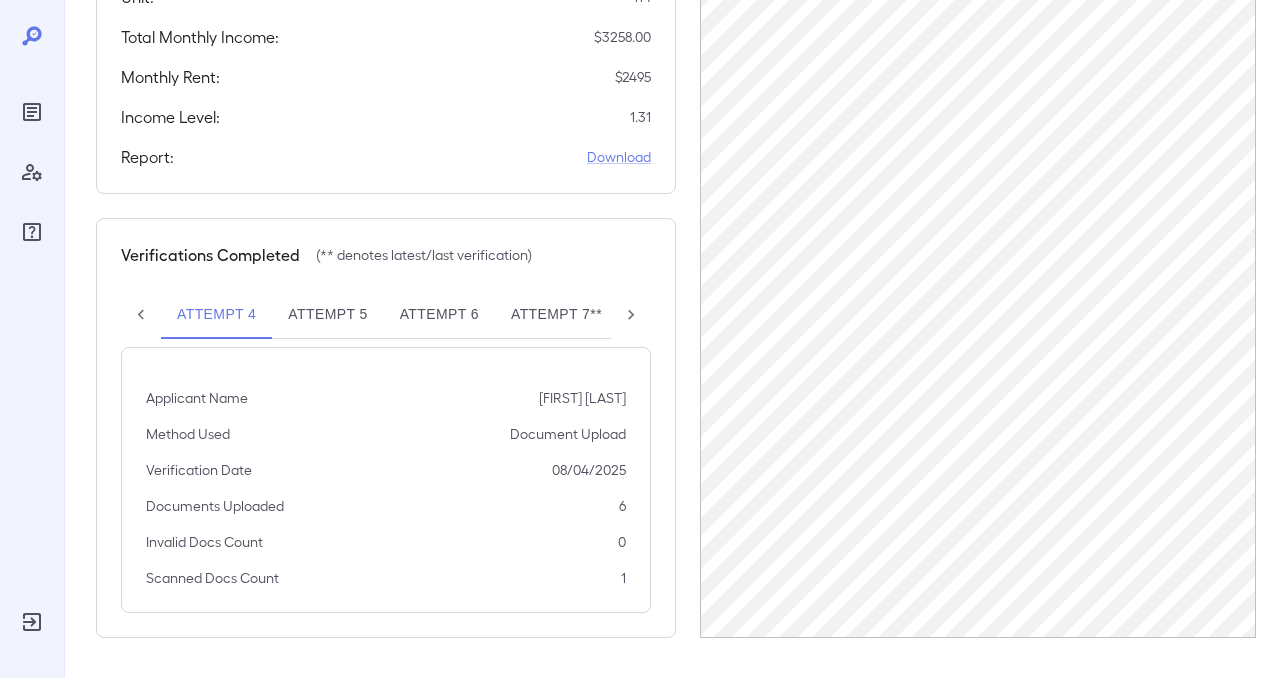 click on "Attempt 7**" at bounding box center (556, 315) 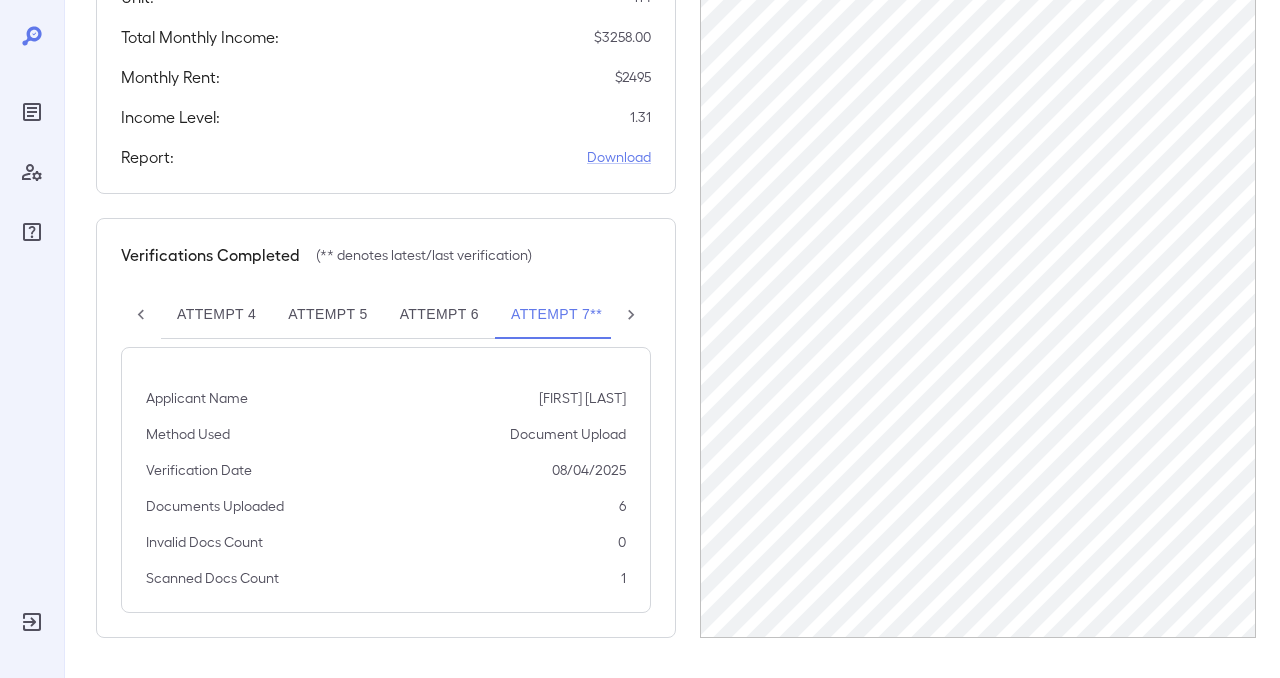 scroll, scrollTop: 0, scrollLeft: 341, axis: horizontal 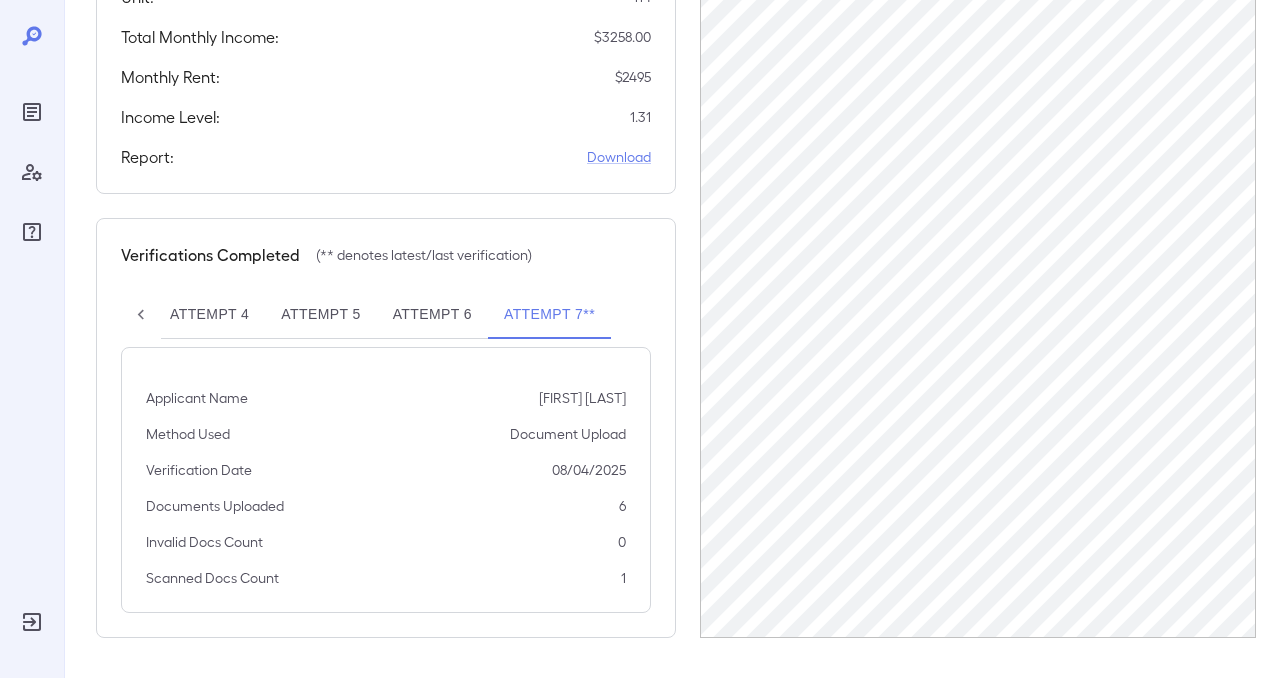 click on "Attempt 6" at bounding box center [432, 315] 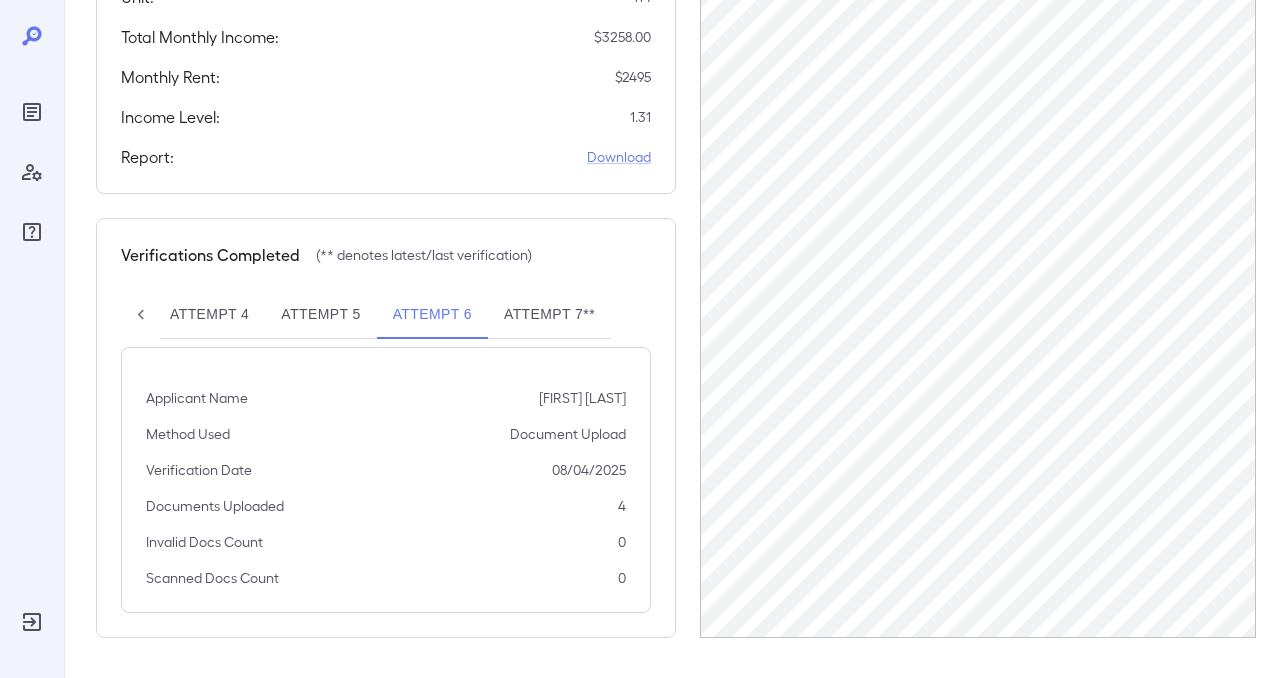 click on "Attempt 7**" at bounding box center [549, 315] 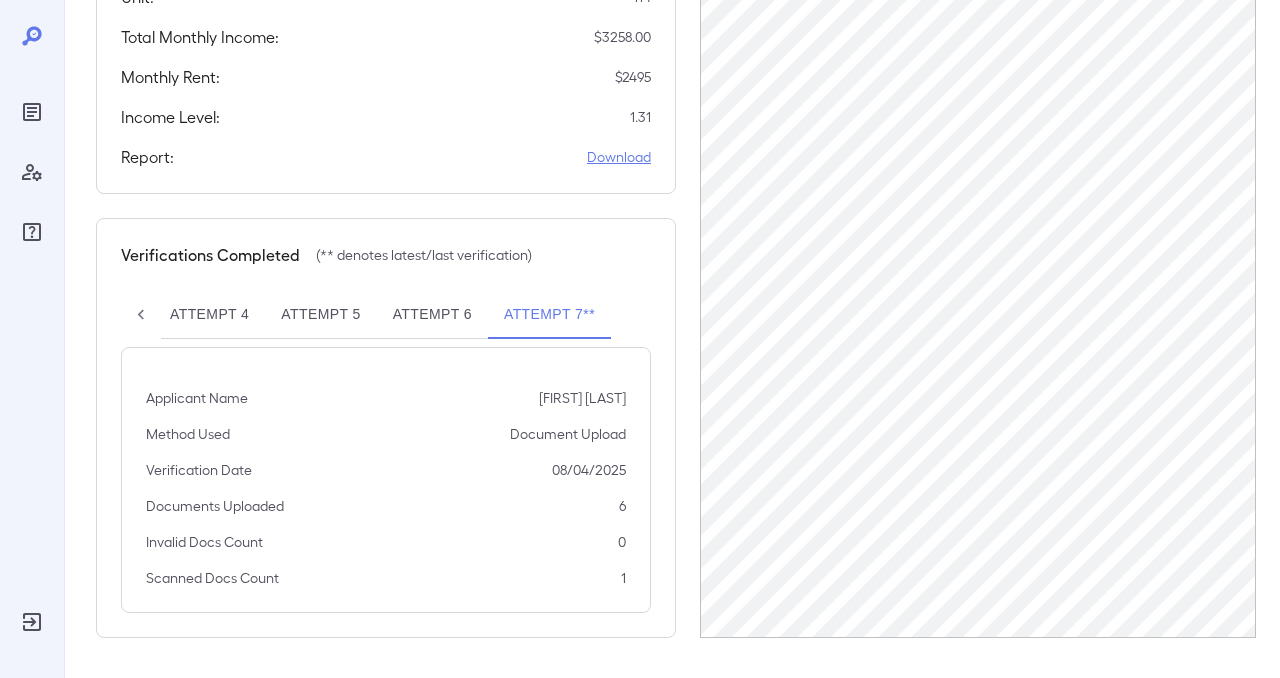 click on "Download" at bounding box center [619, 157] 